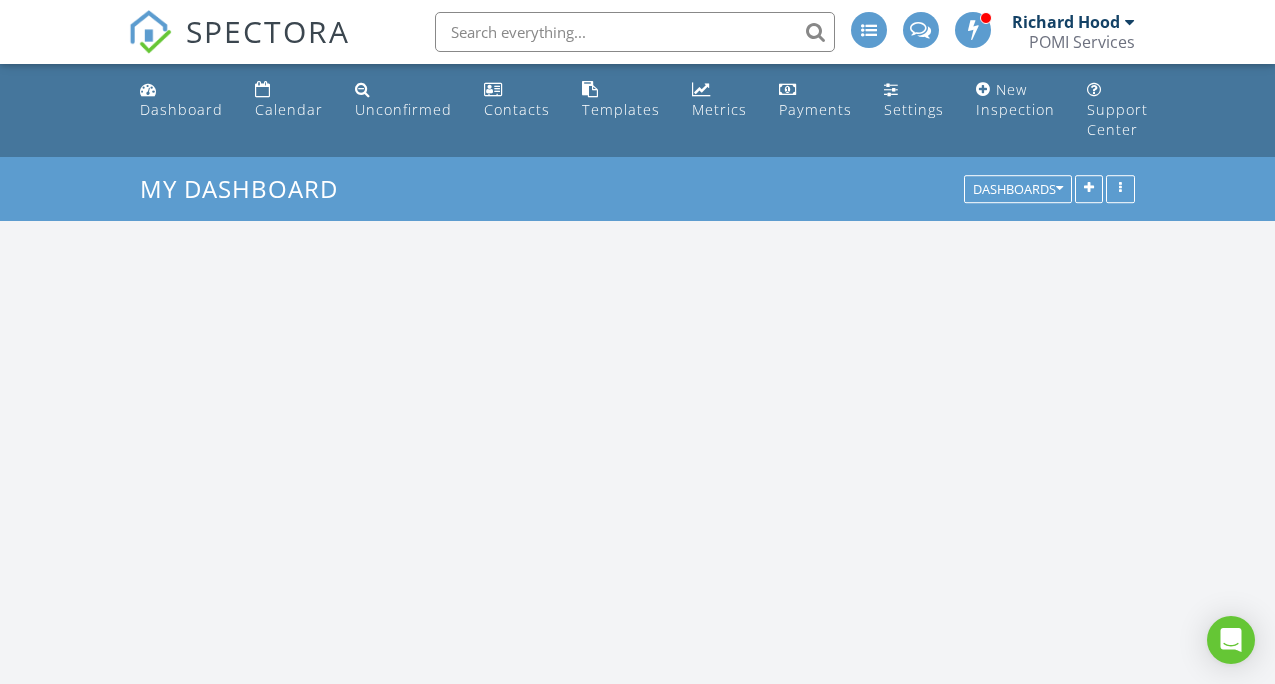 scroll, scrollTop: 0, scrollLeft: 0, axis: both 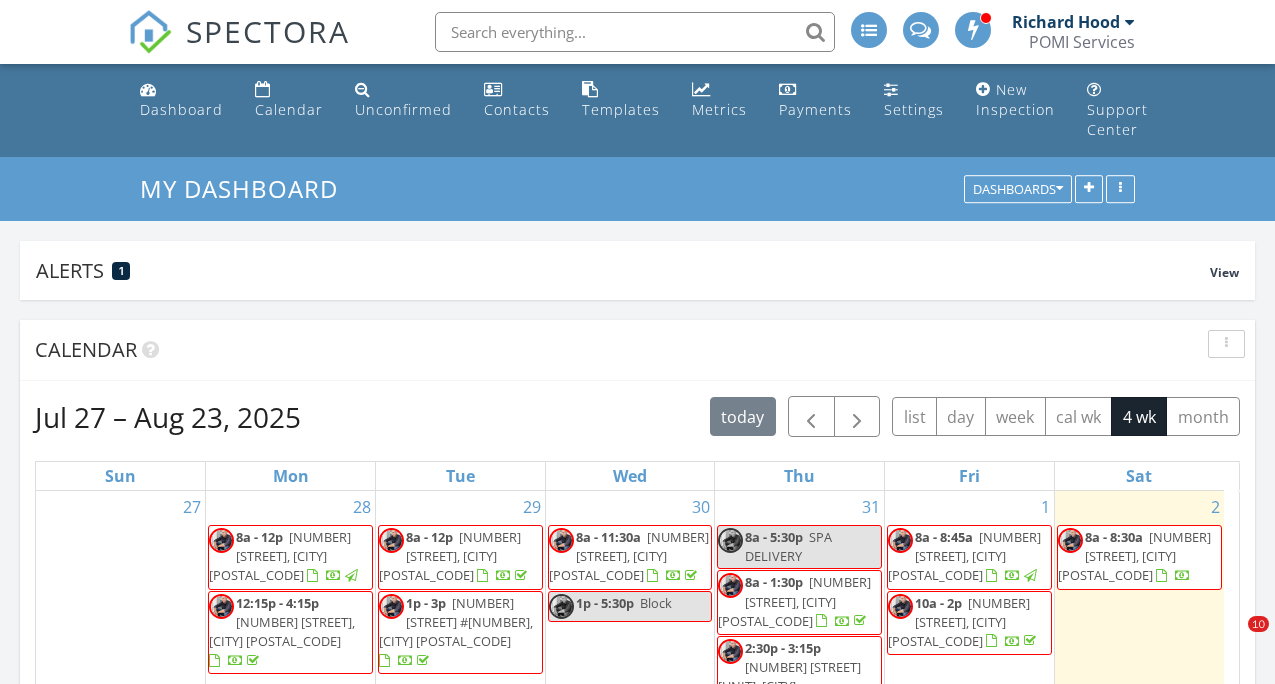 click on "[NUMBER] [STREET], [CITY] [POSTAL_CODE]" at bounding box center [1134, 556] 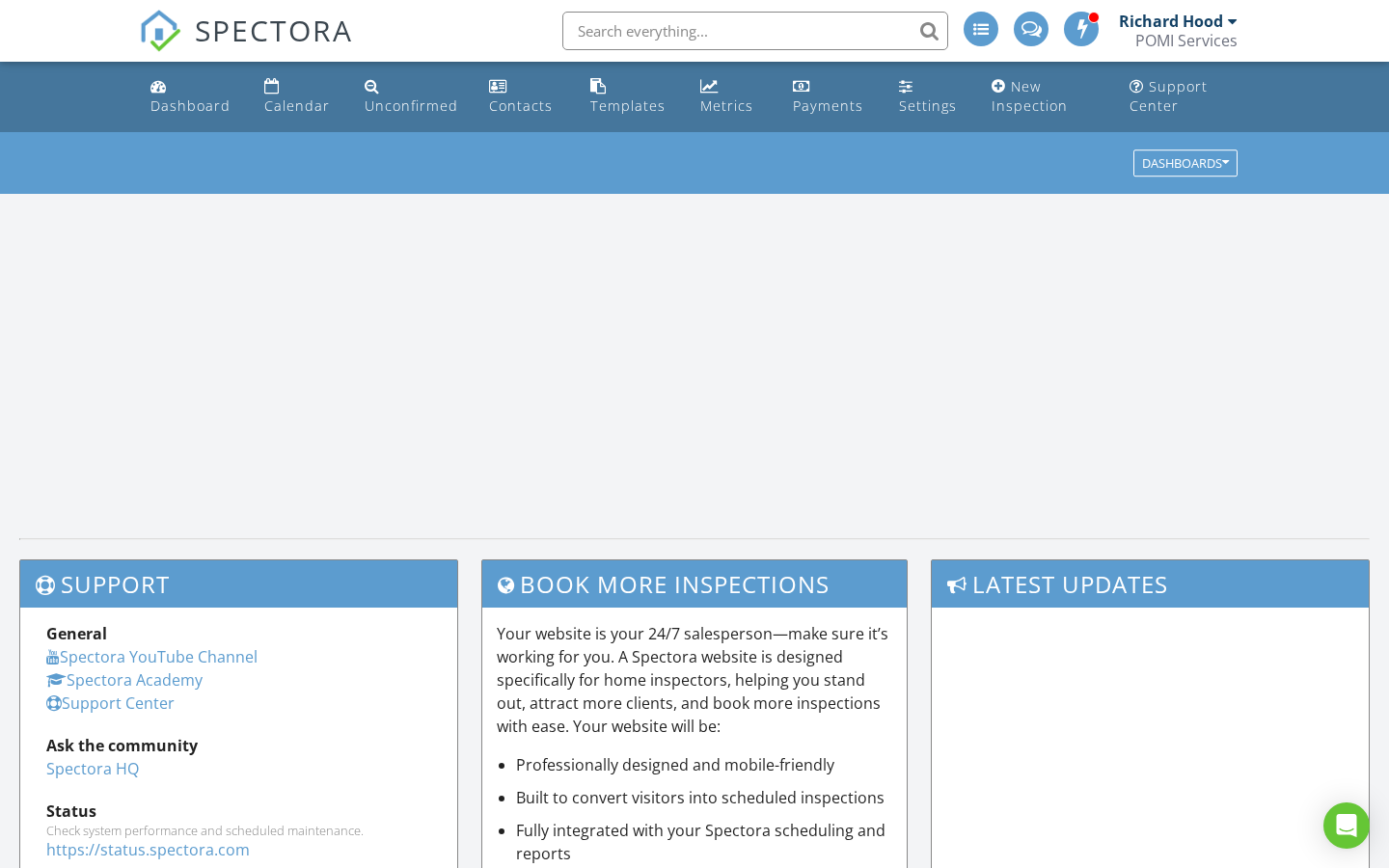 scroll, scrollTop: 0, scrollLeft: 0, axis: both 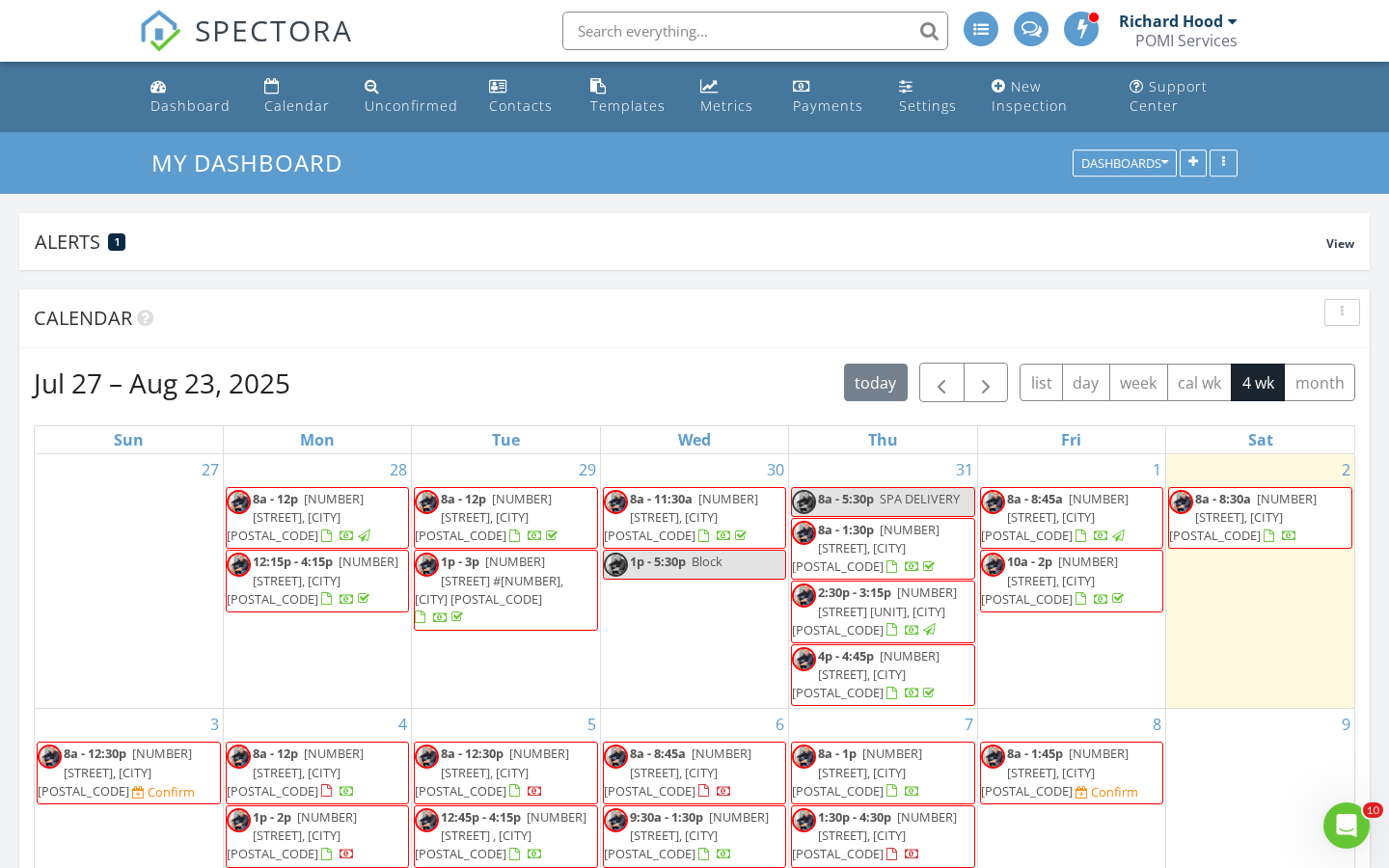 click on "5840 Crepe Myrtle Ln, Milton 32570" at bounding box center (1242, 517) 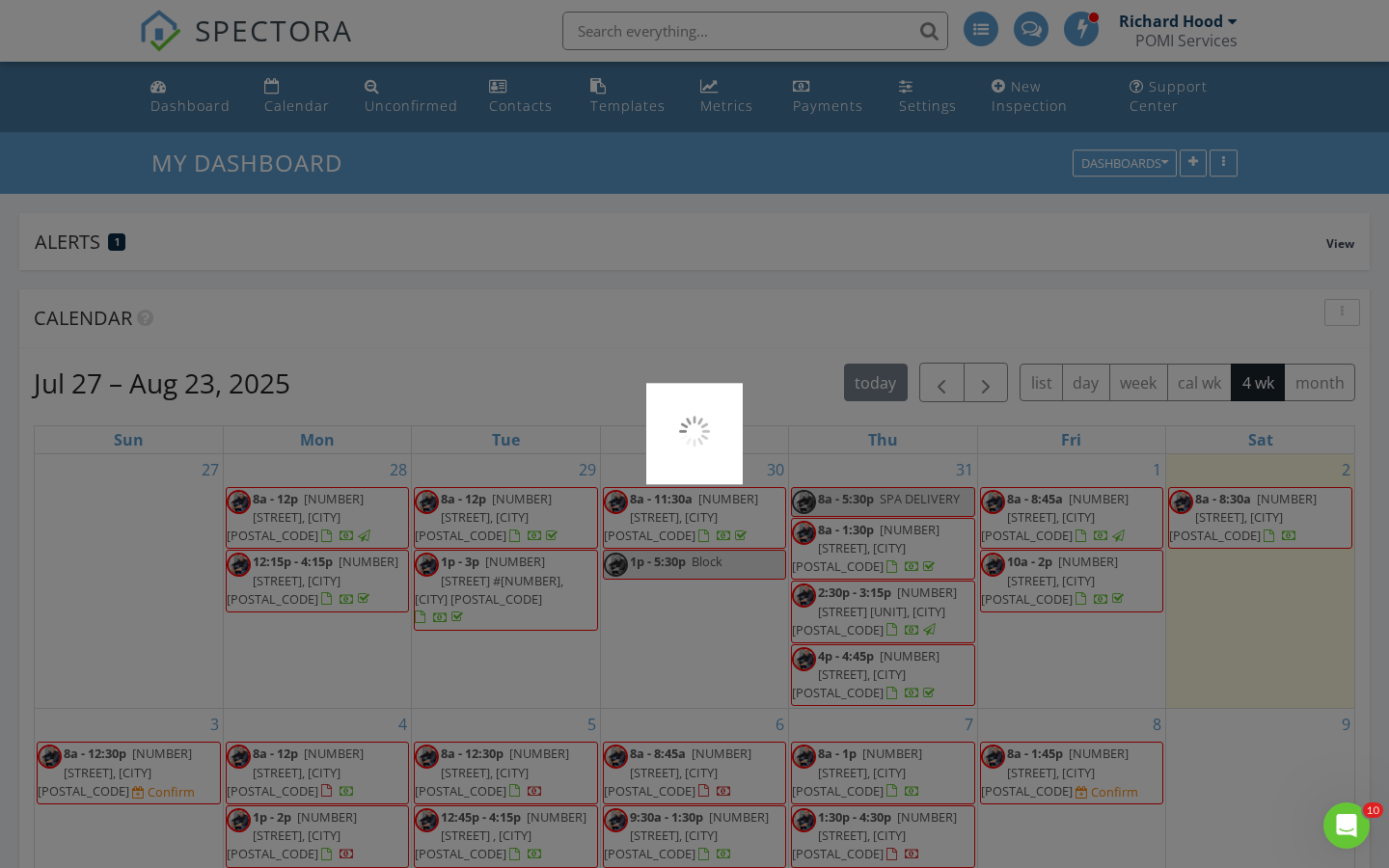 click at bounding box center (694, 434) 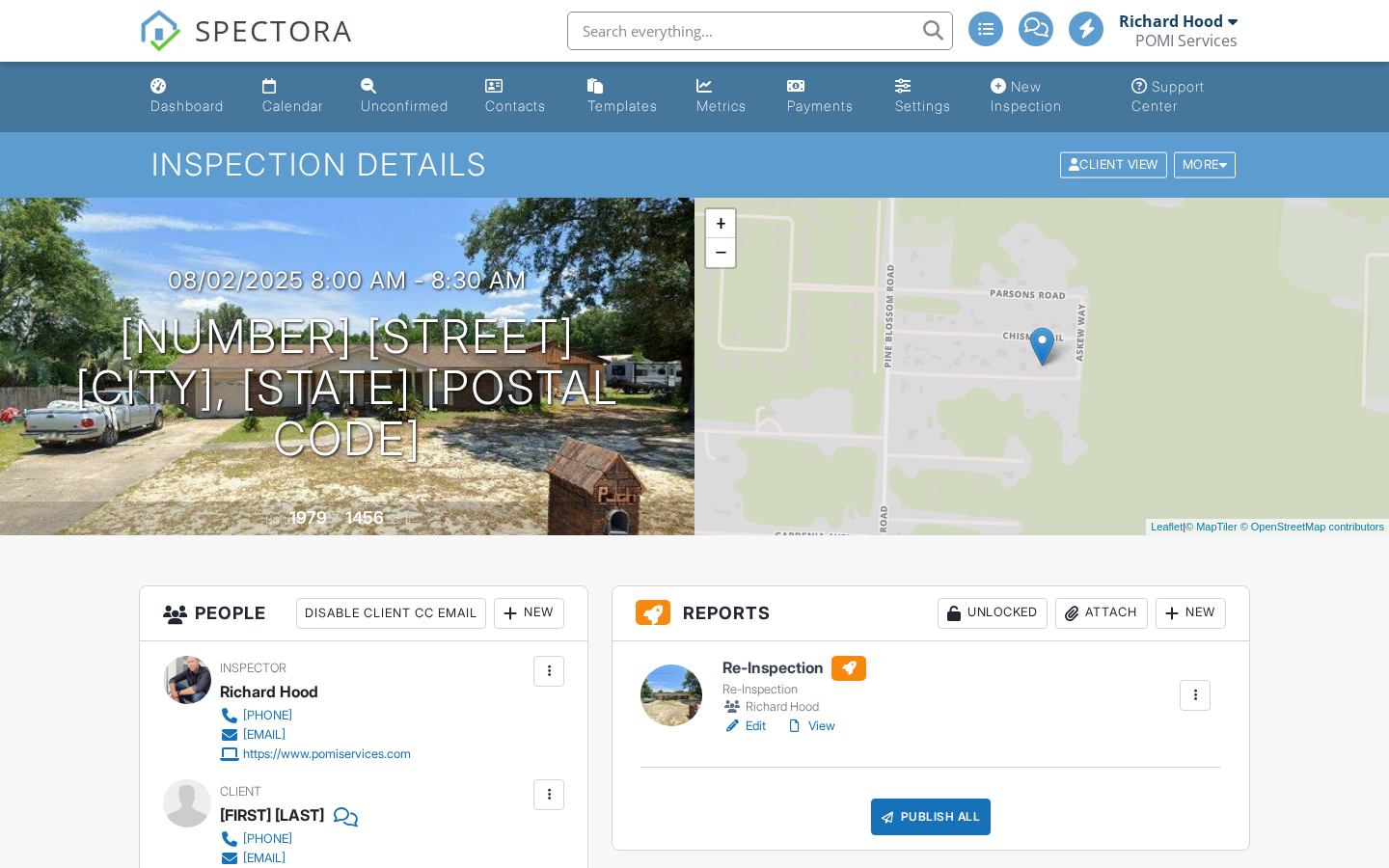 scroll, scrollTop: 0, scrollLeft: 0, axis: both 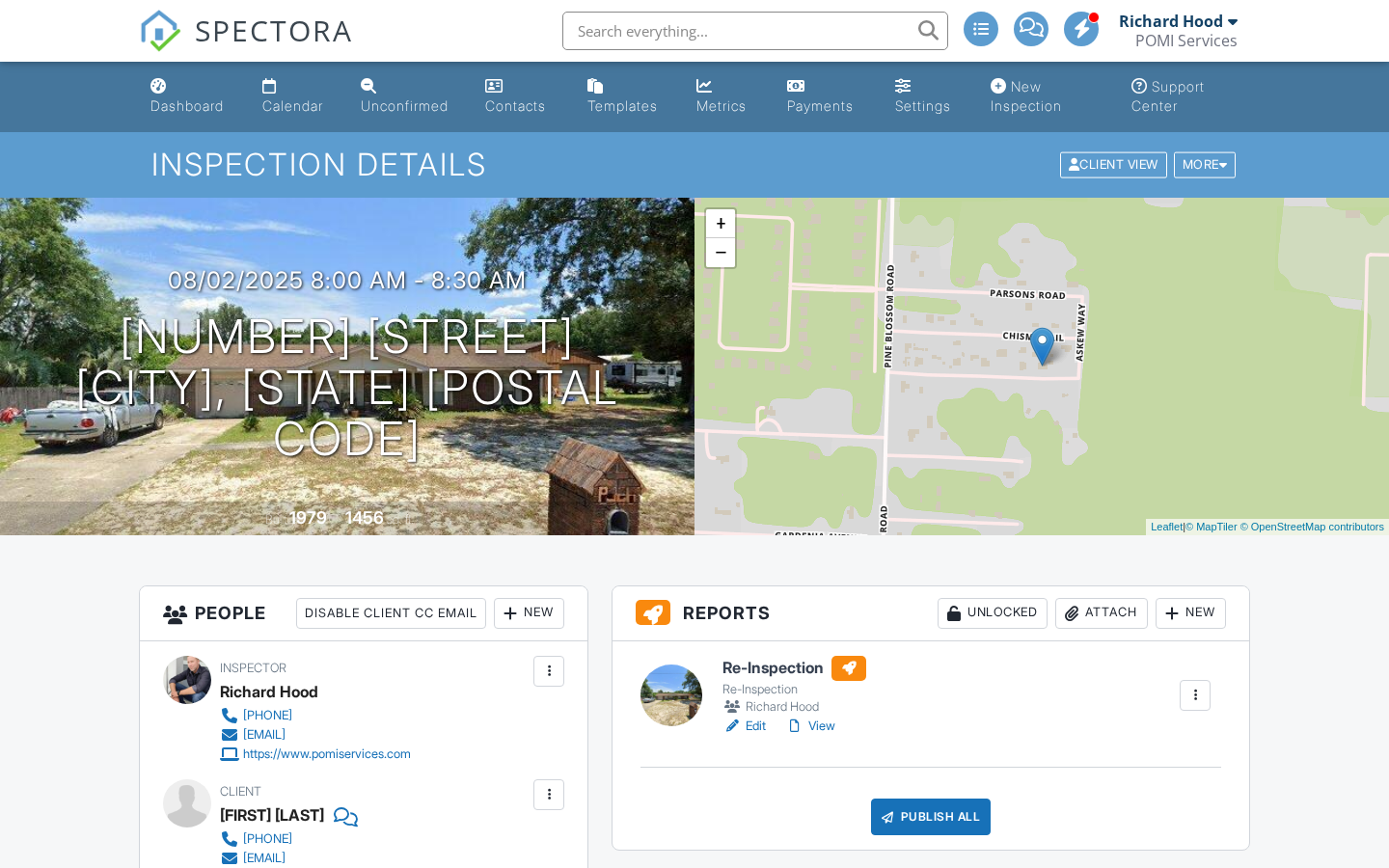 click on "View" at bounding box center (810, 726) 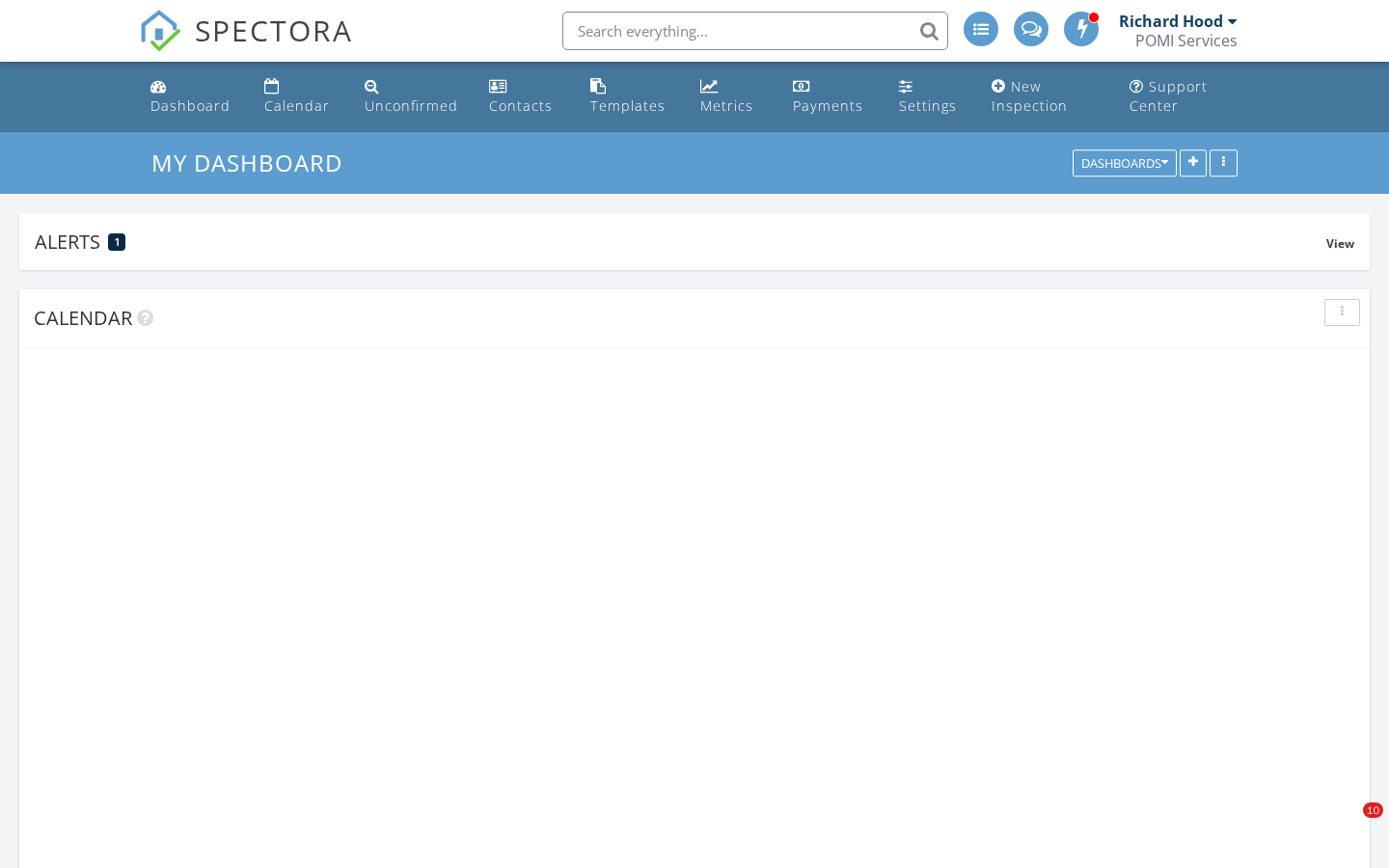 scroll, scrollTop: 0, scrollLeft: 0, axis: both 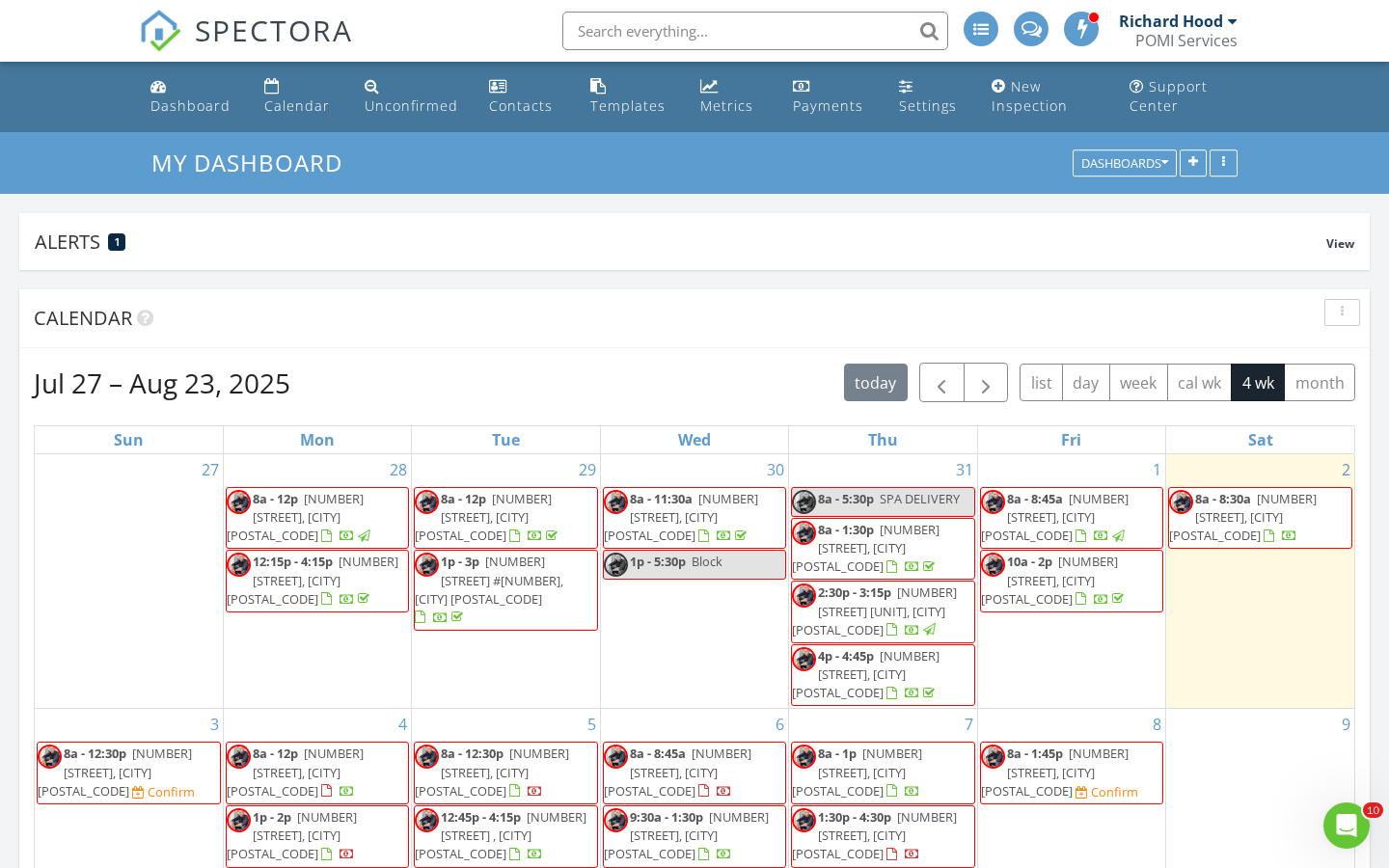 click on "5840 Crepe Myrtle Ln, Milton 32570" at bounding box center (1242, 517) 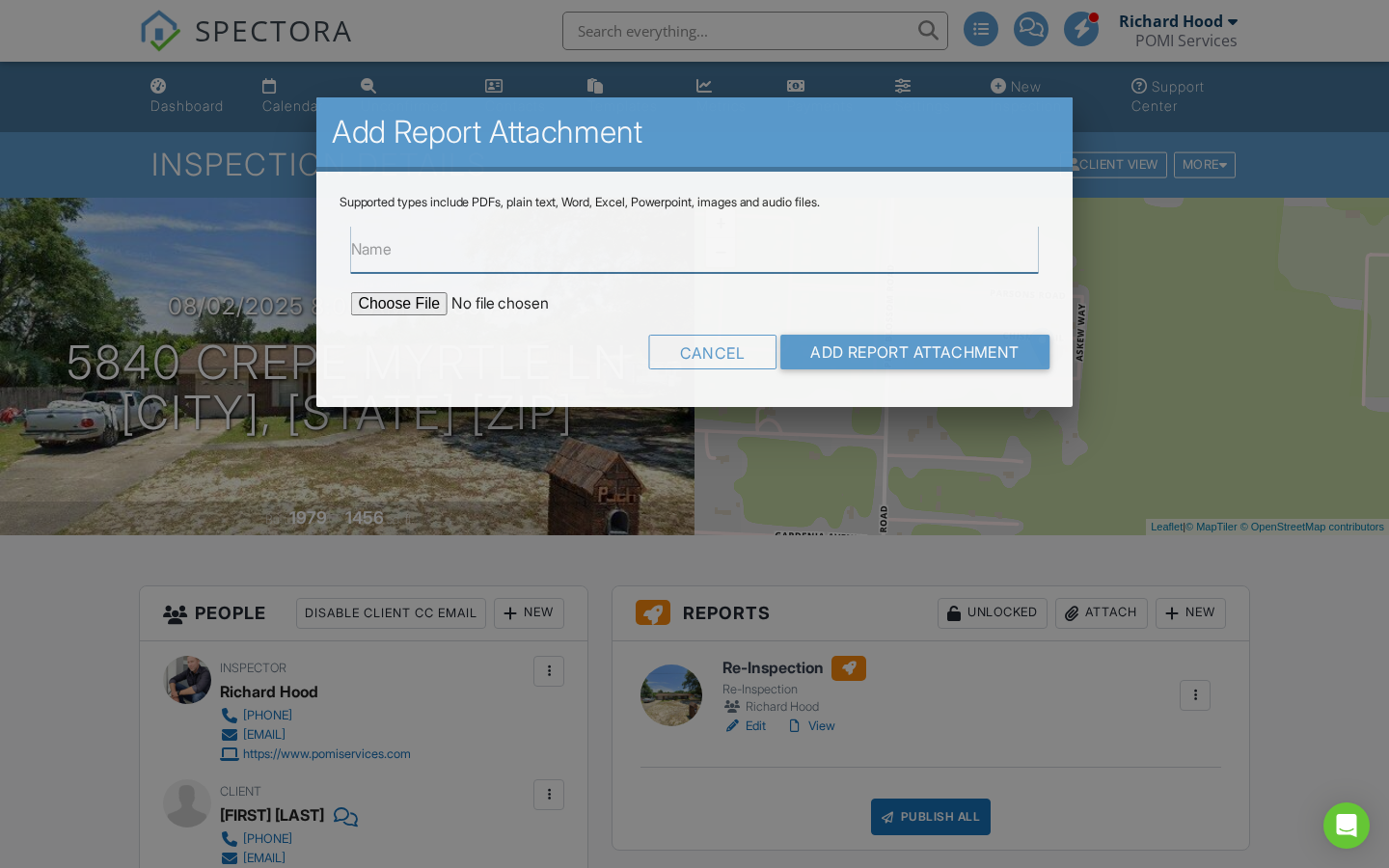 scroll, scrollTop: 140, scrollLeft: 0, axis: vertical 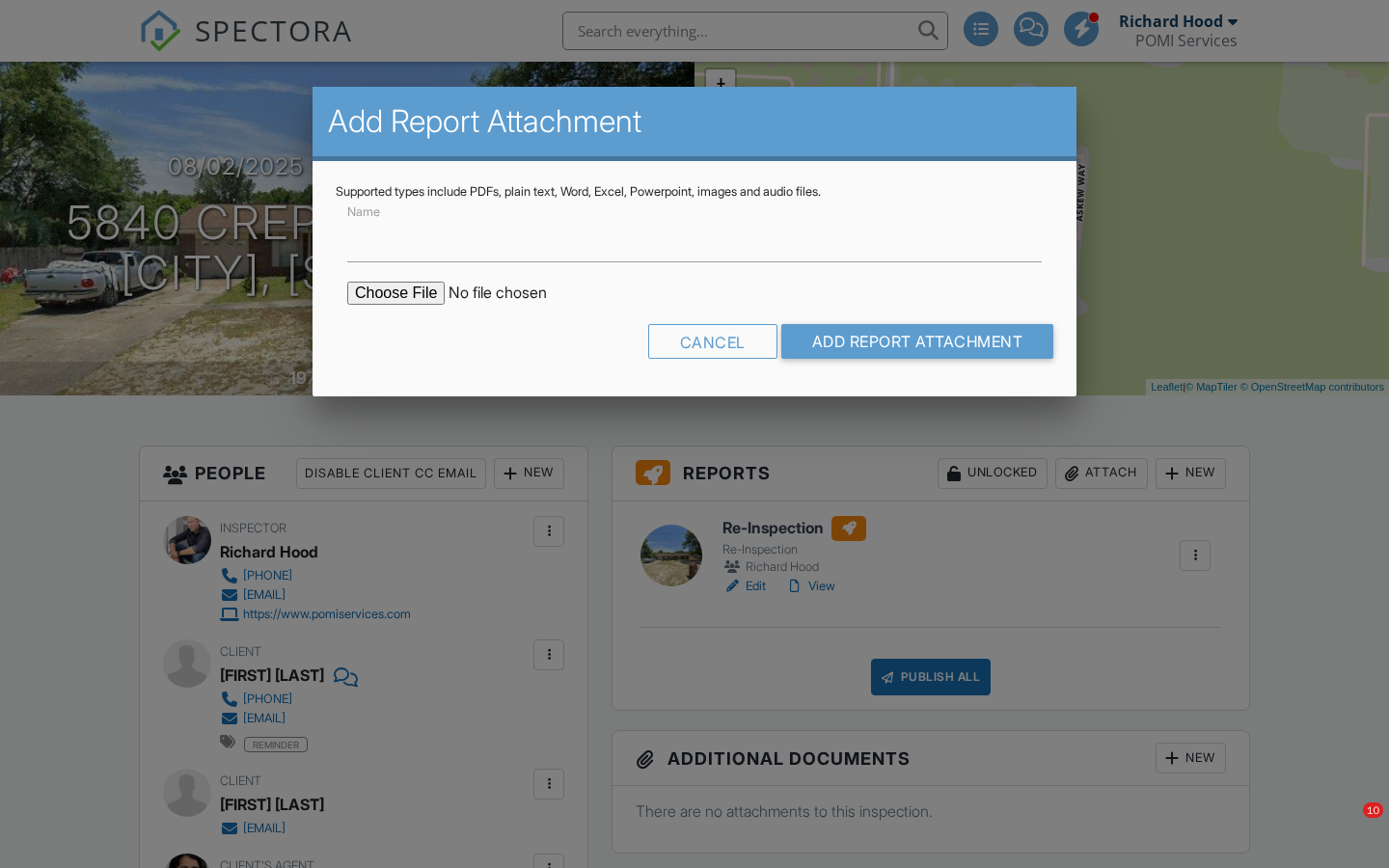 click at bounding box center [511, 293] 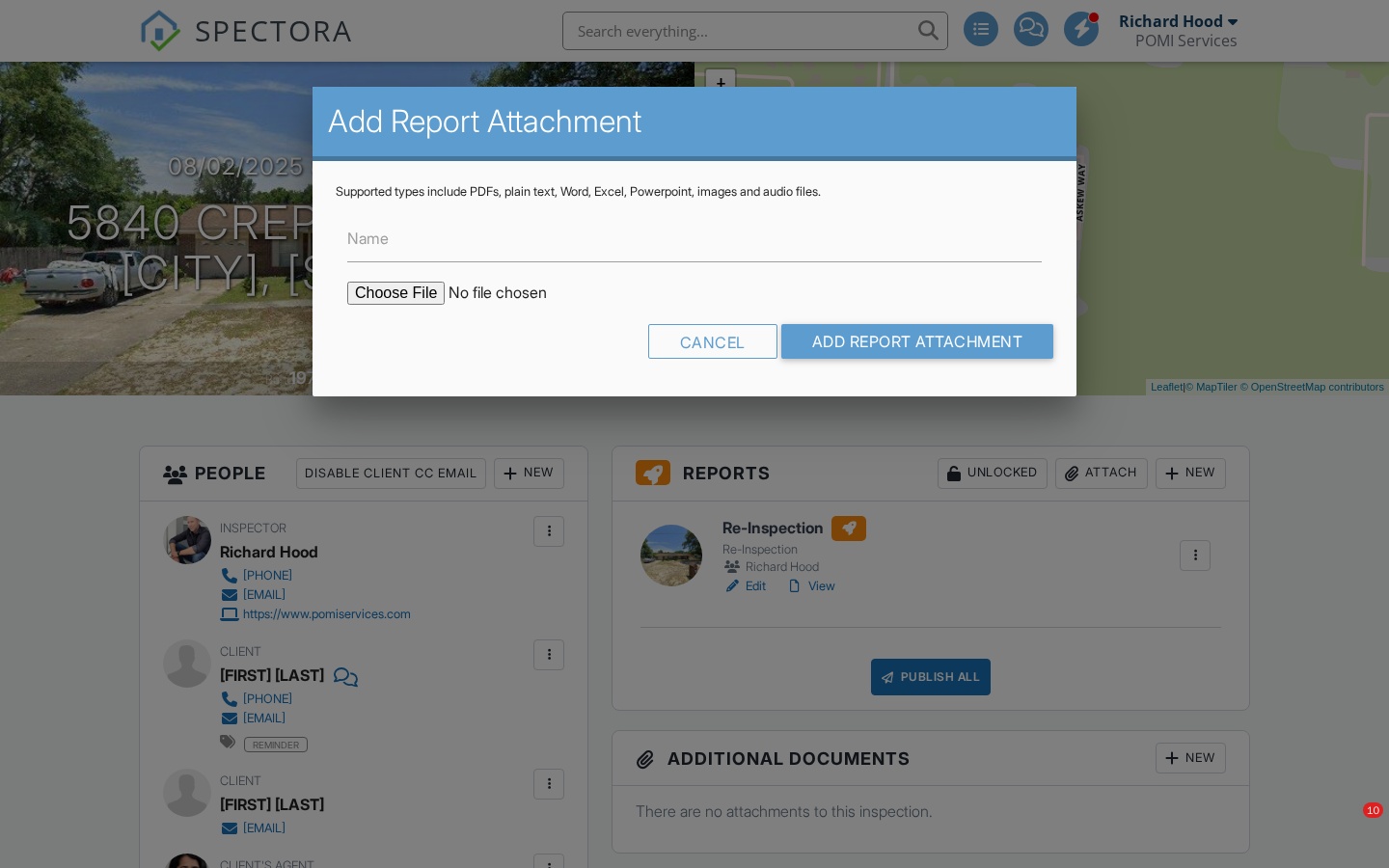 scroll, scrollTop: 140, scrollLeft: 0, axis: vertical 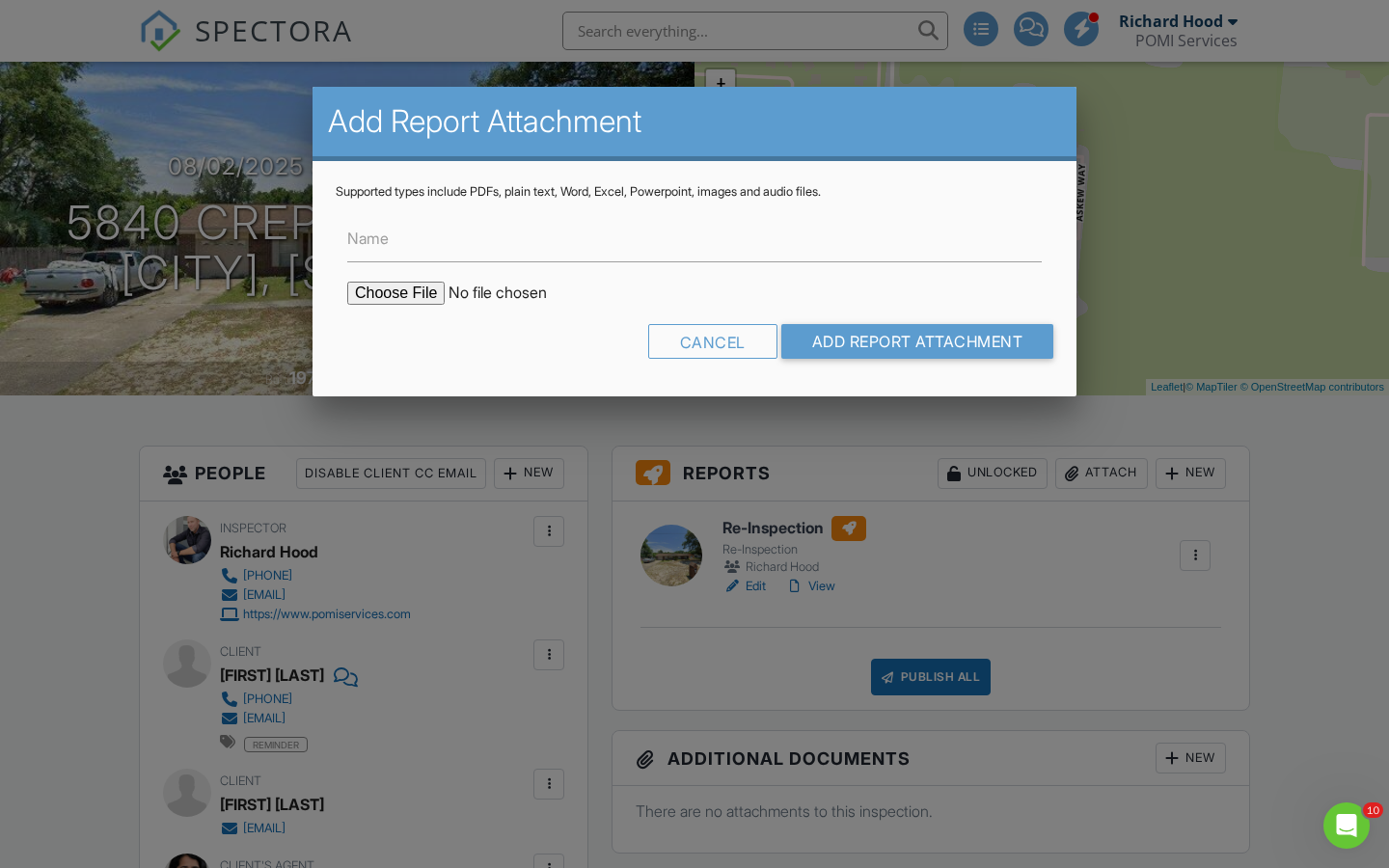 type on "C:\fakepath\5840_Crepe_Myrtle_Ln___Florida_4_Point_Inspection_Form__2025_.pdf" 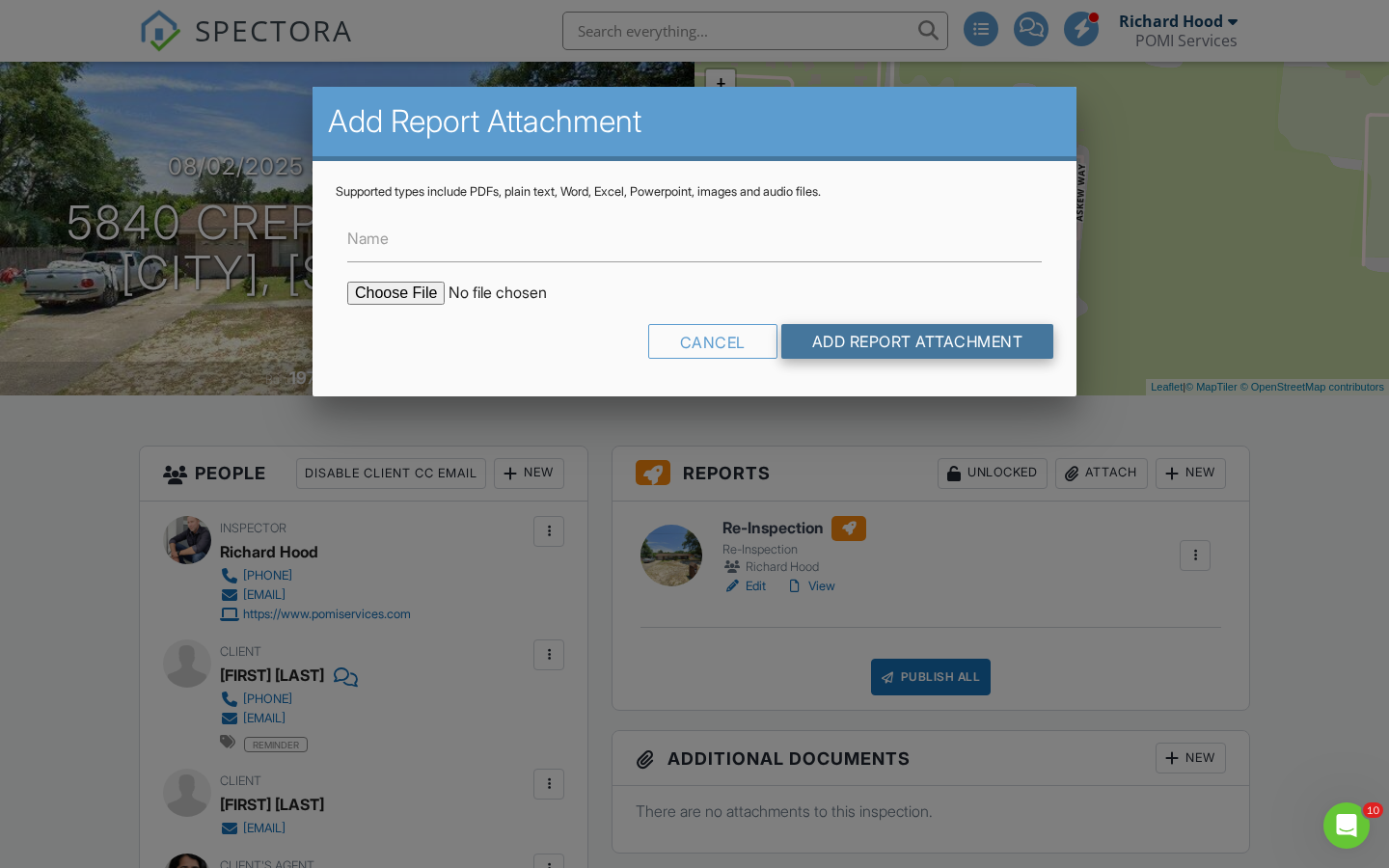click on "Add Report Attachment" at bounding box center (917, 341) 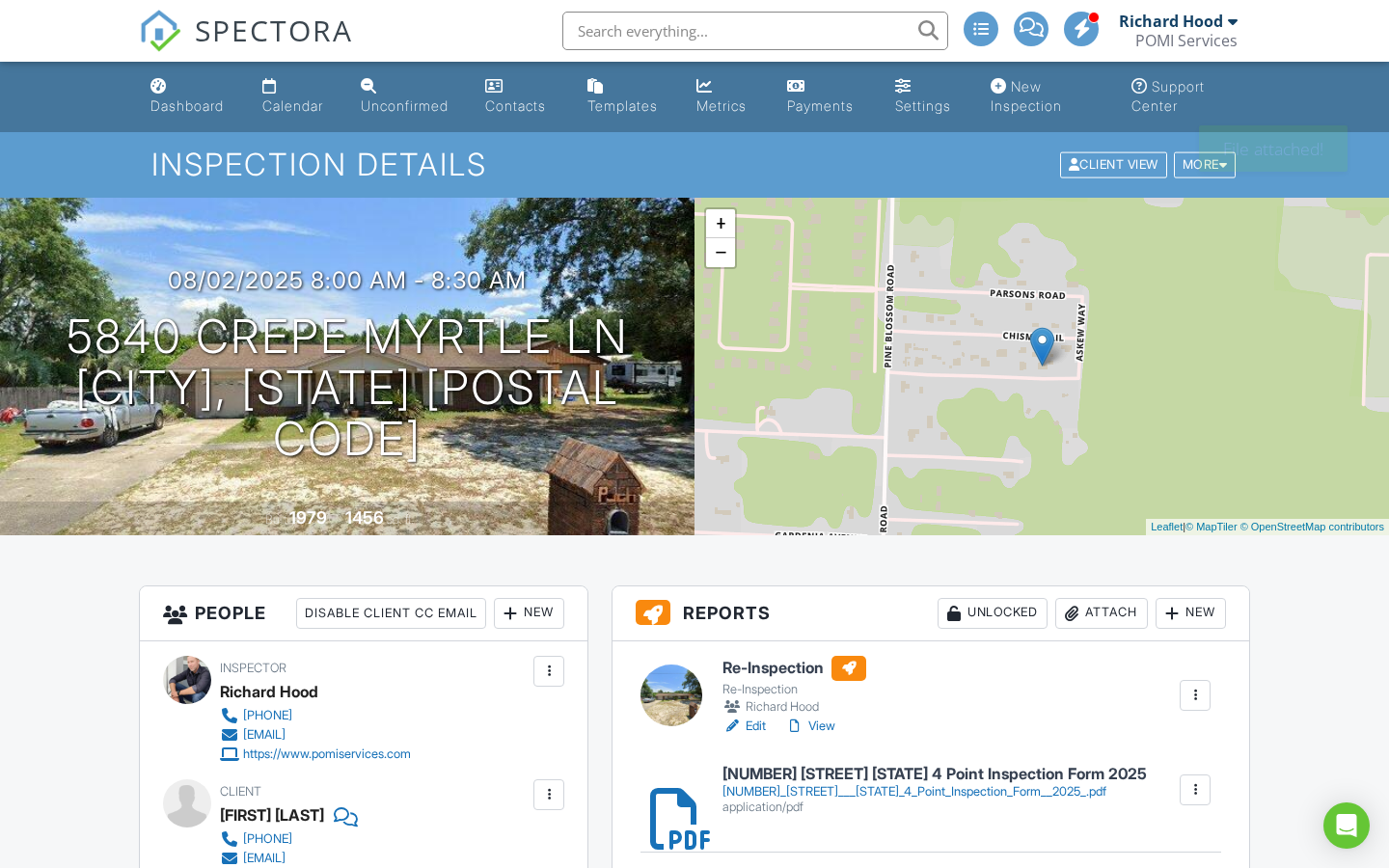 scroll, scrollTop: 474, scrollLeft: 0, axis: vertical 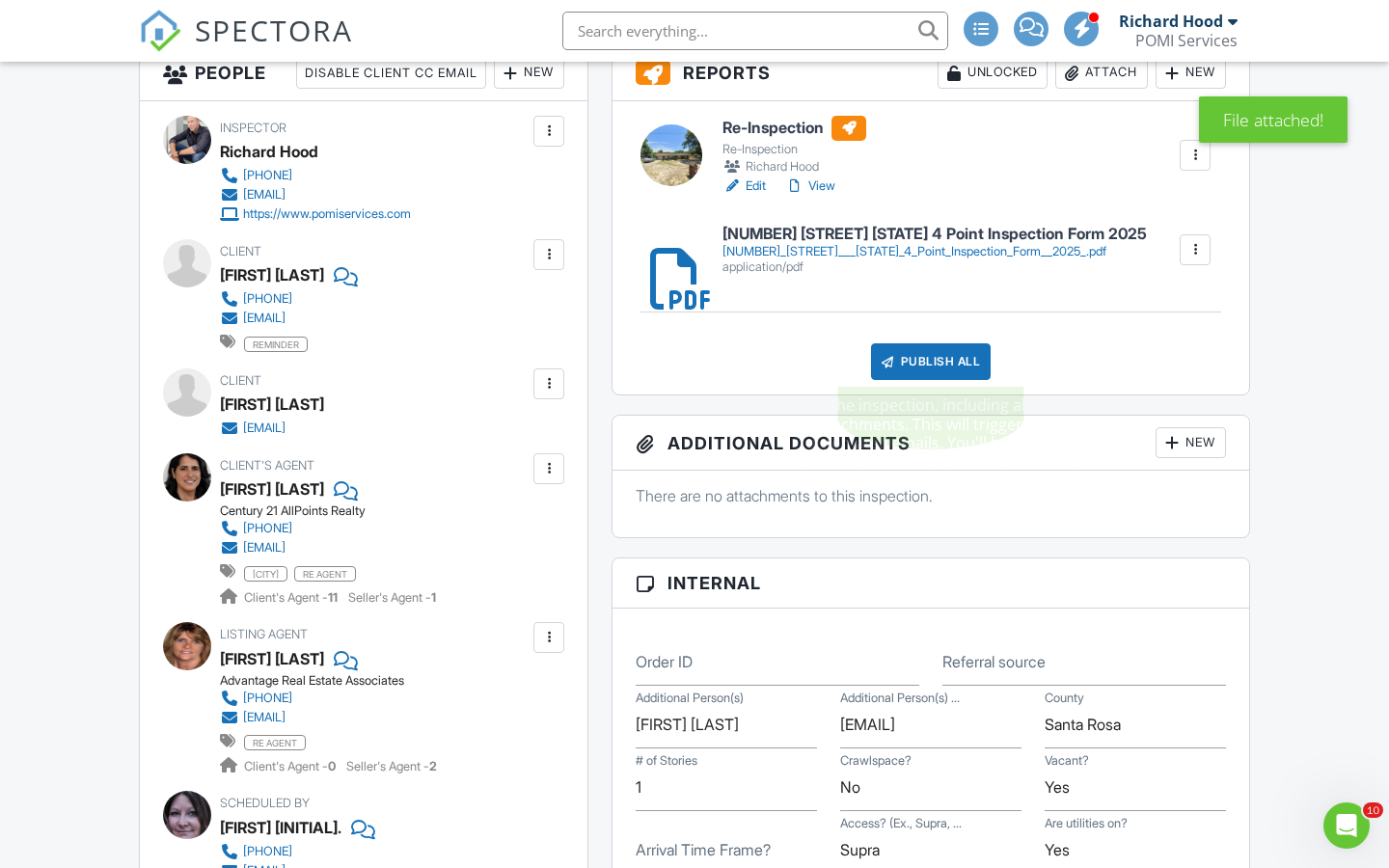 click on "Publish All" at bounding box center [931, 362] 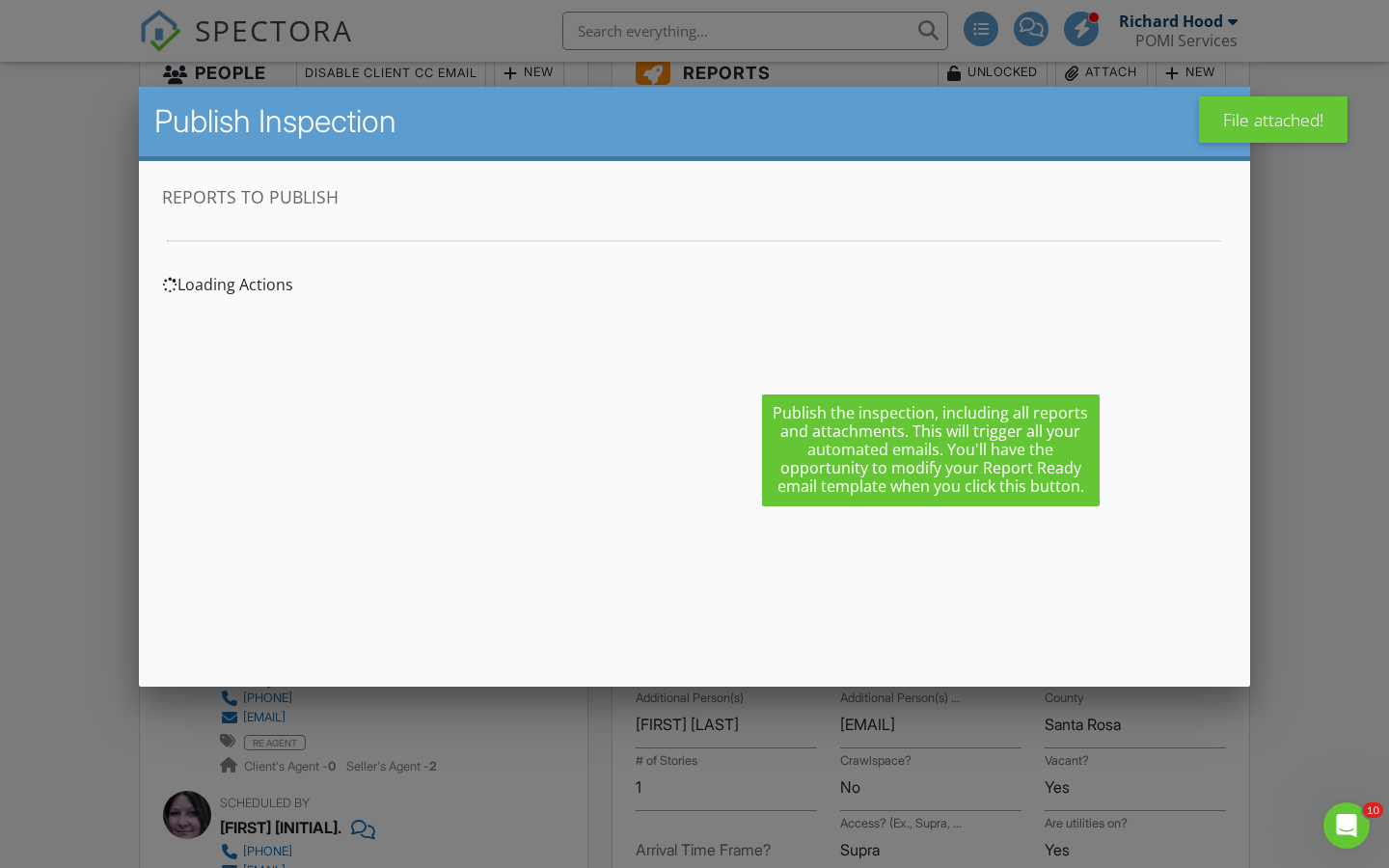 scroll, scrollTop: 0, scrollLeft: 0, axis: both 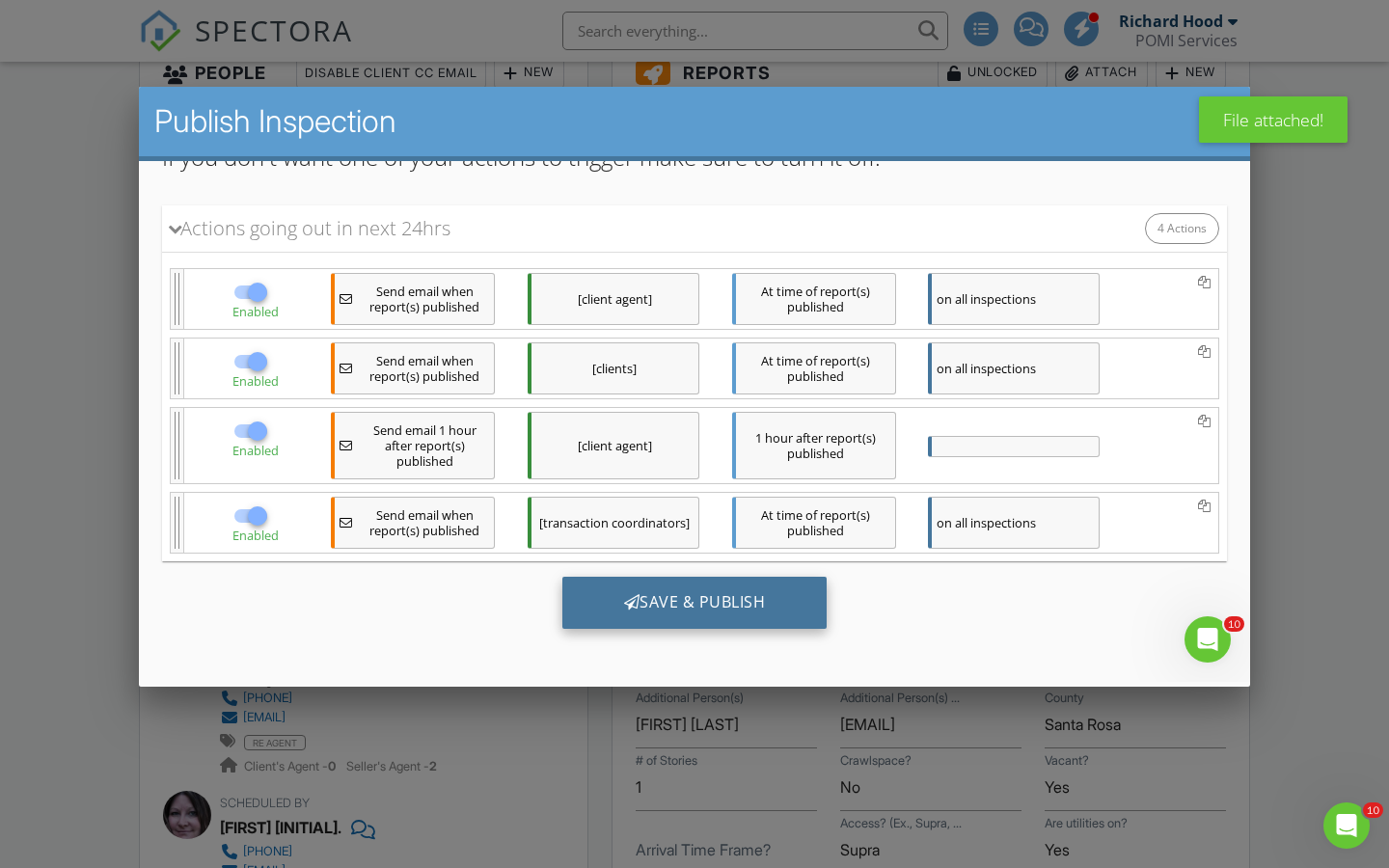 click on "Save & Publish" at bounding box center [694, 603] 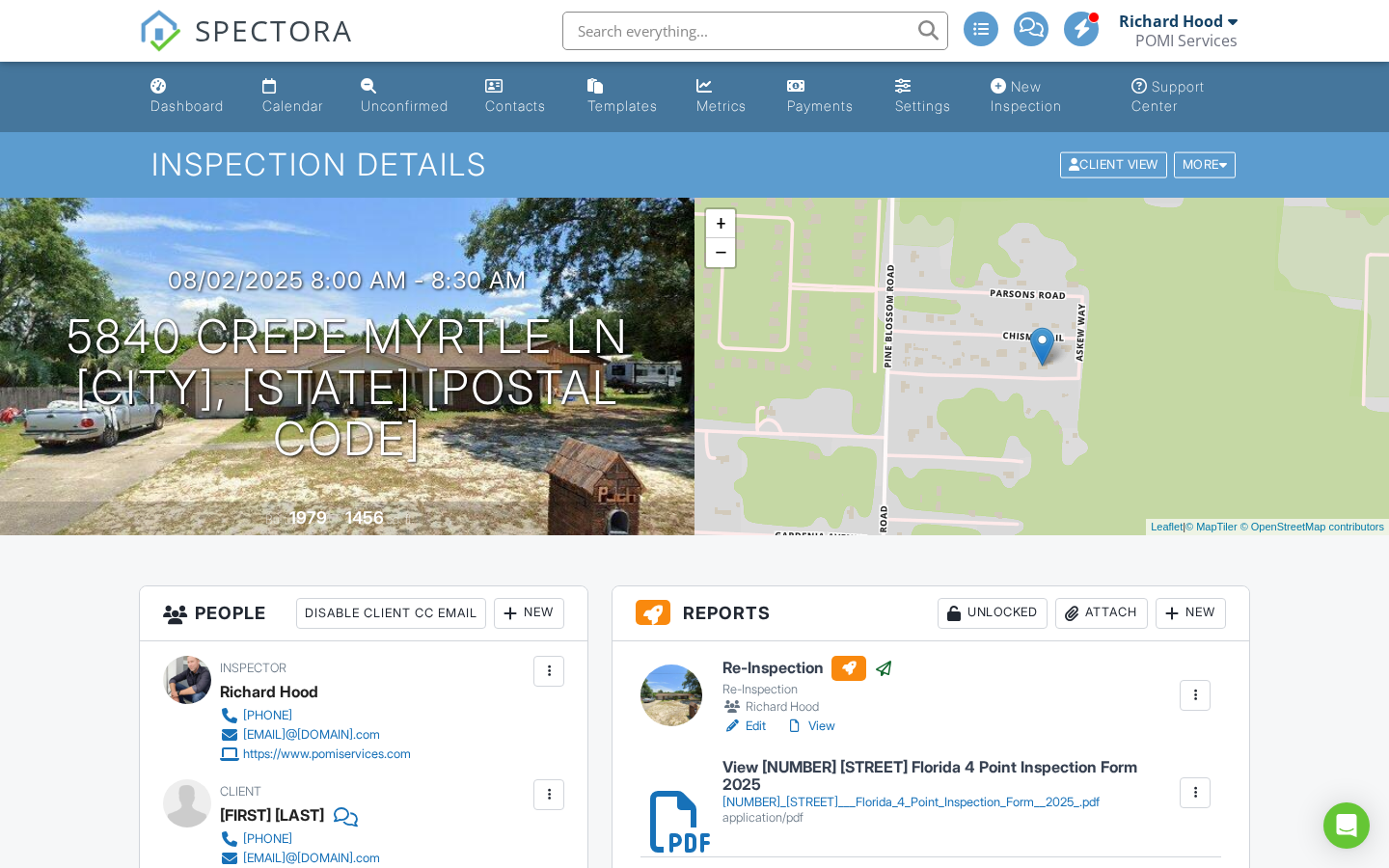 click on "Dashboard" at bounding box center [191, 96] 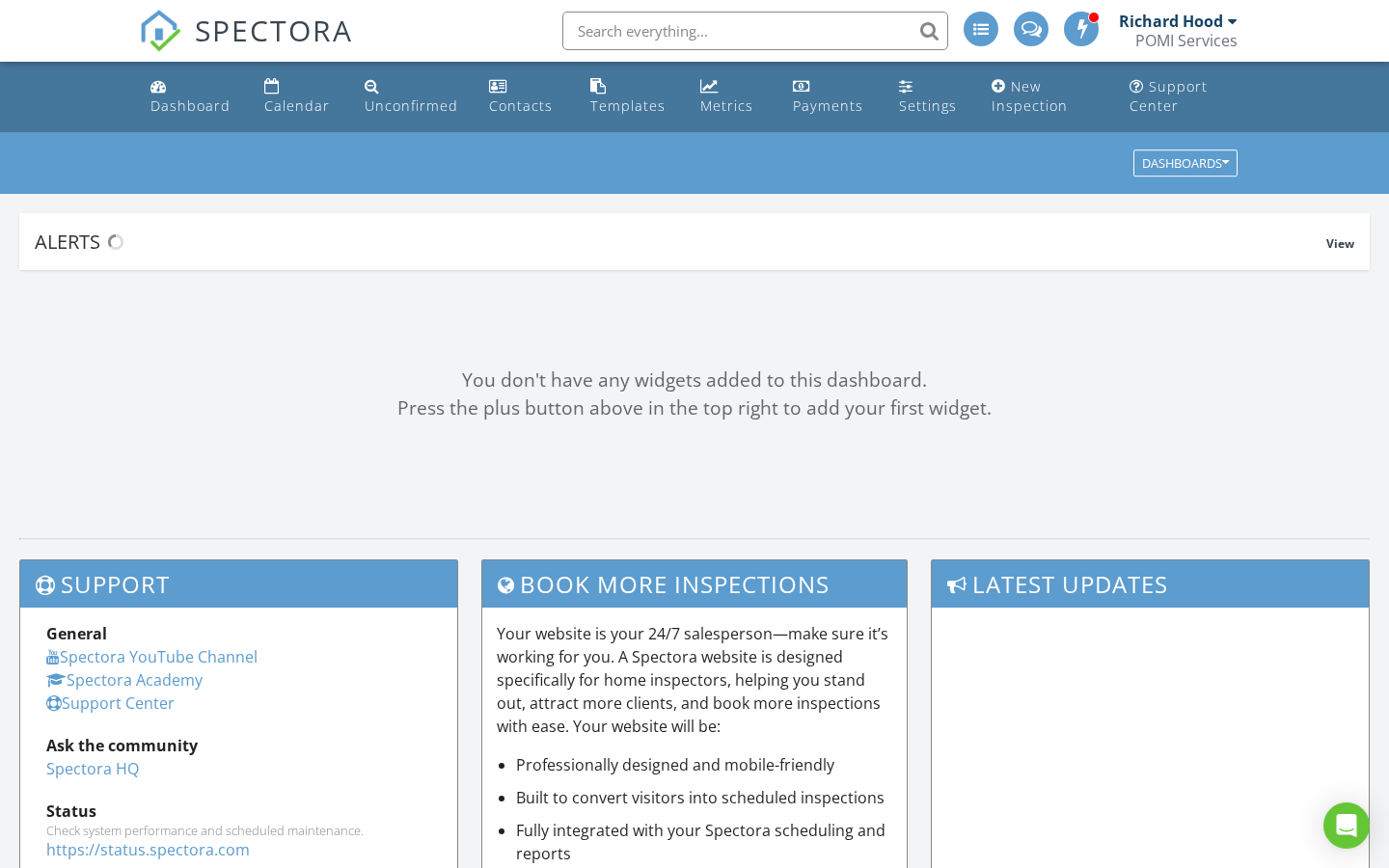 scroll, scrollTop: 0, scrollLeft: 0, axis: both 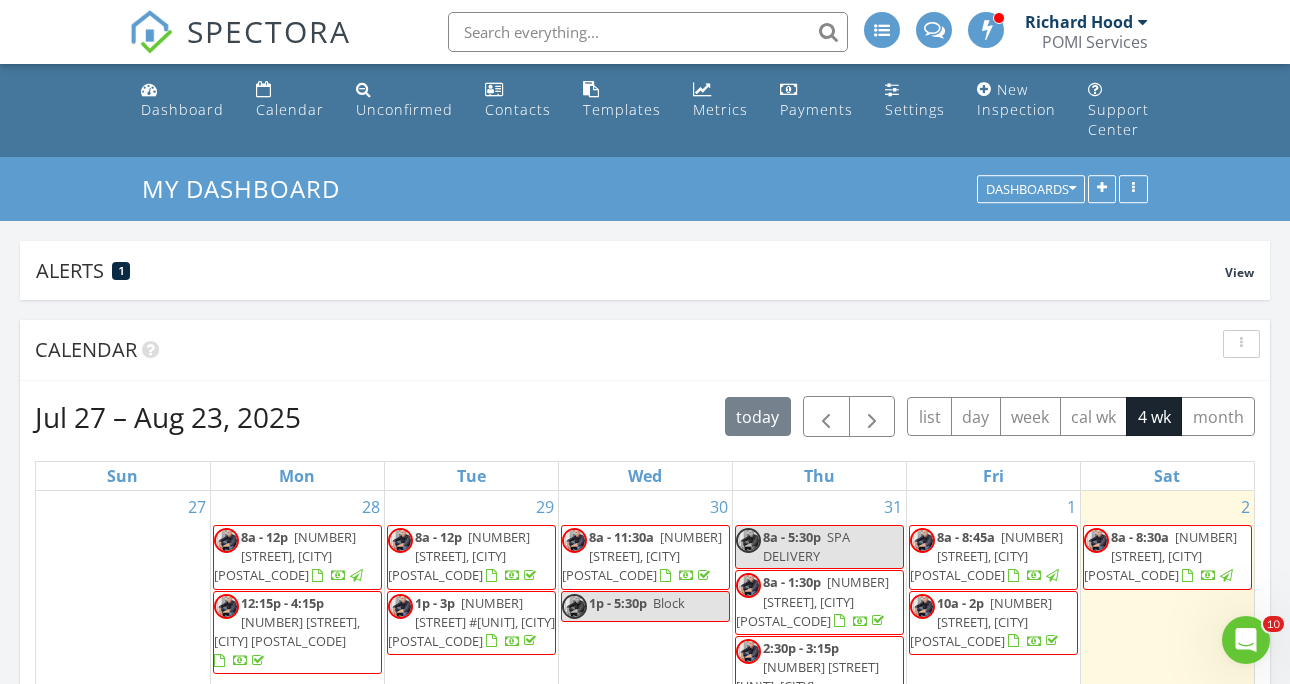 click at bounding box center (648, 32) 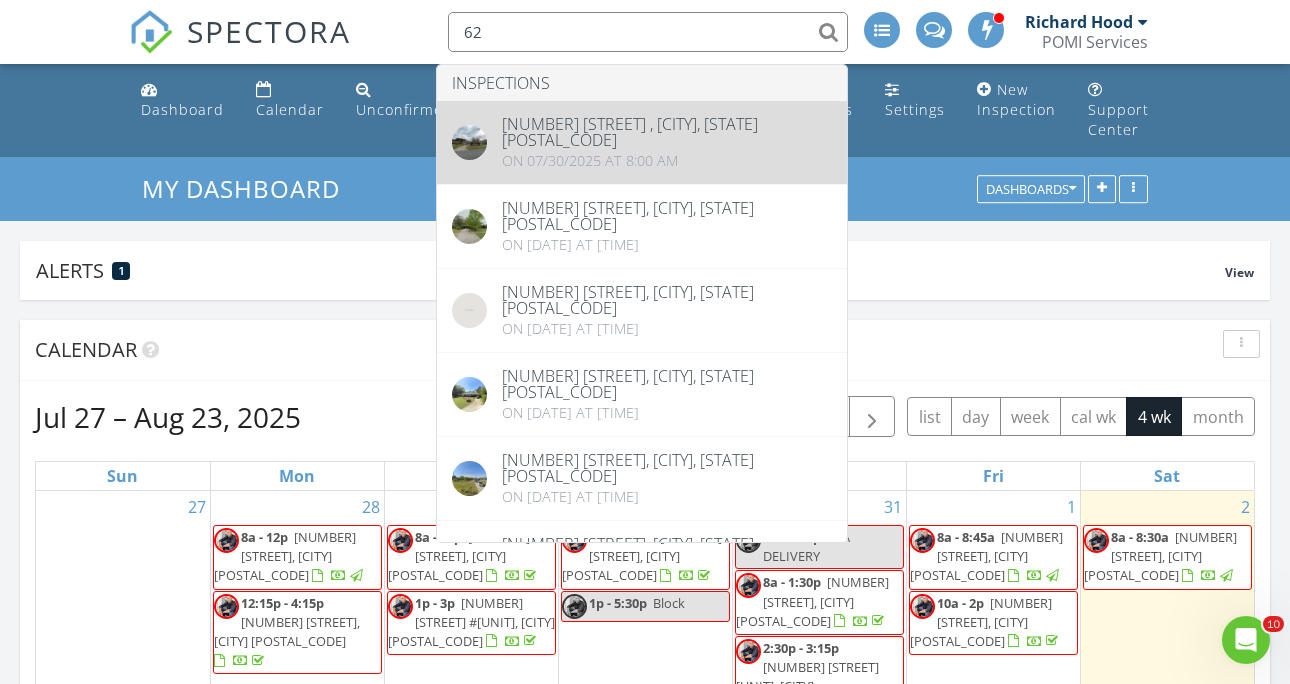 type on "62" 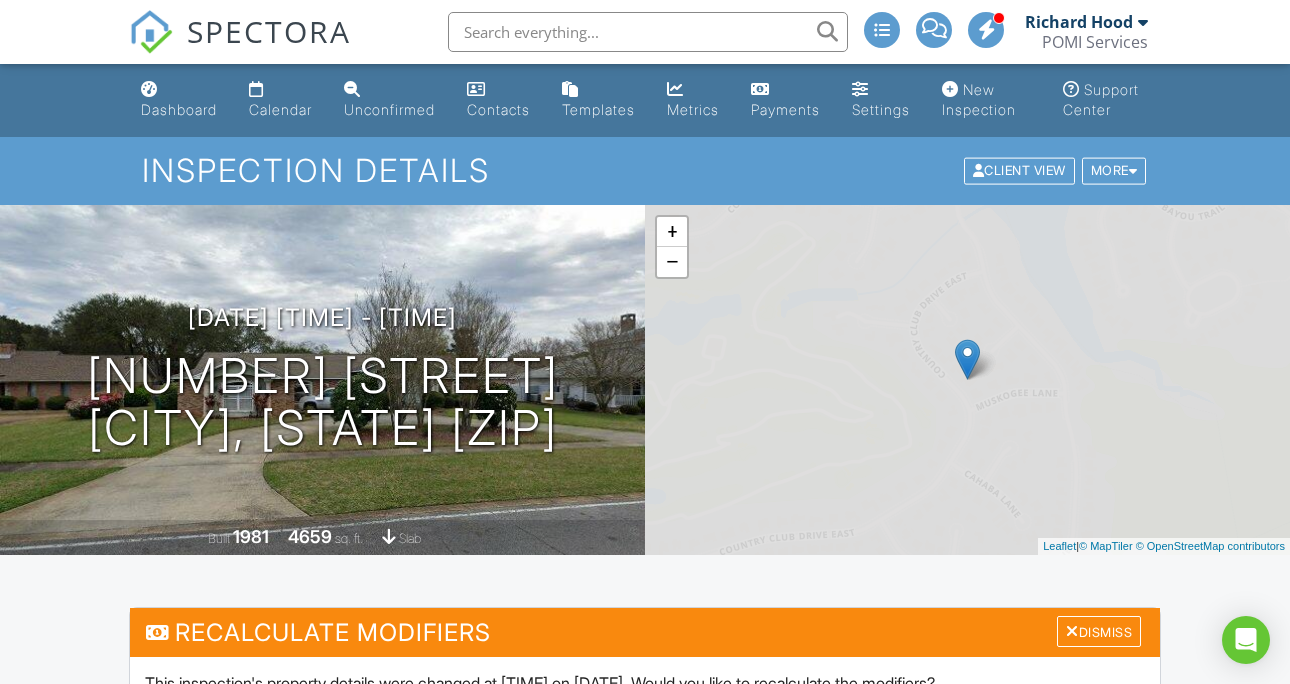 scroll, scrollTop: 391, scrollLeft: 0, axis: vertical 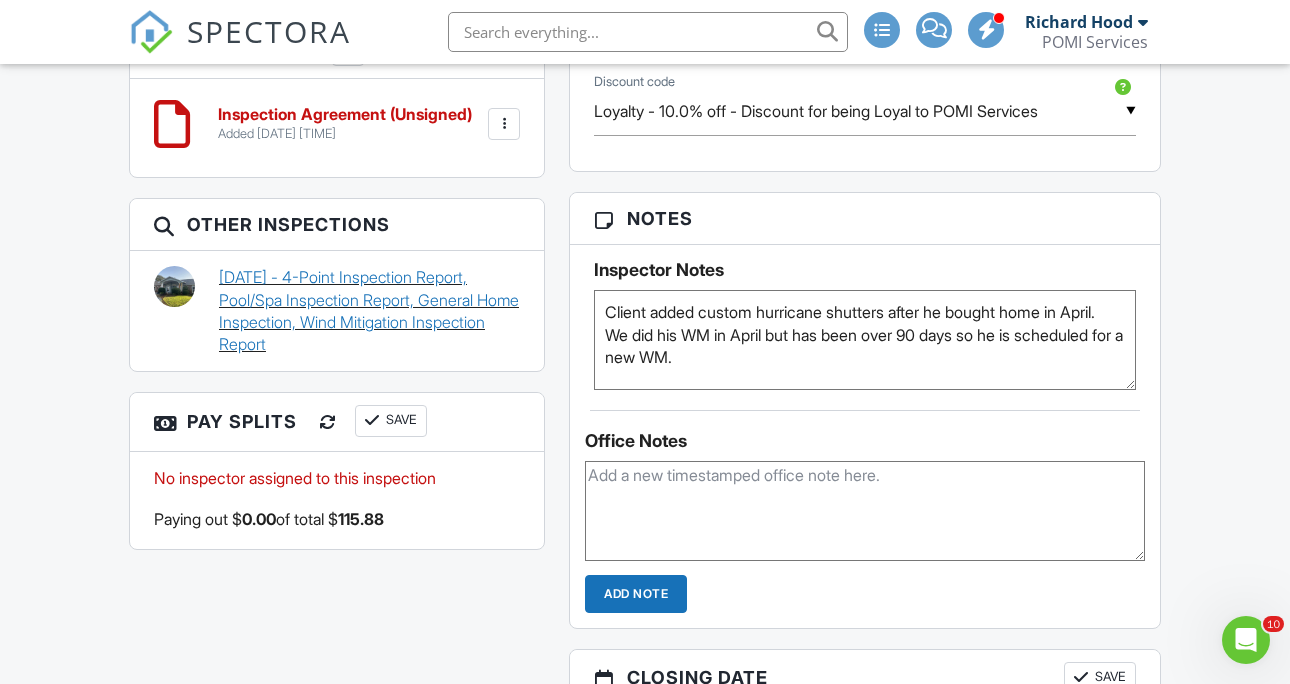 click on "03/20/2025 - 4-Point Inspection Report, Pool/Spa Inspection Report, General Home Inspection, Wind Mitigation Inspection Report" at bounding box center [369, 311] 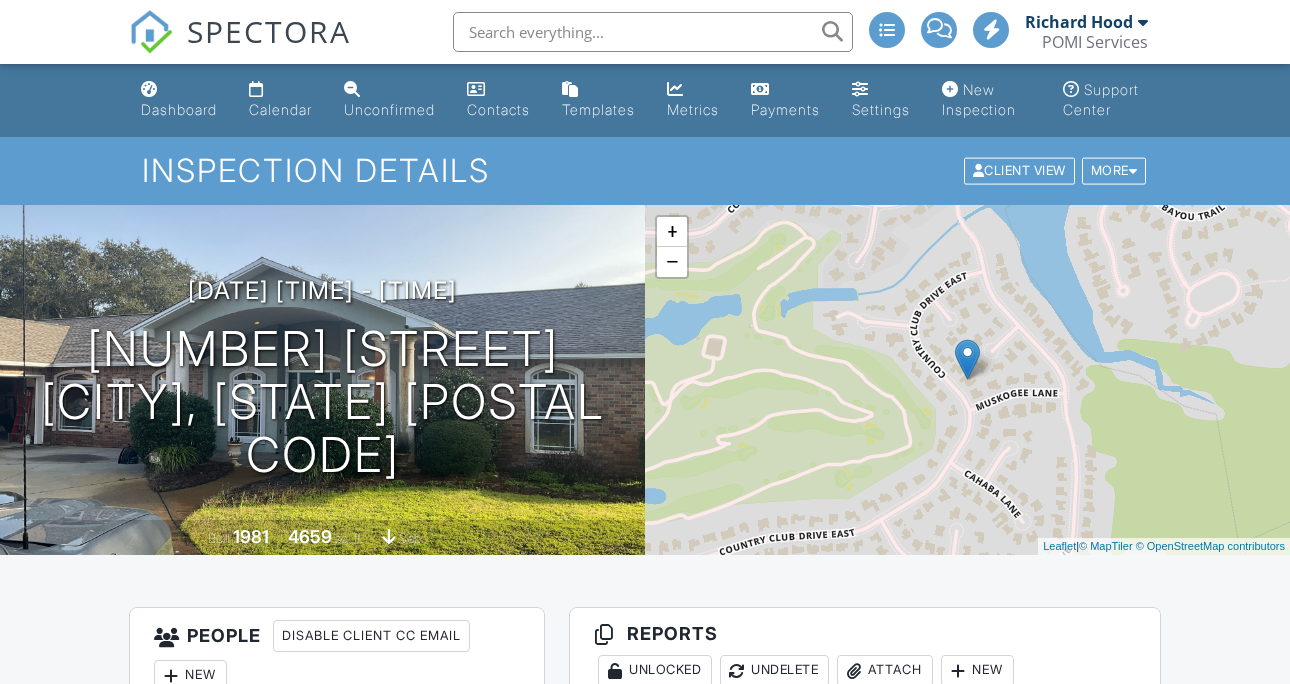 scroll, scrollTop: 227, scrollLeft: 0, axis: vertical 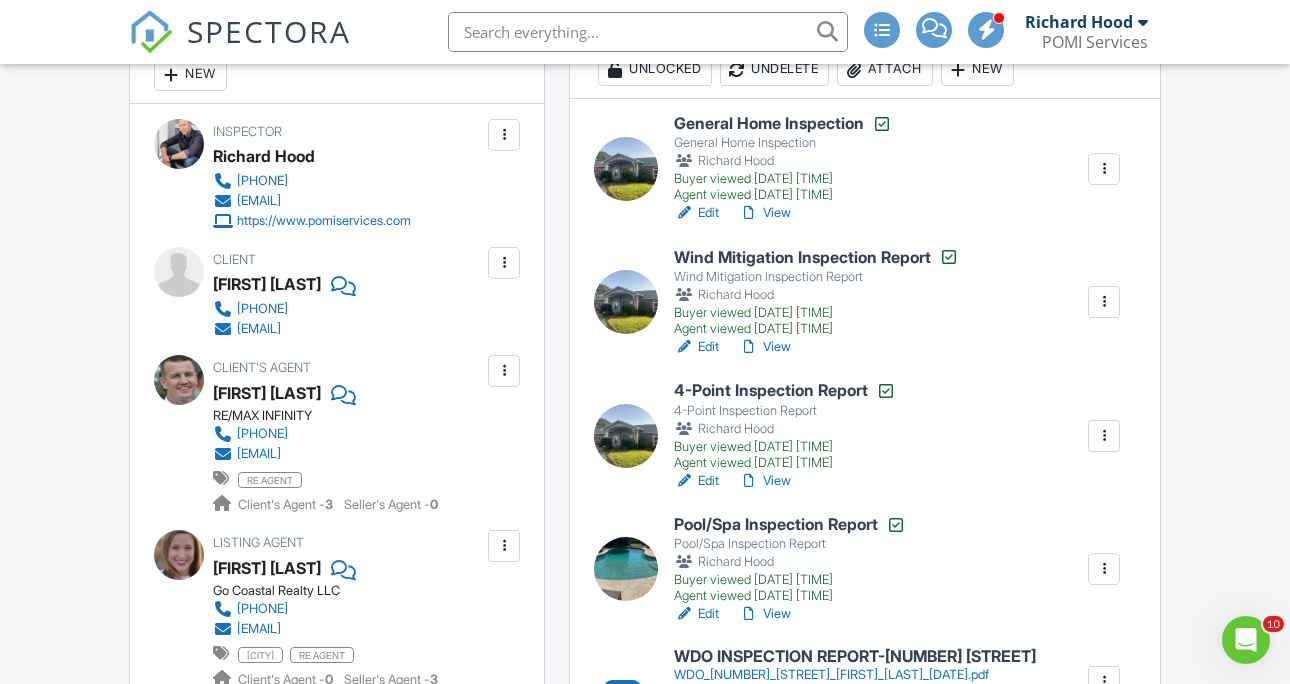 click on "Edit" at bounding box center [696, 347] 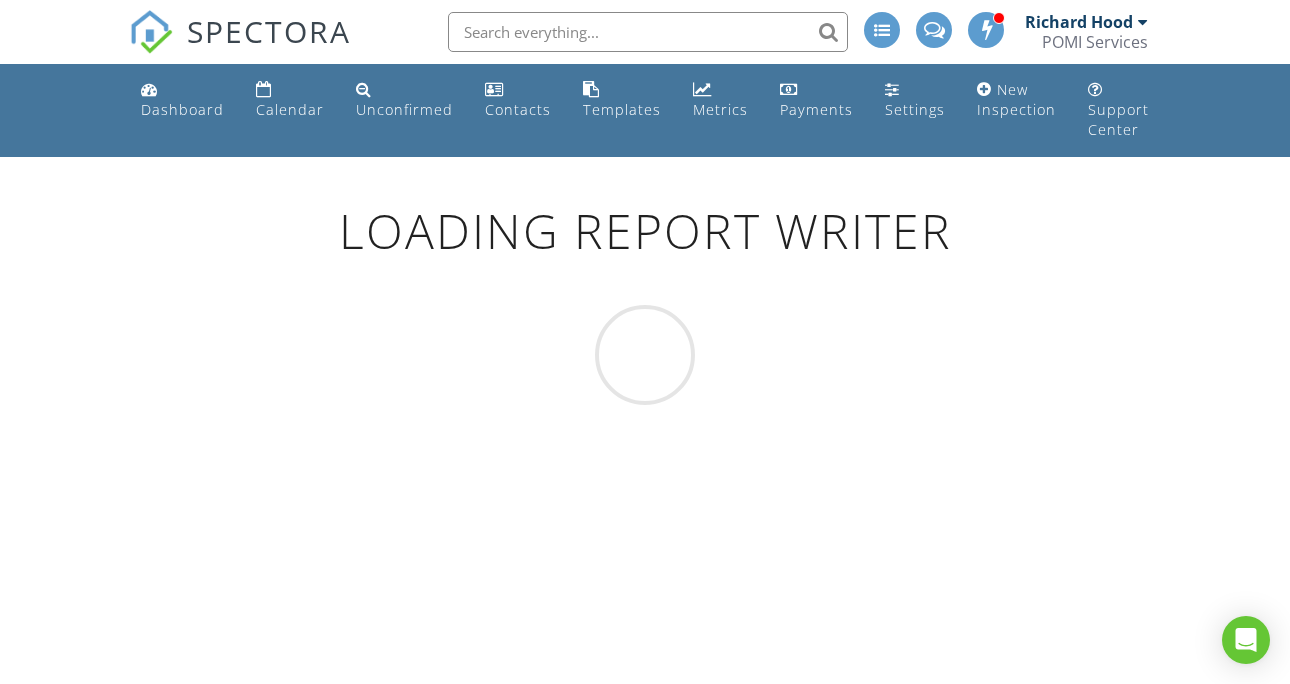 scroll, scrollTop: 0, scrollLeft: 0, axis: both 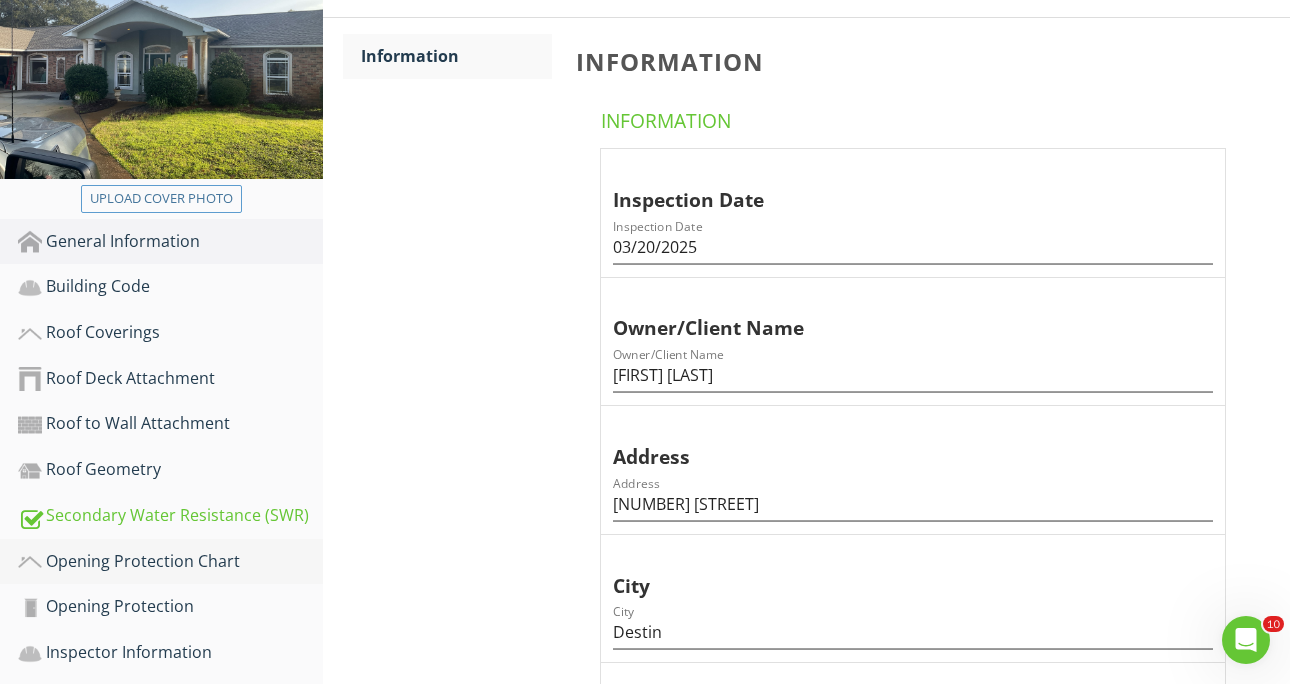 click on "Opening Protection Chart" at bounding box center (170, 562) 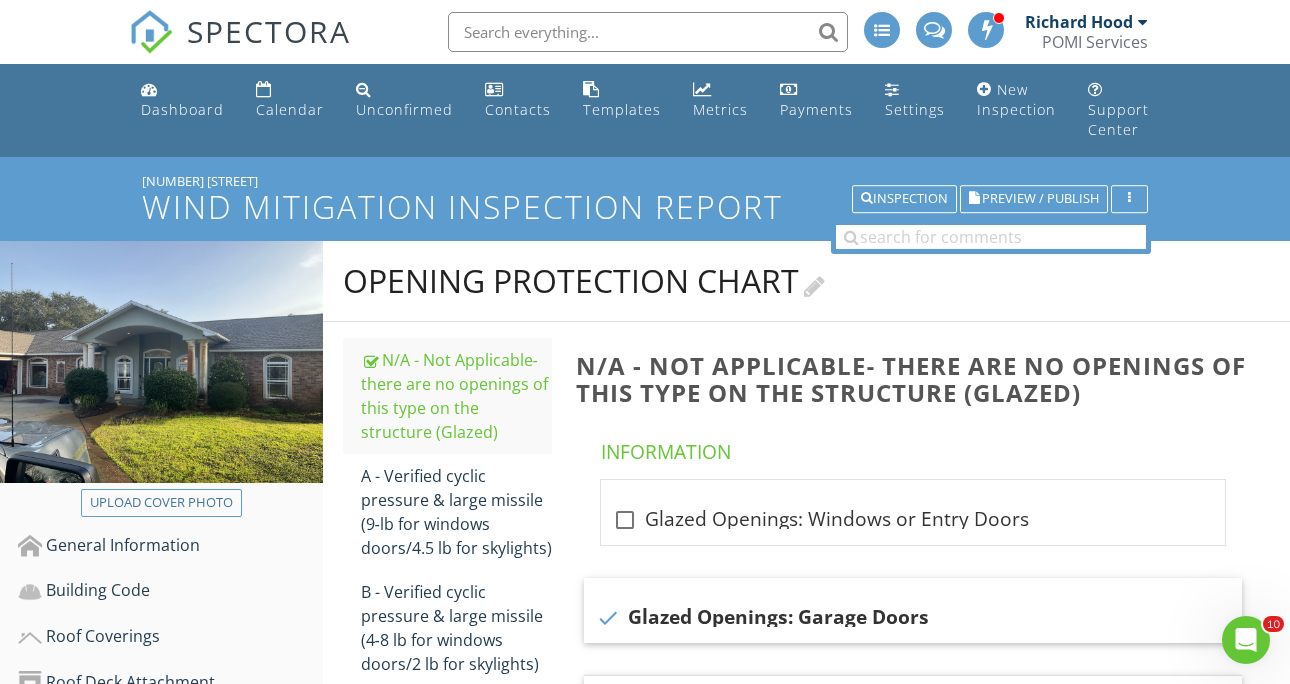 scroll, scrollTop: 0, scrollLeft: 0, axis: both 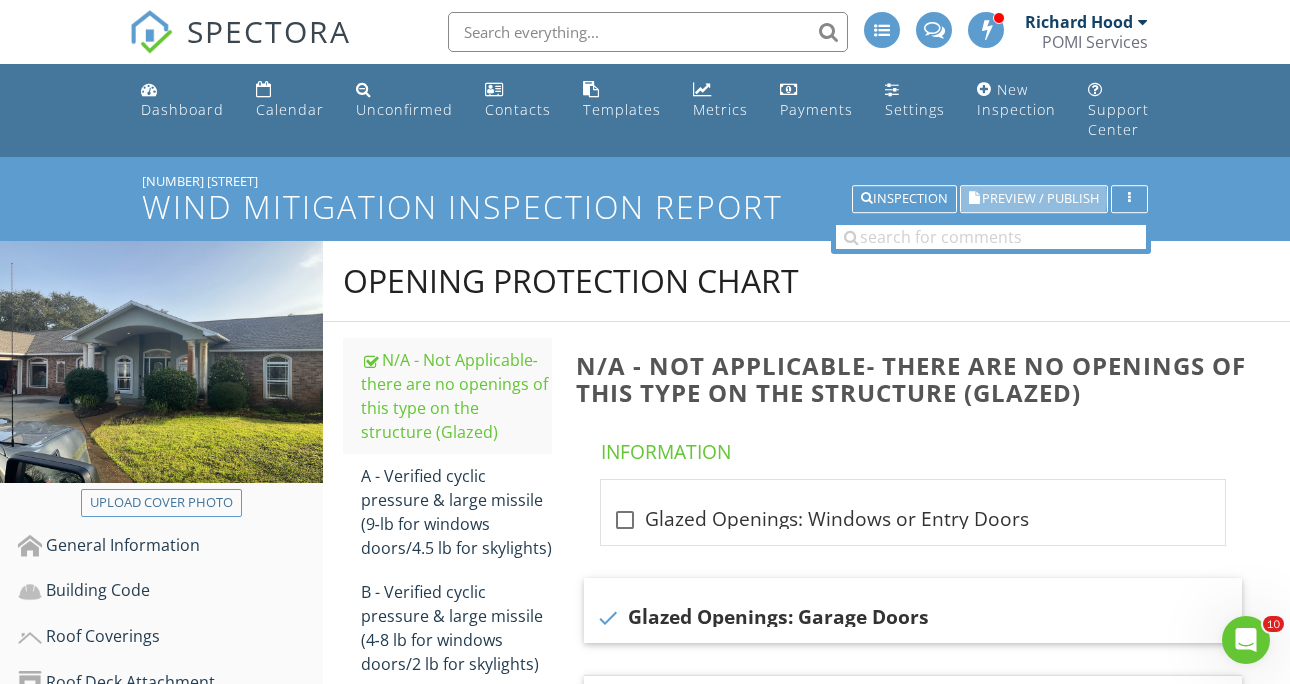 click on "Preview / Publish" at bounding box center [1040, 199] 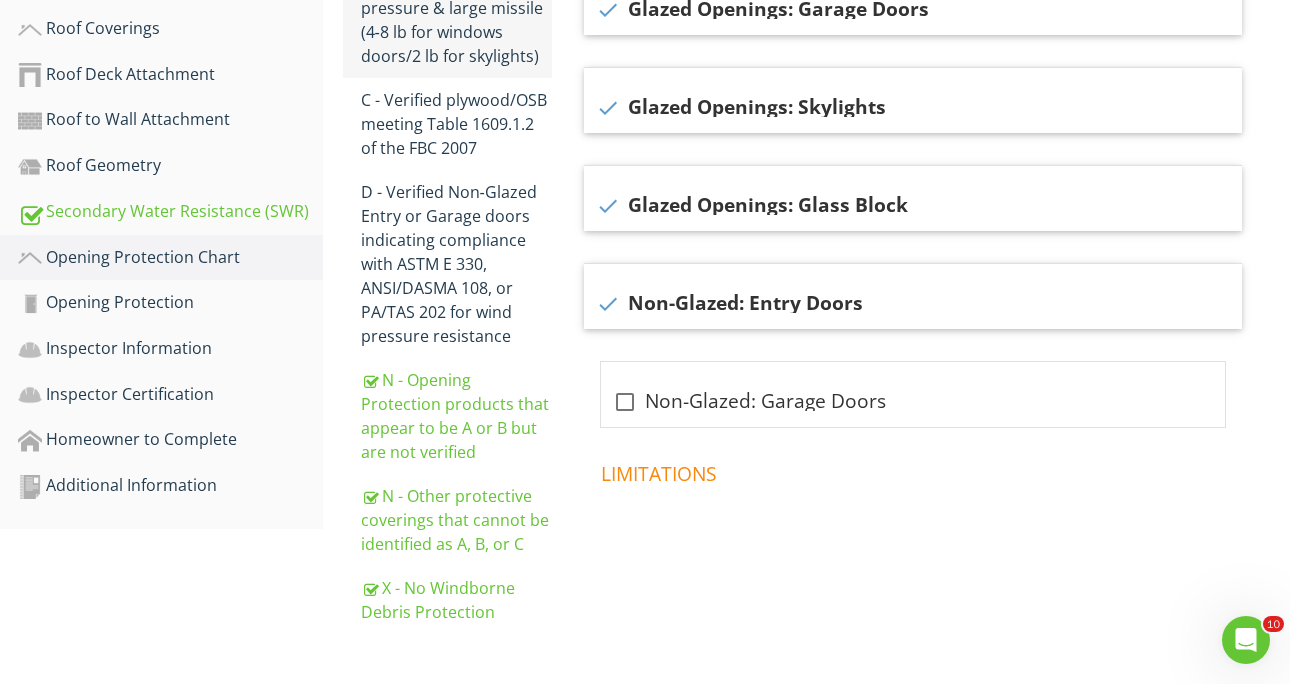 scroll, scrollTop: 607, scrollLeft: 0, axis: vertical 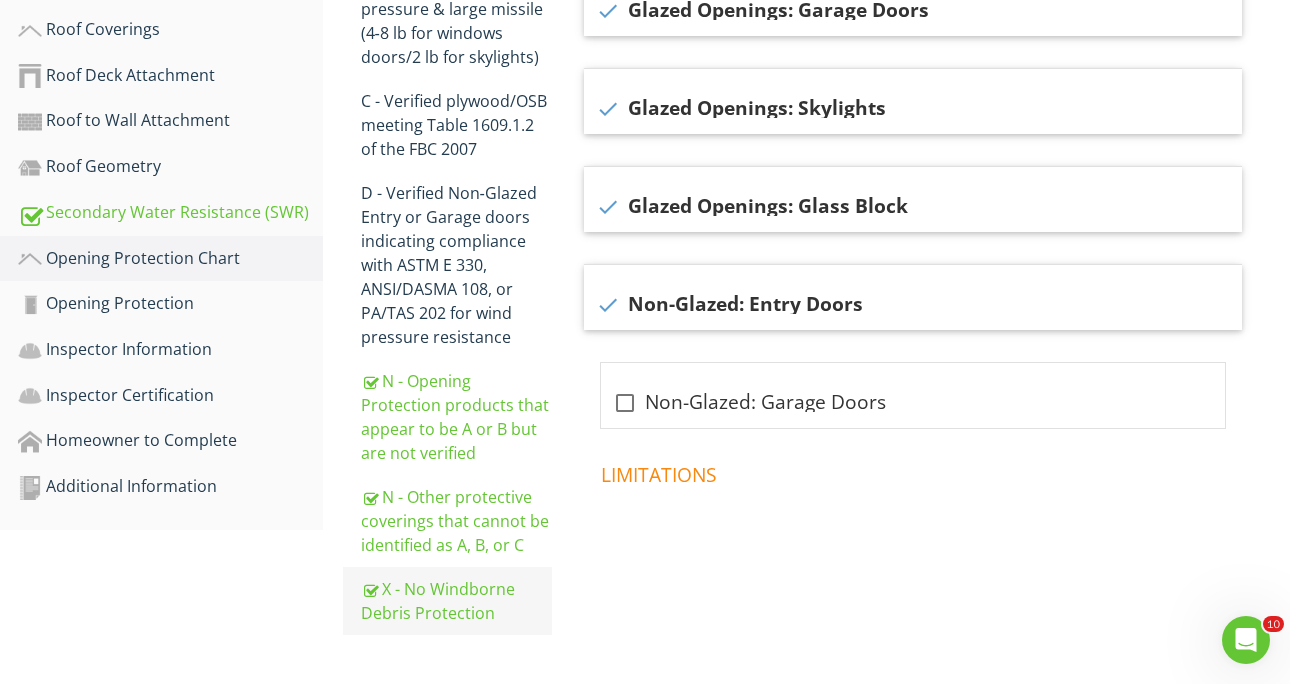 click on "X - No Windborne Debris Protection" at bounding box center (457, 601) 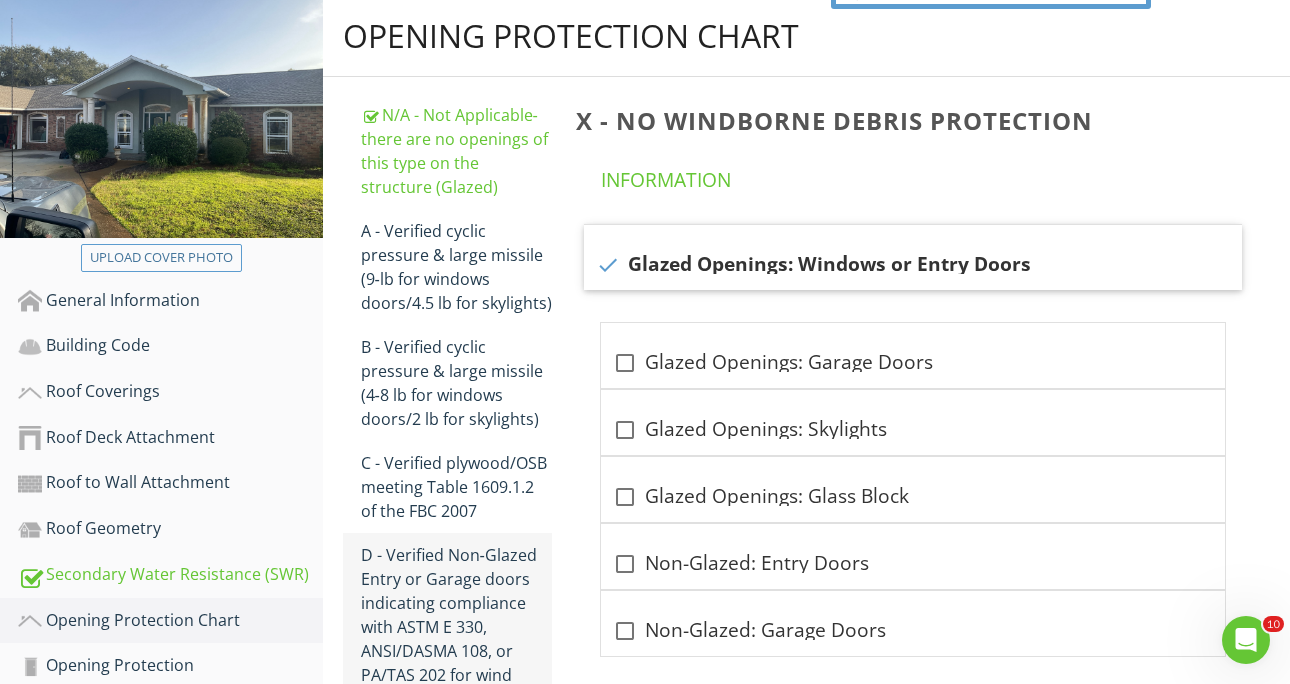 scroll, scrollTop: 225, scrollLeft: 0, axis: vertical 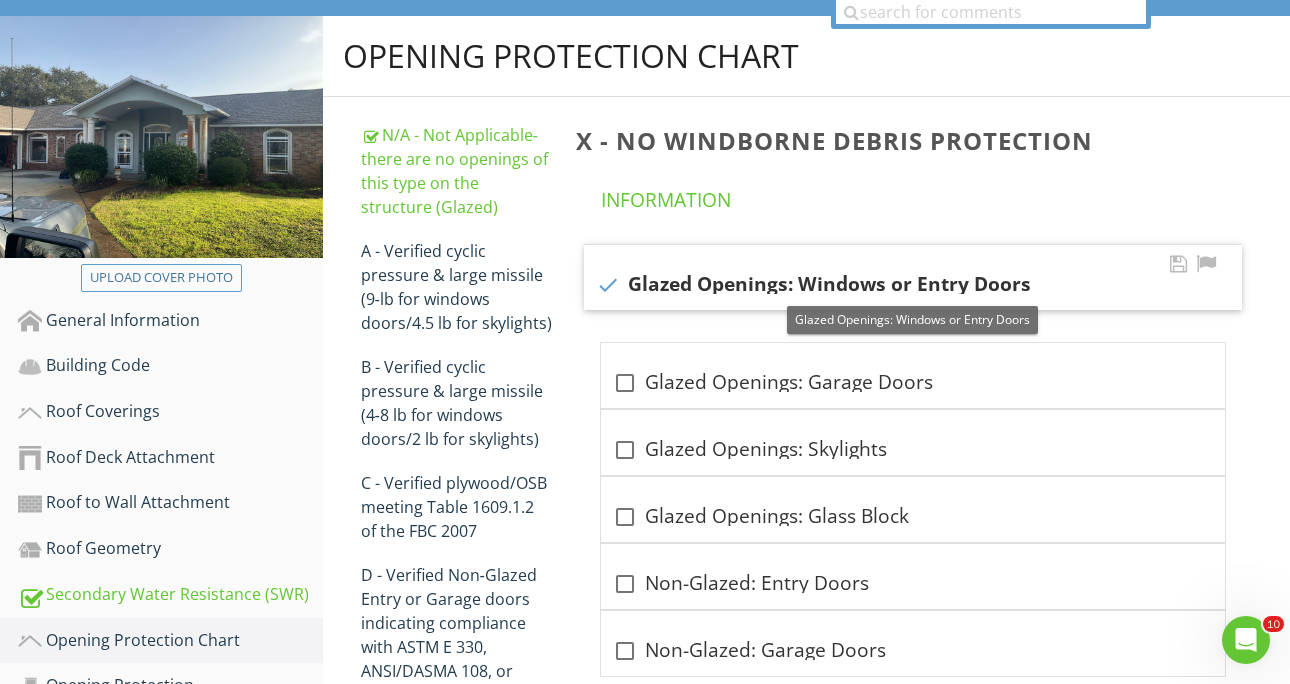 click at bounding box center [608, 285] 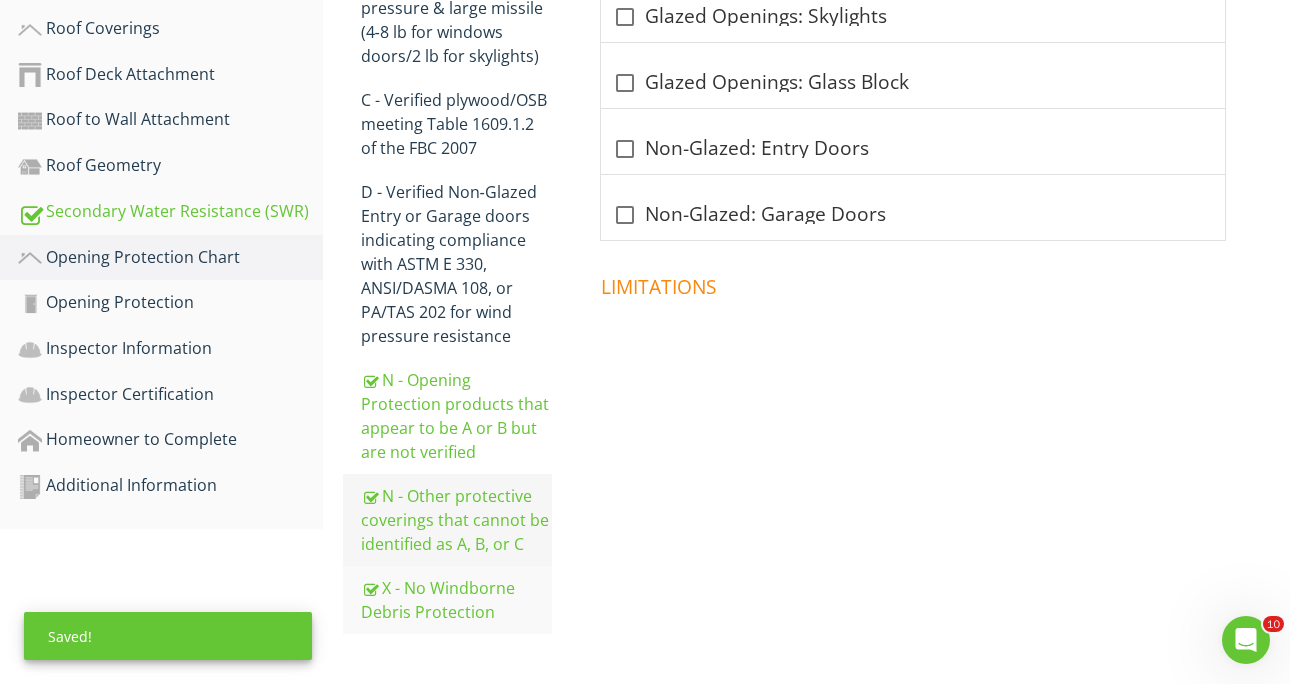 scroll, scrollTop: 607, scrollLeft: 0, axis: vertical 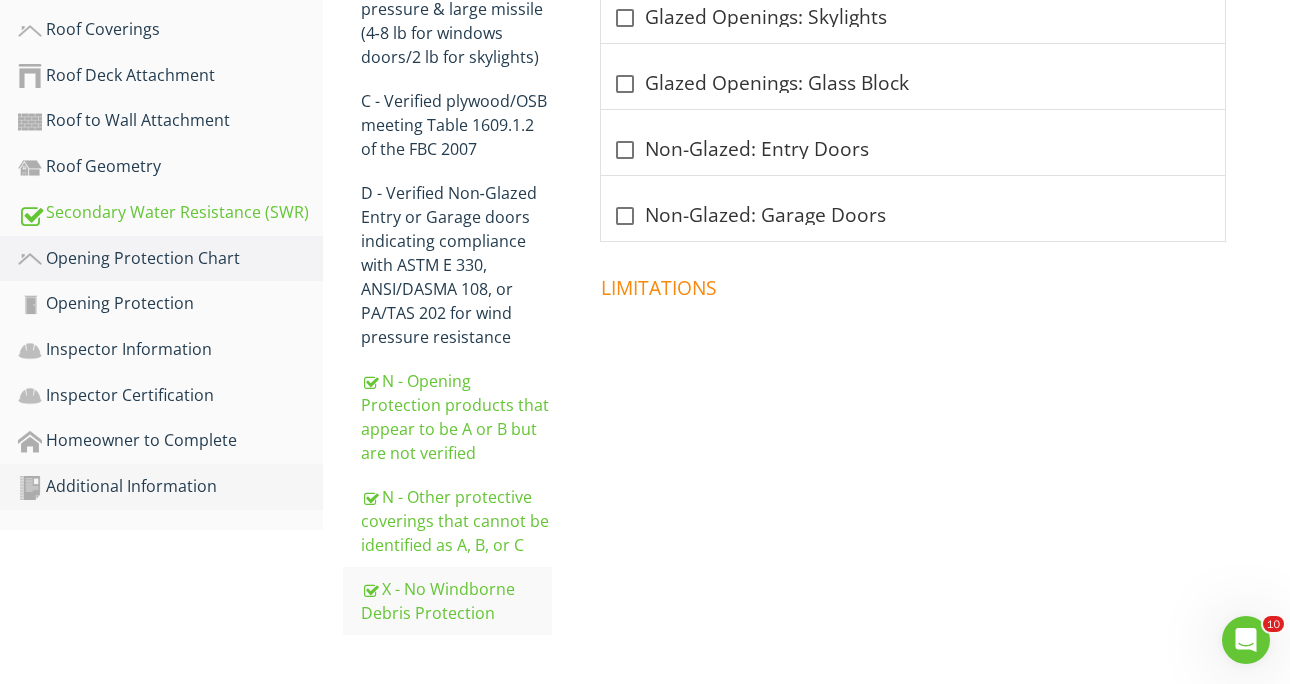 click on "Additional Information" at bounding box center [170, 487] 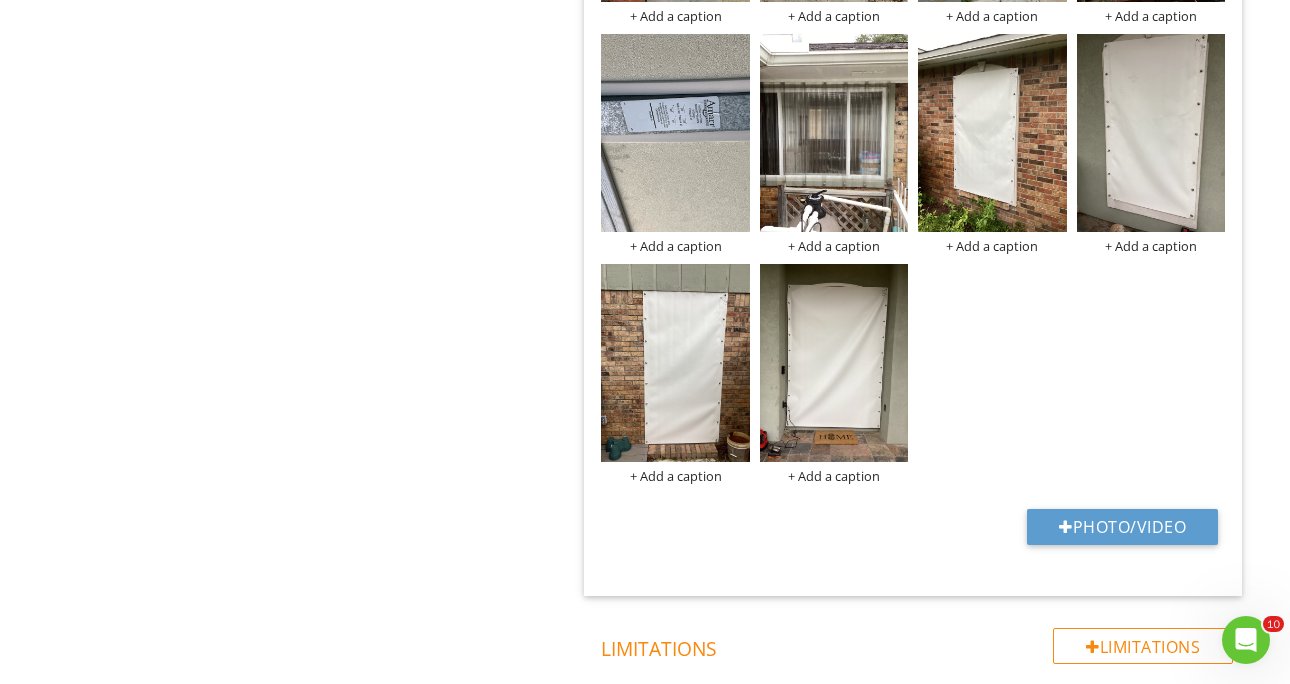 scroll, scrollTop: 6527, scrollLeft: 0, axis: vertical 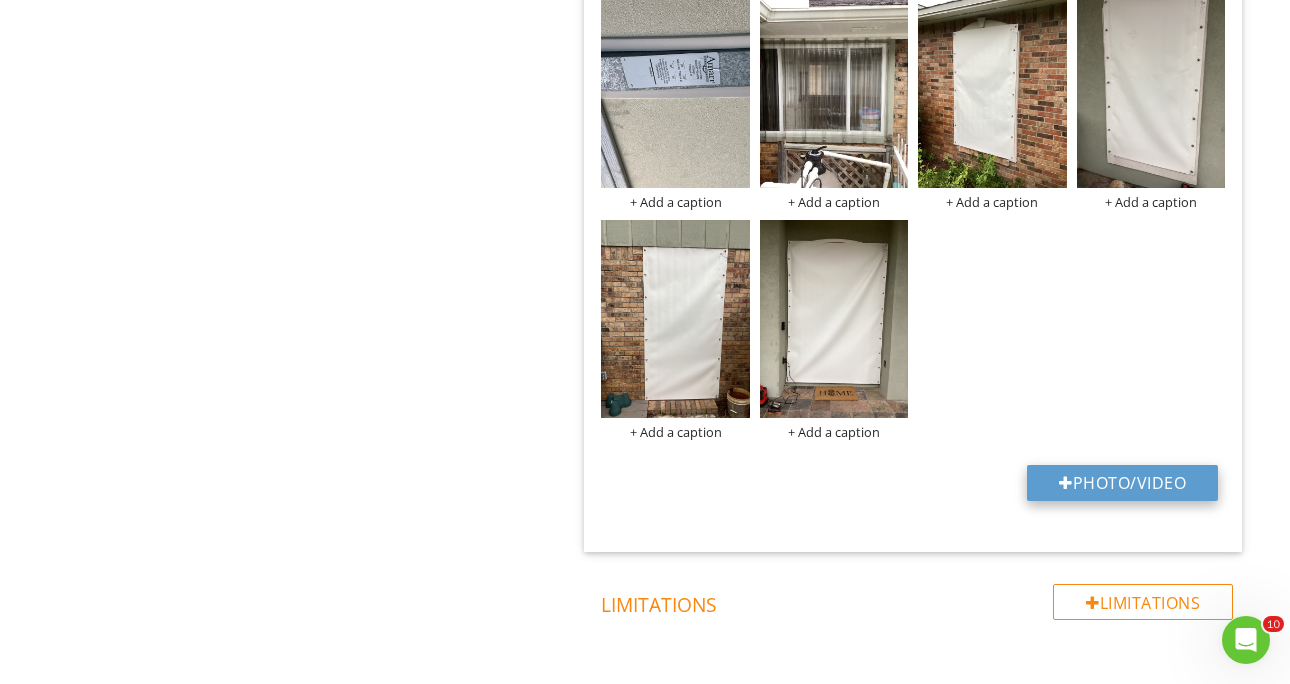 click on "Photo/Video" at bounding box center [1122, 483] 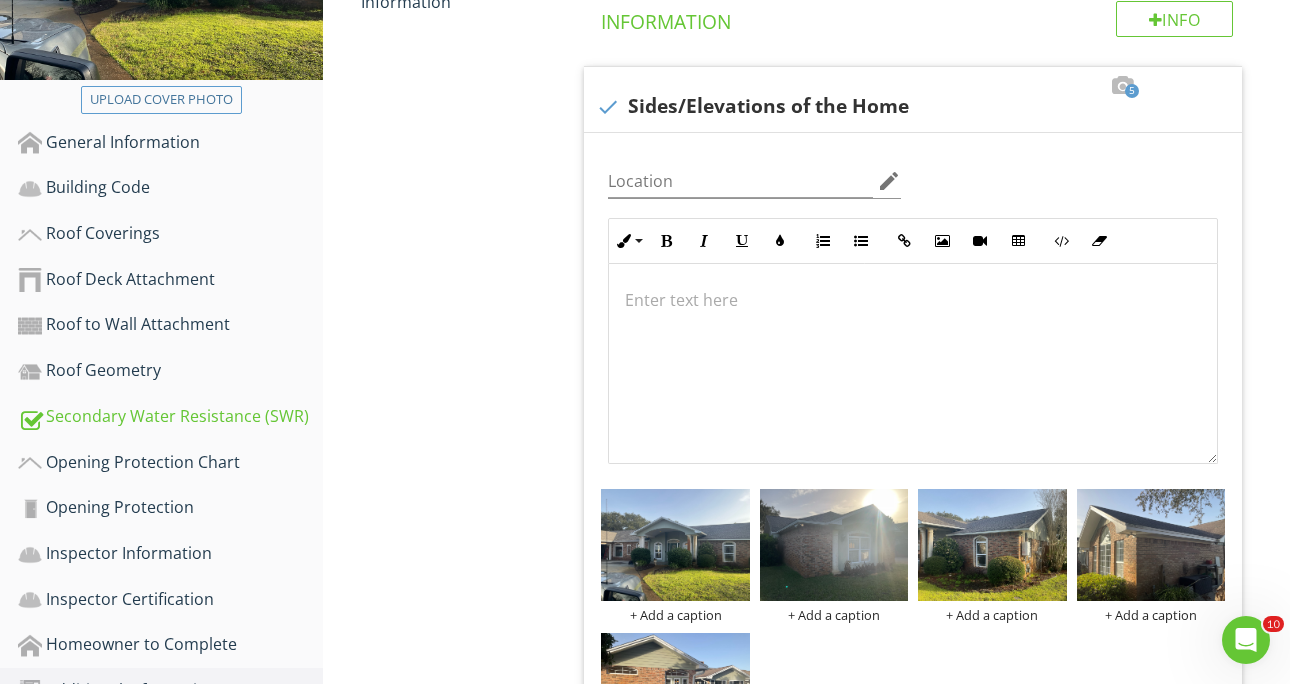 scroll, scrollTop: 401, scrollLeft: 0, axis: vertical 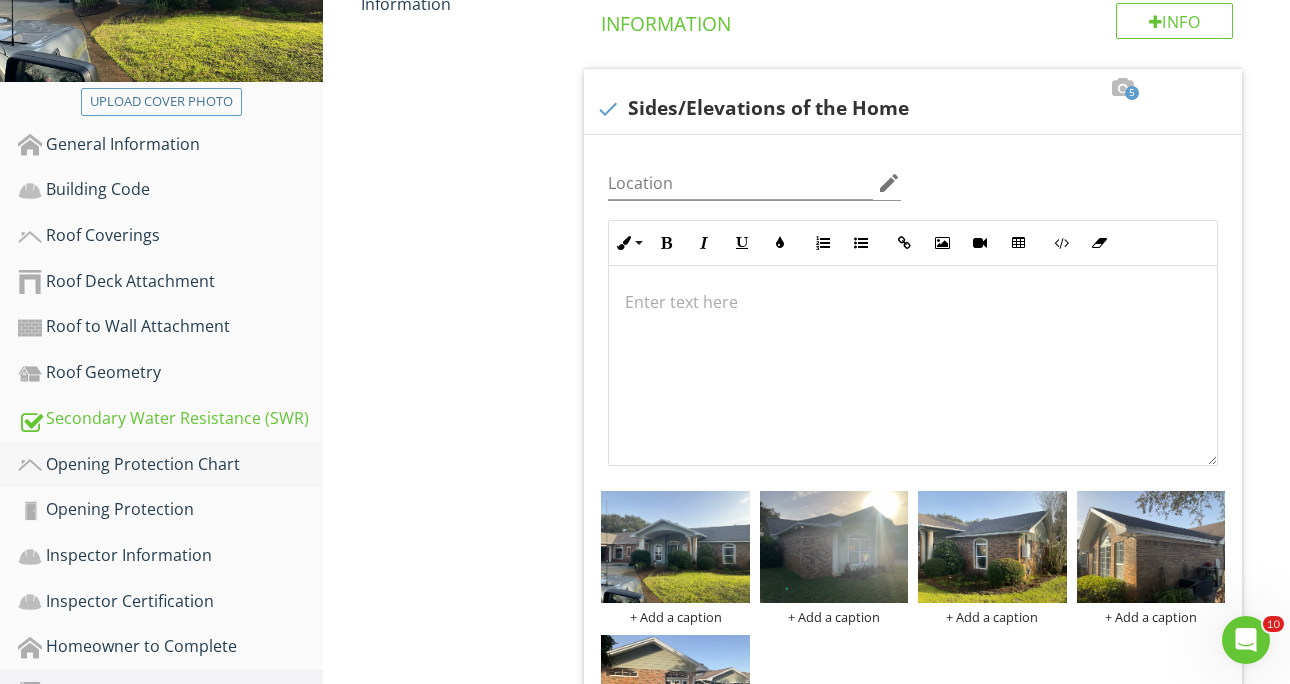 click on "Opening Protection Chart" at bounding box center (170, 465) 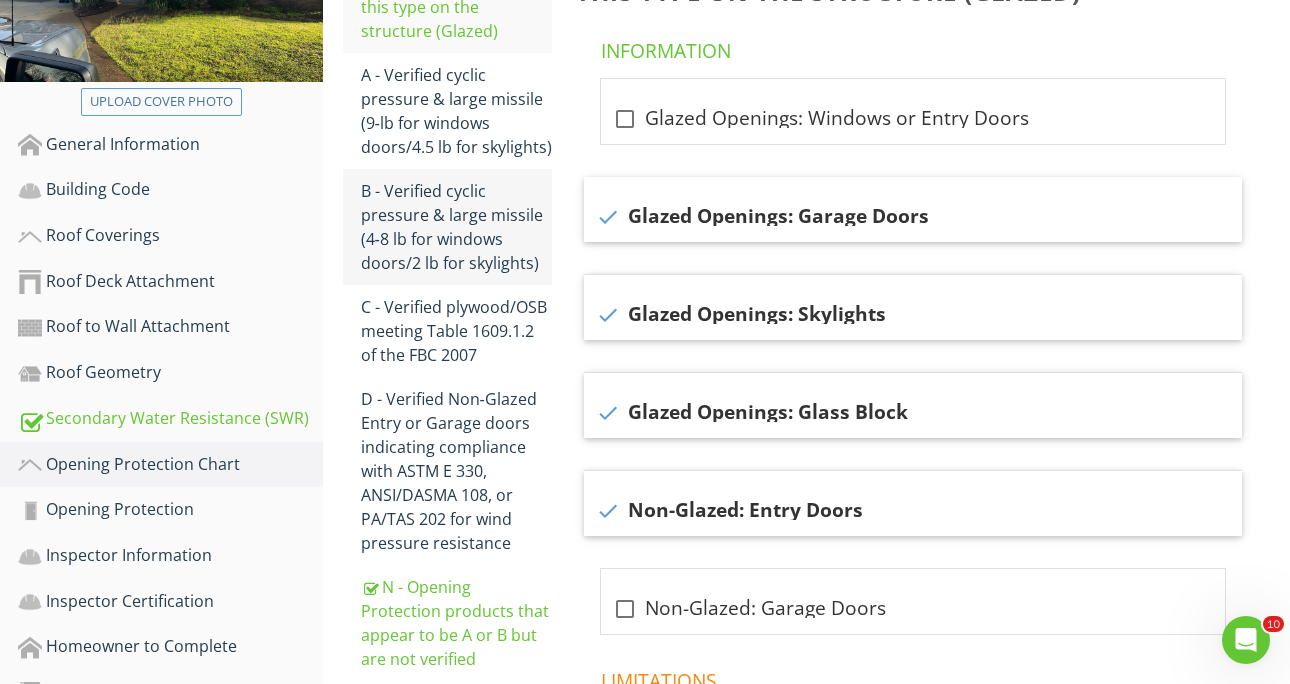click on "B - Verified cyclic pressure & large missile (4‐8 lb for windows doors/2 lb for skylights)" at bounding box center (457, 227) 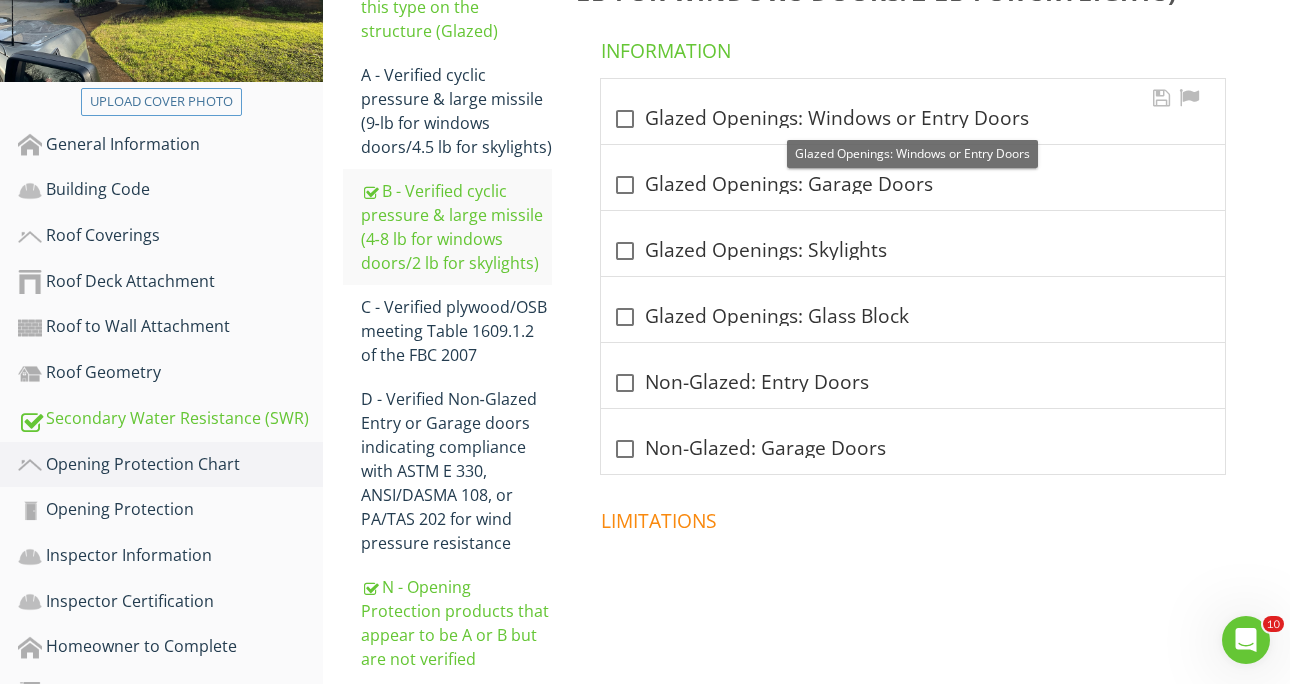 click at bounding box center [625, 119] 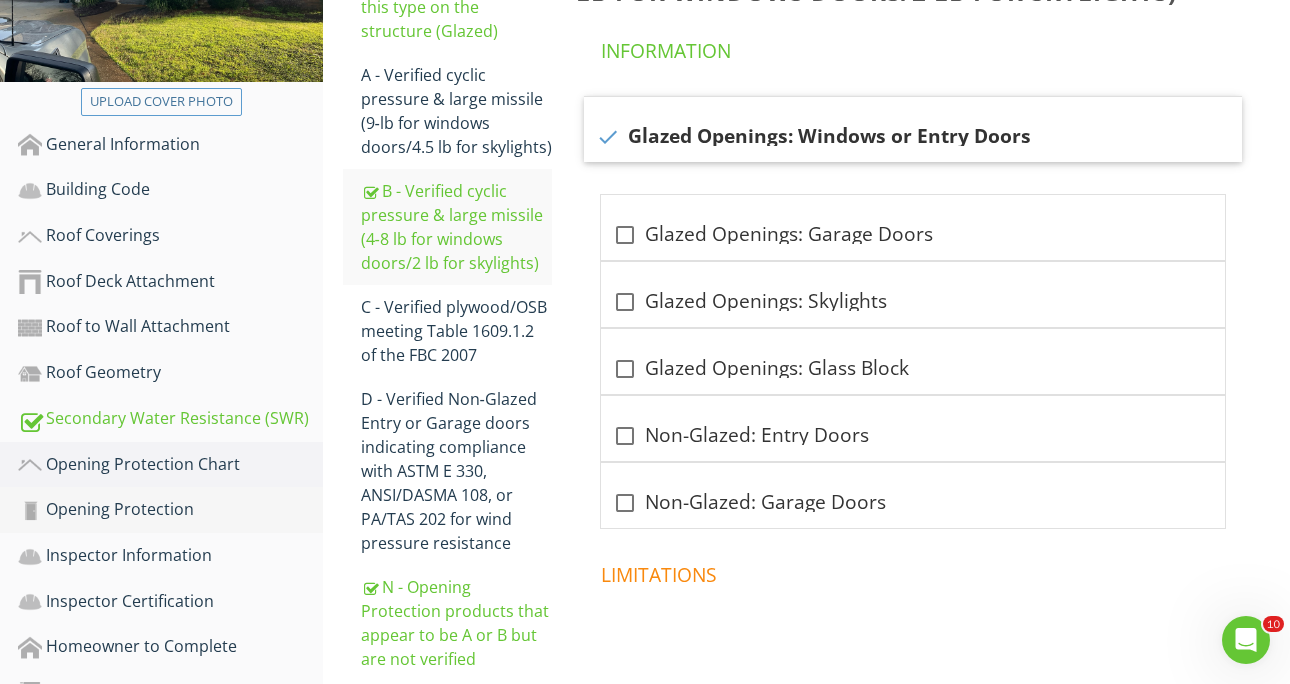 click on "Opening Protection" at bounding box center [170, 510] 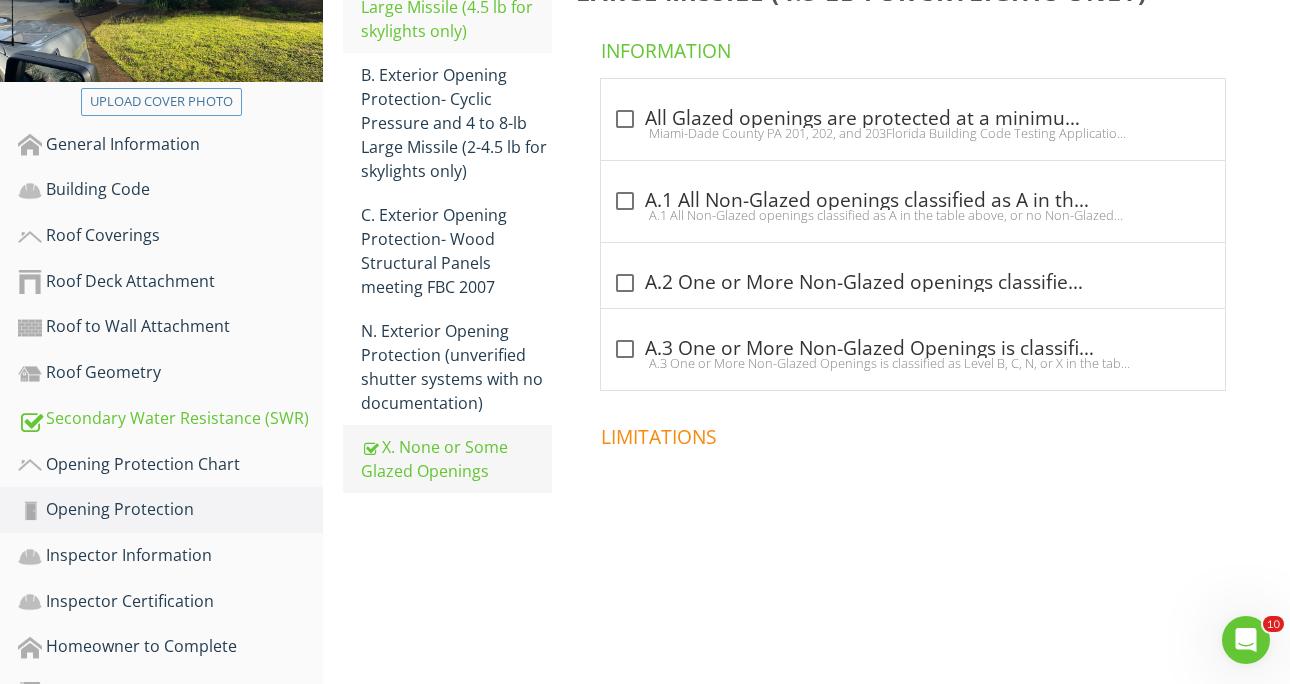click on "X. None or Some Glazed Openings" at bounding box center (457, 459) 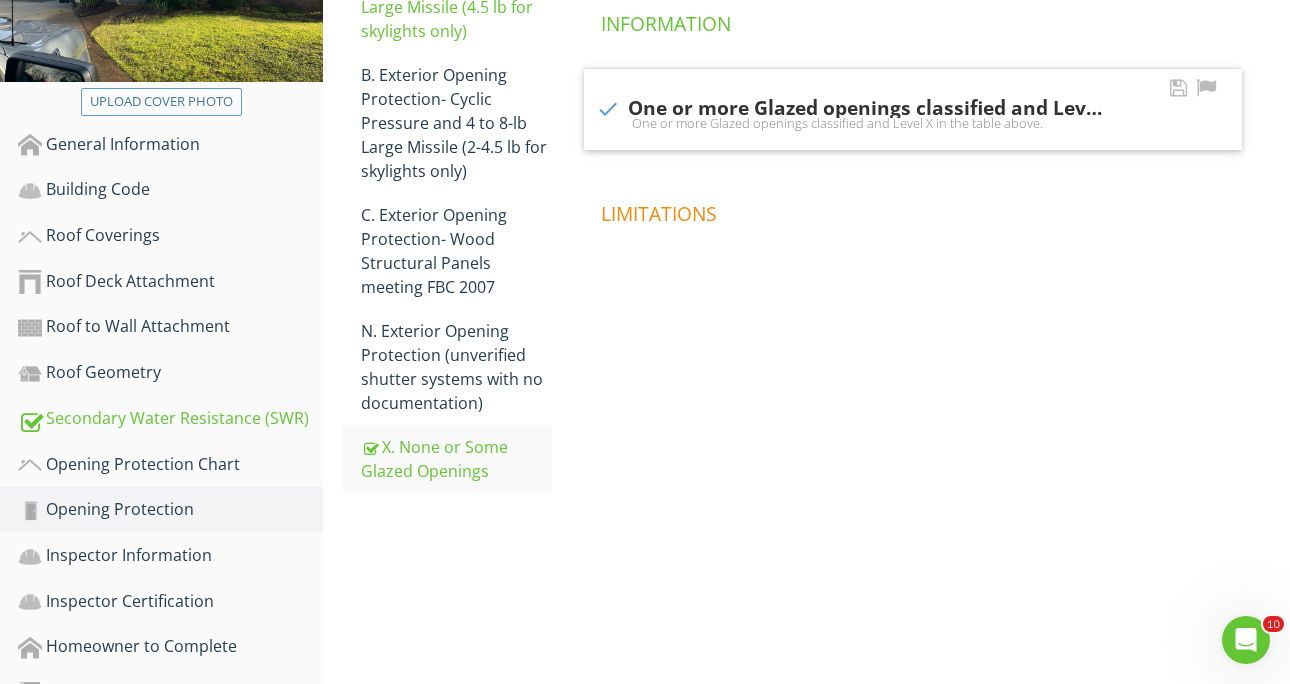 click at bounding box center [608, 109] 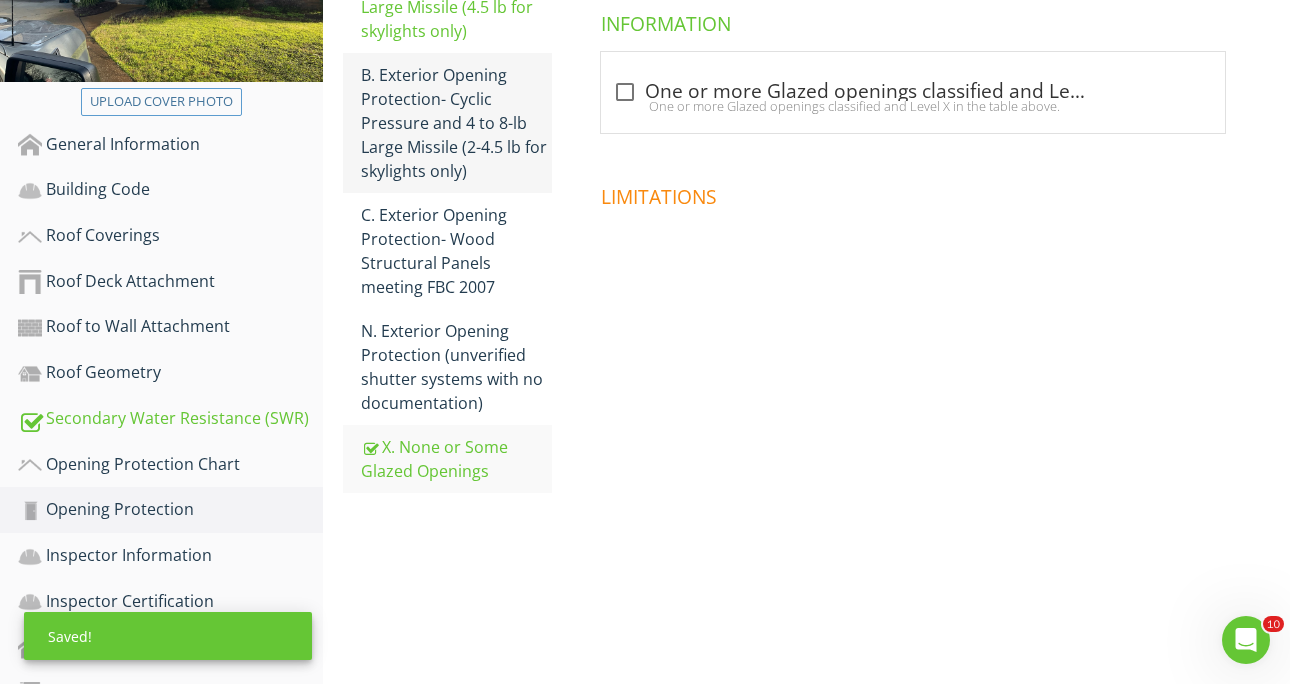 click on "B. Exterior Opening Protection- Cyclic Pressure and 4 to 8-lb Large Missile (2-4.5 lb for skylights only)" at bounding box center [457, 123] 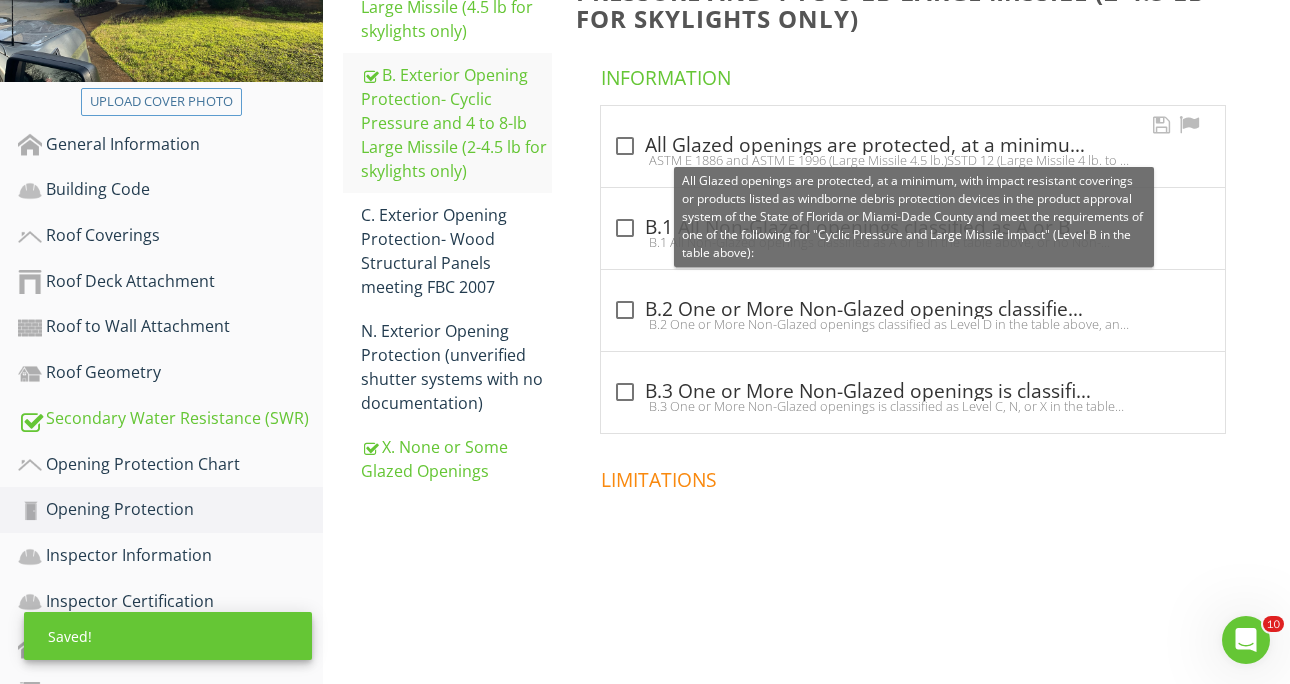 click at bounding box center [625, 146] 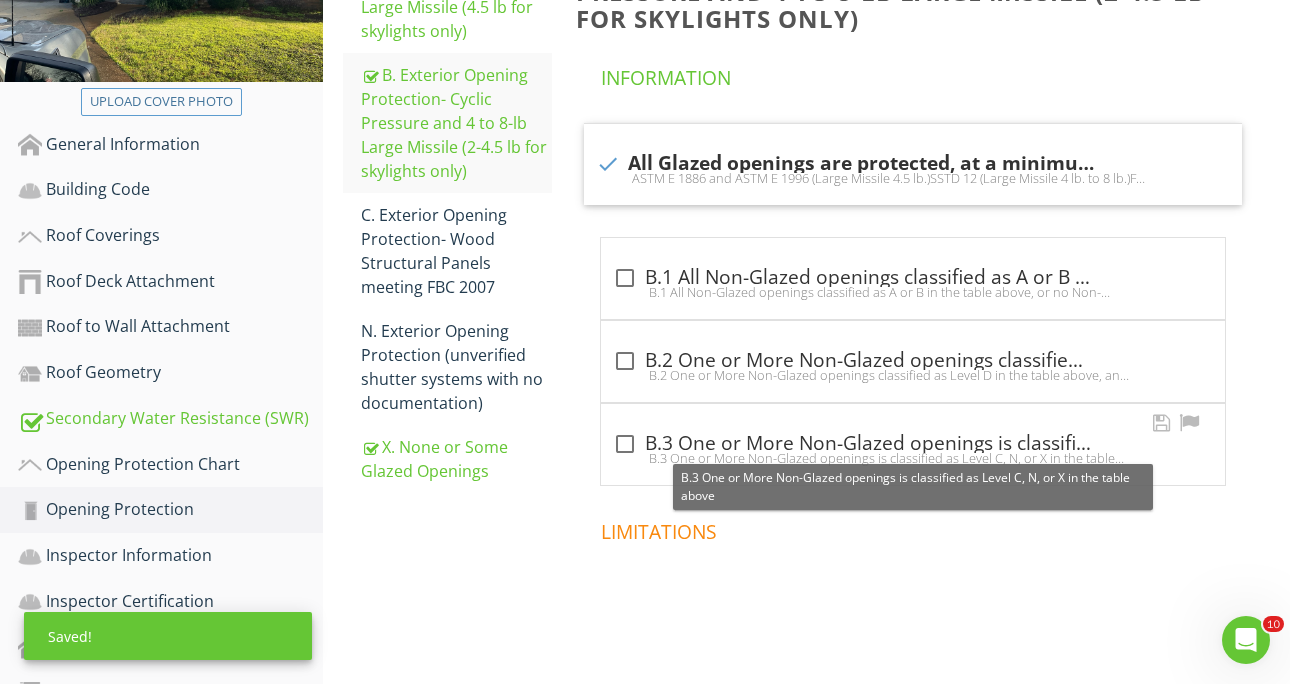 click at bounding box center (625, 444) 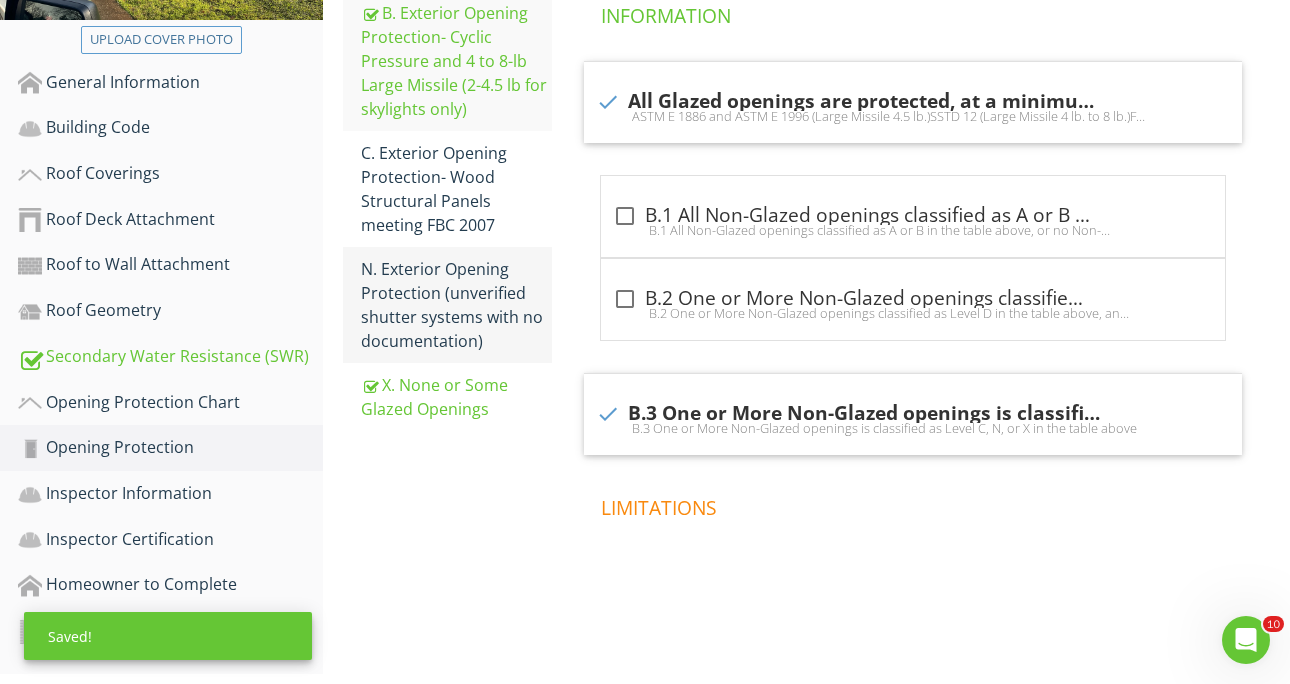 scroll, scrollTop: 462, scrollLeft: 0, axis: vertical 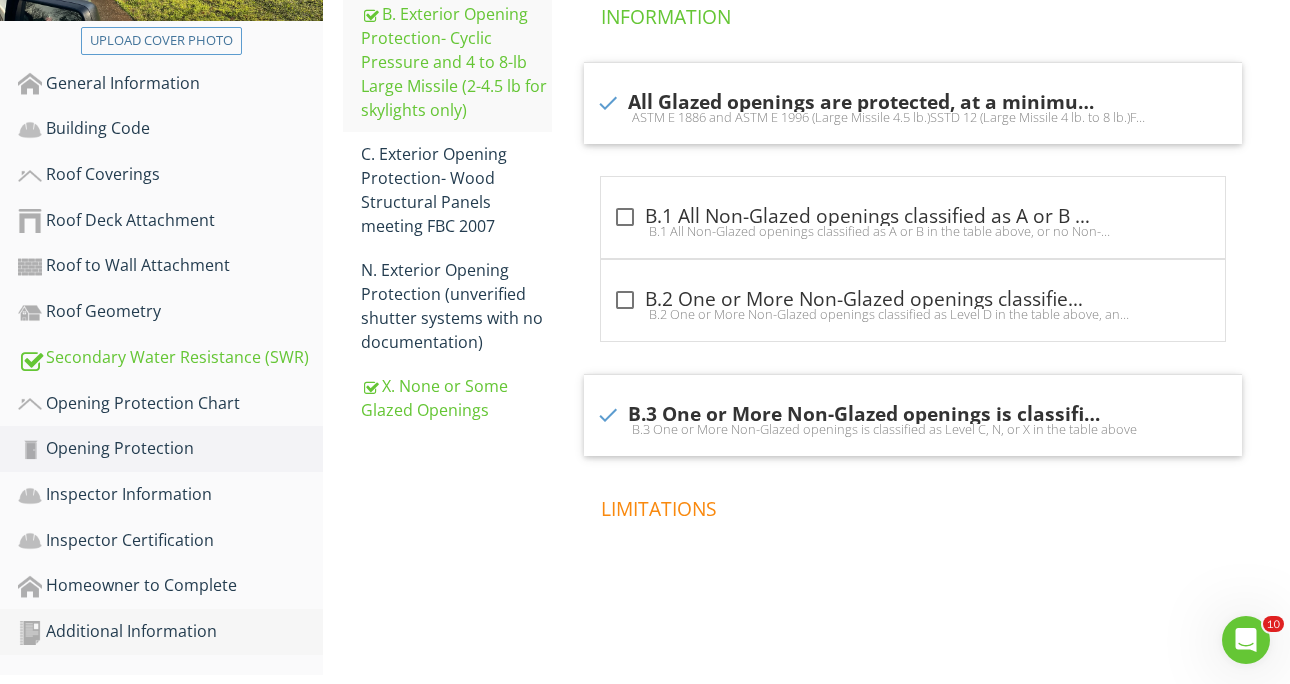 click on "Additional Information" at bounding box center [170, 632] 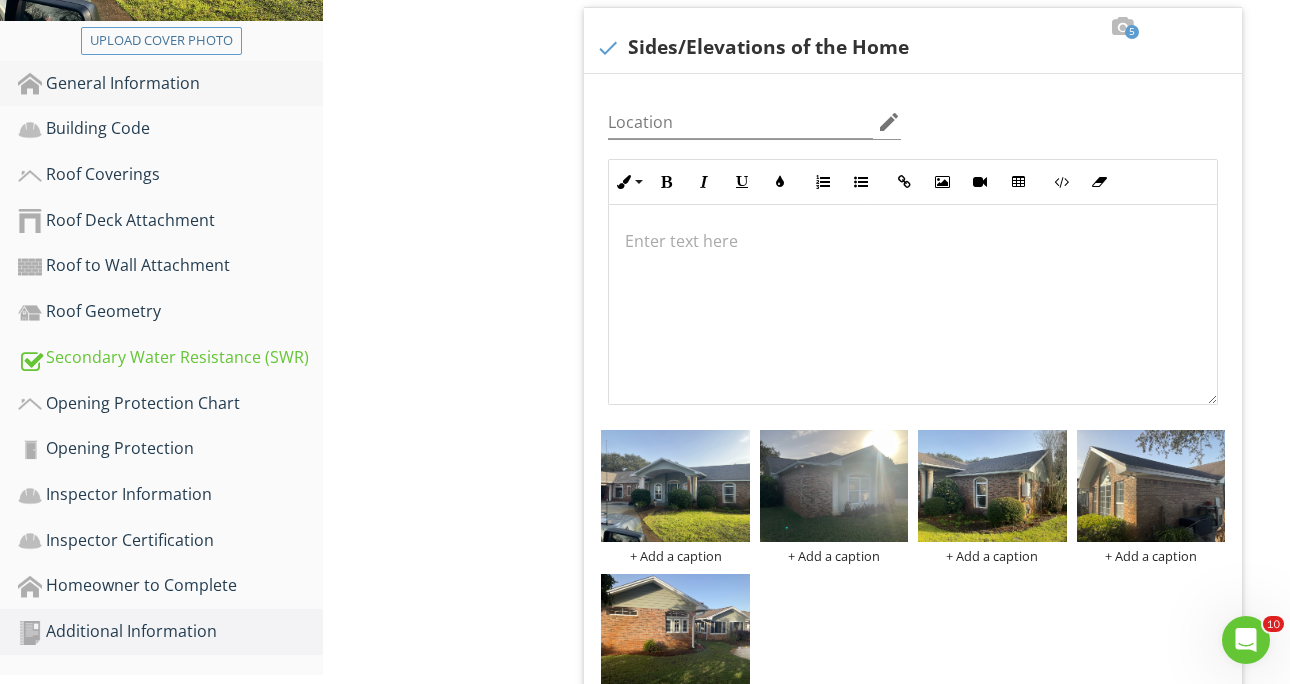 click on "General Information" at bounding box center (170, 84) 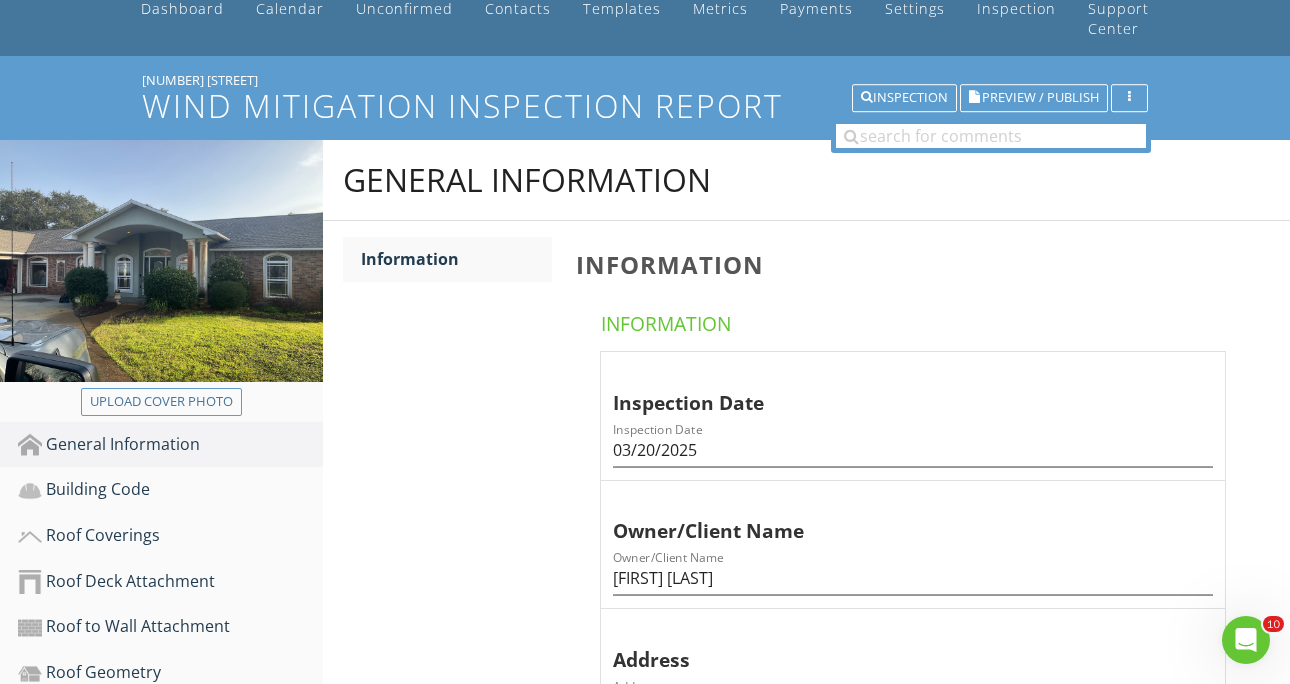 scroll, scrollTop: 123, scrollLeft: 0, axis: vertical 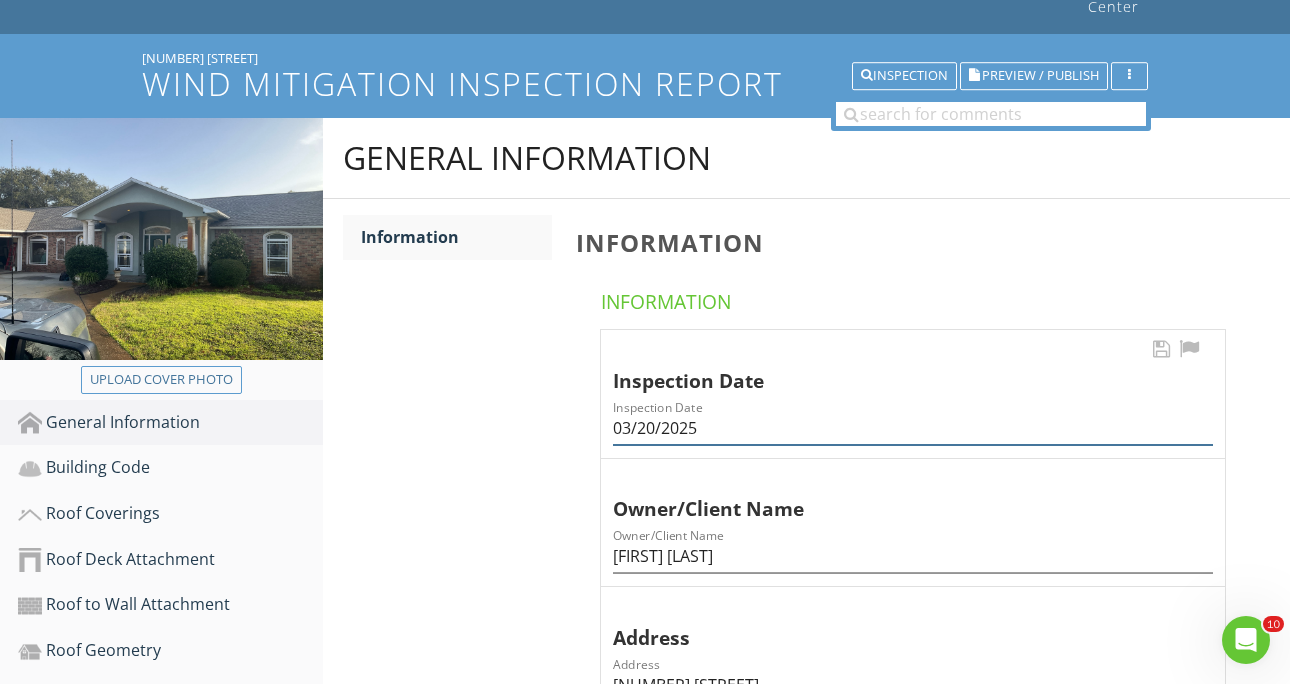 click on "03/20/2025" at bounding box center [913, 428] 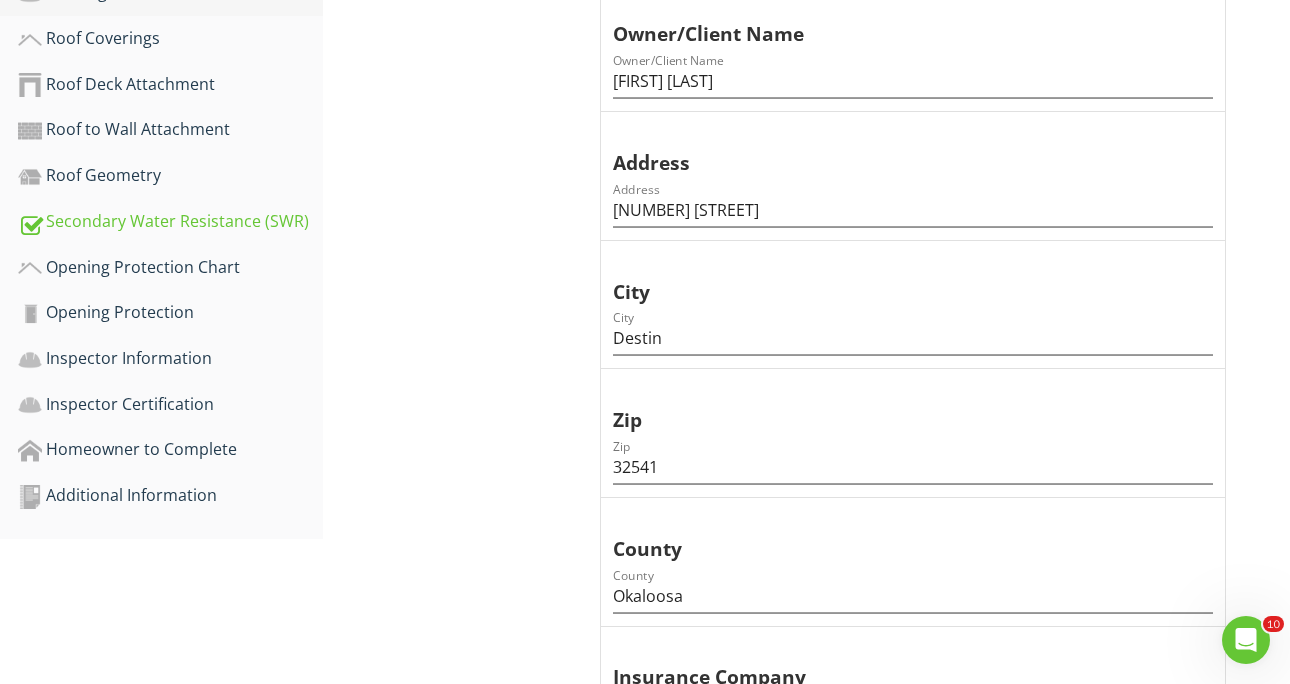 scroll, scrollTop: 599, scrollLeft: 0, axis: vertical 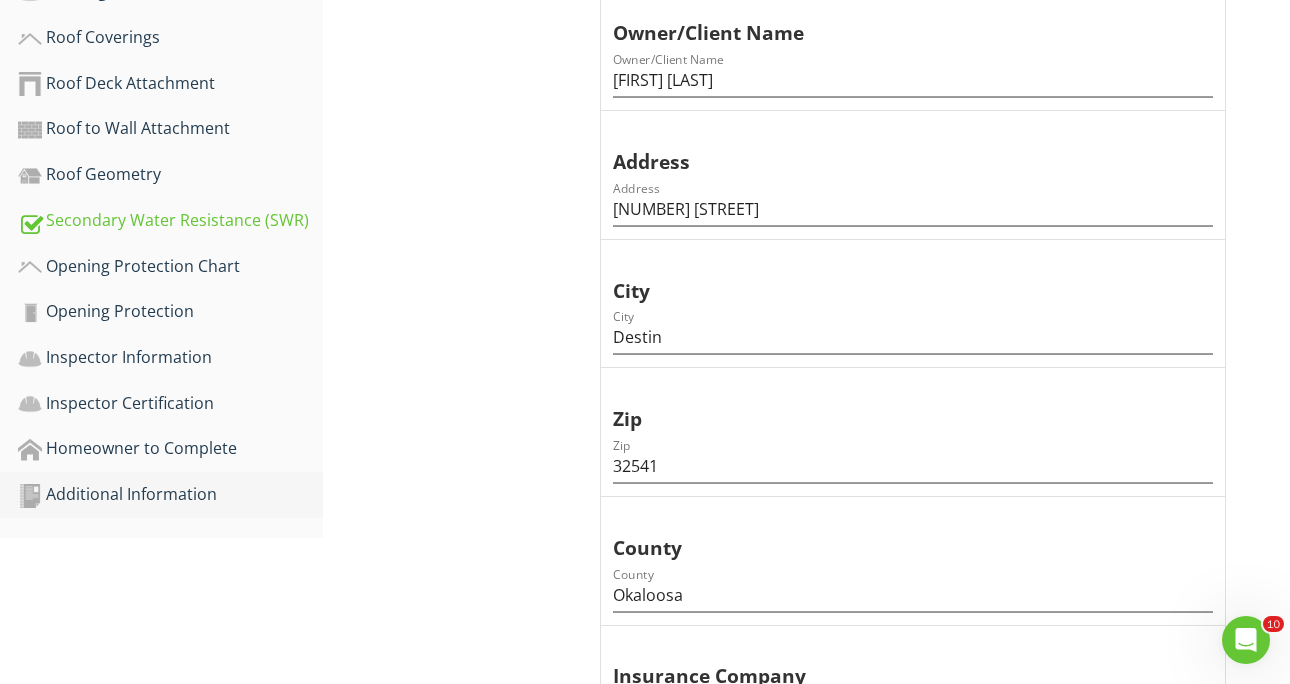 type on "03/20/2025 Updated 07/02/25 RH" 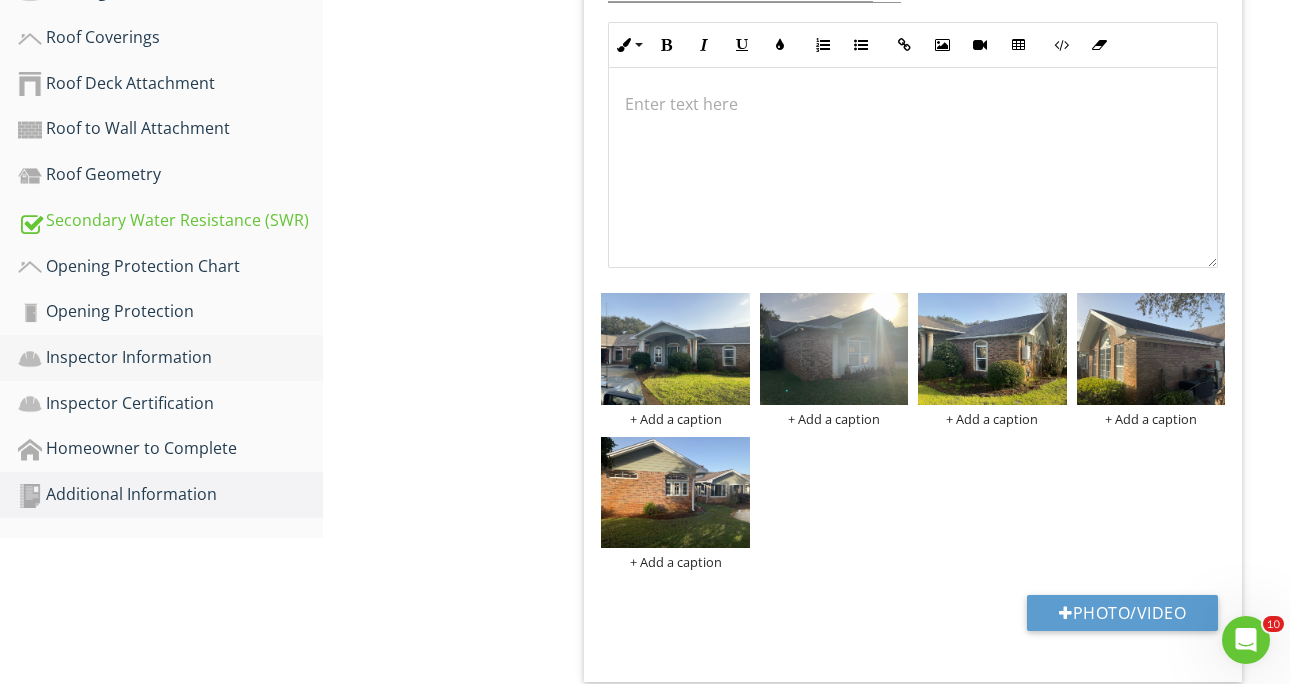 click on "Inspector Information" at bounding box center [170, 358] 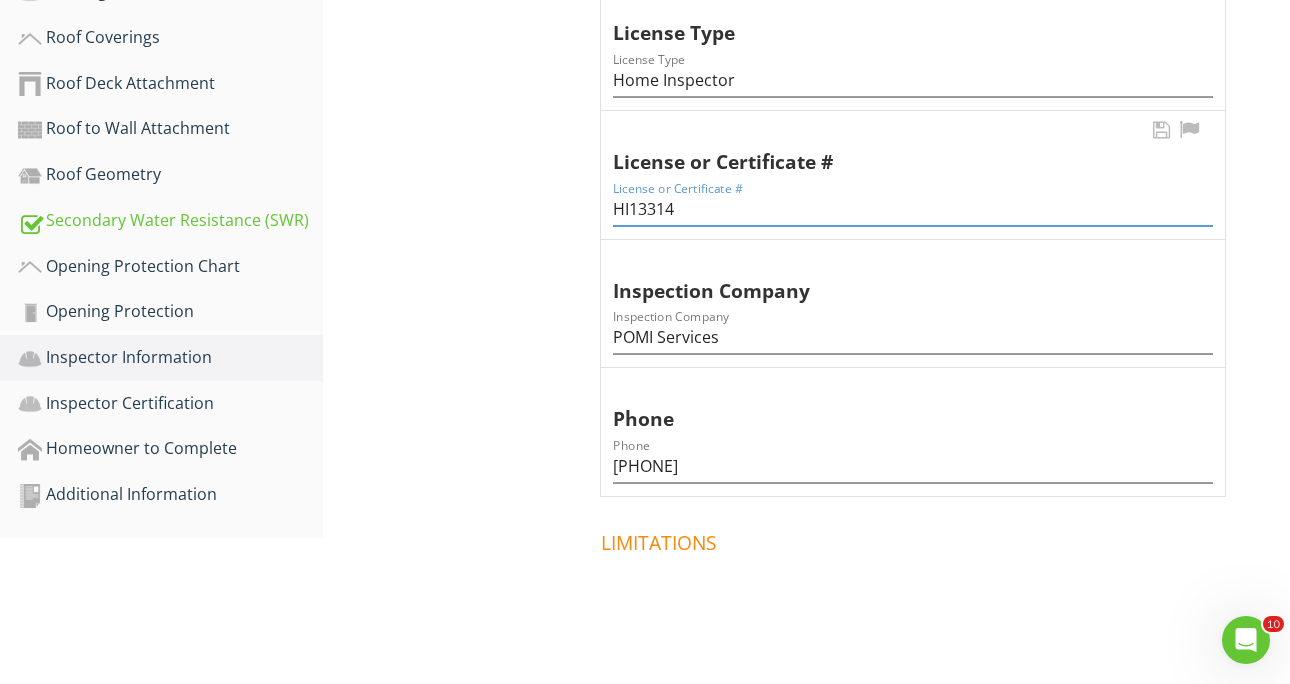 drag, startPoint x: 613, startPoint y: 198, endPoint x: 715, endPoint y: 199, distance: 102.0049 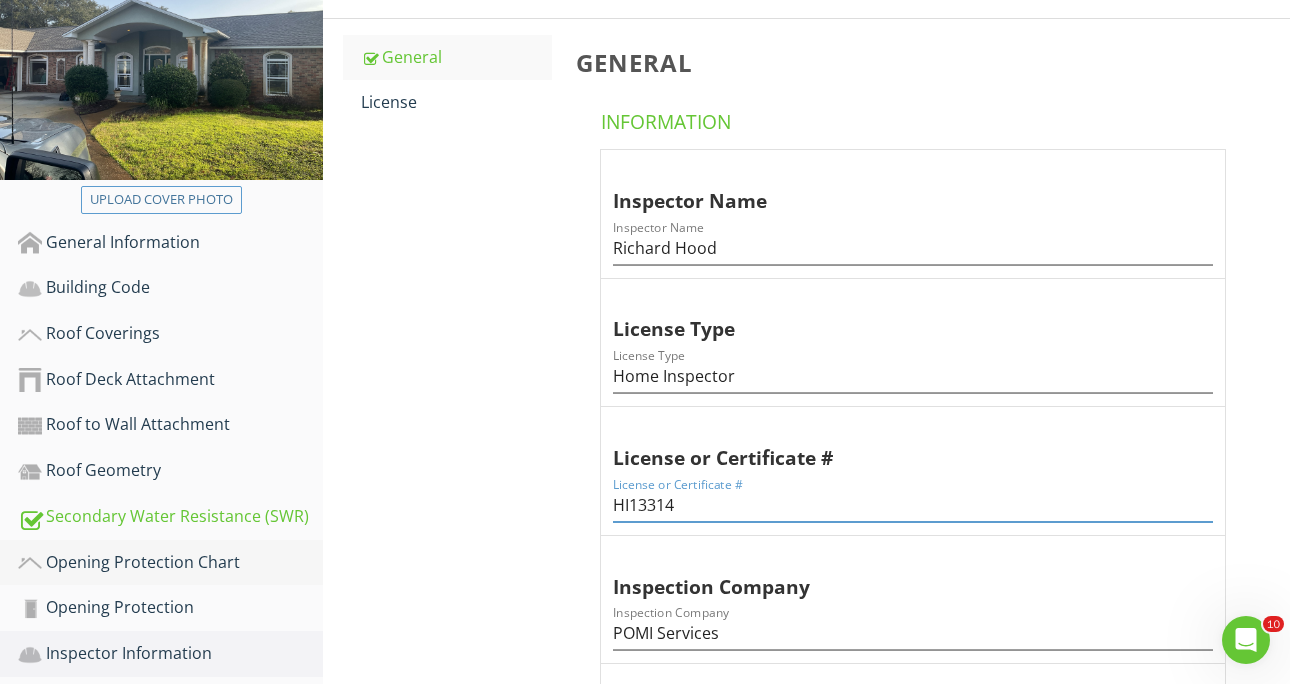 scroll, scrollTop: 287, scrollLeft: 0, axis: vertical 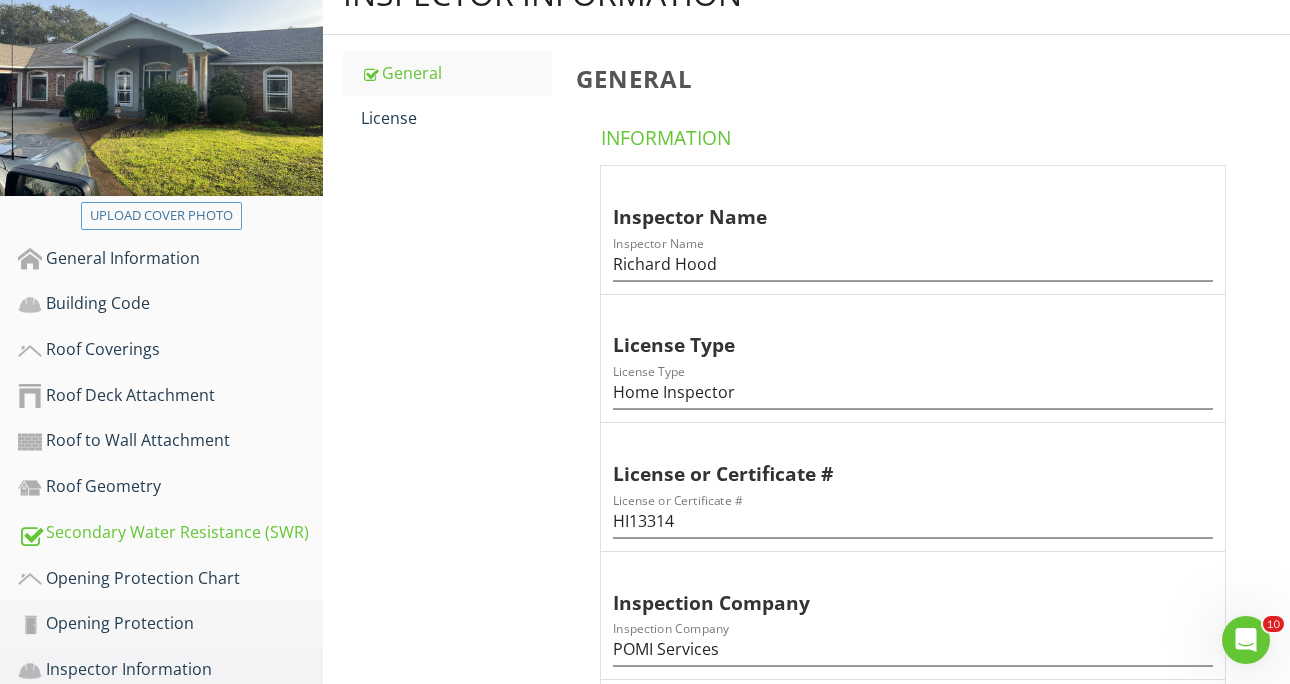 click on "Opening Protection" at bounding box center [170, 624] 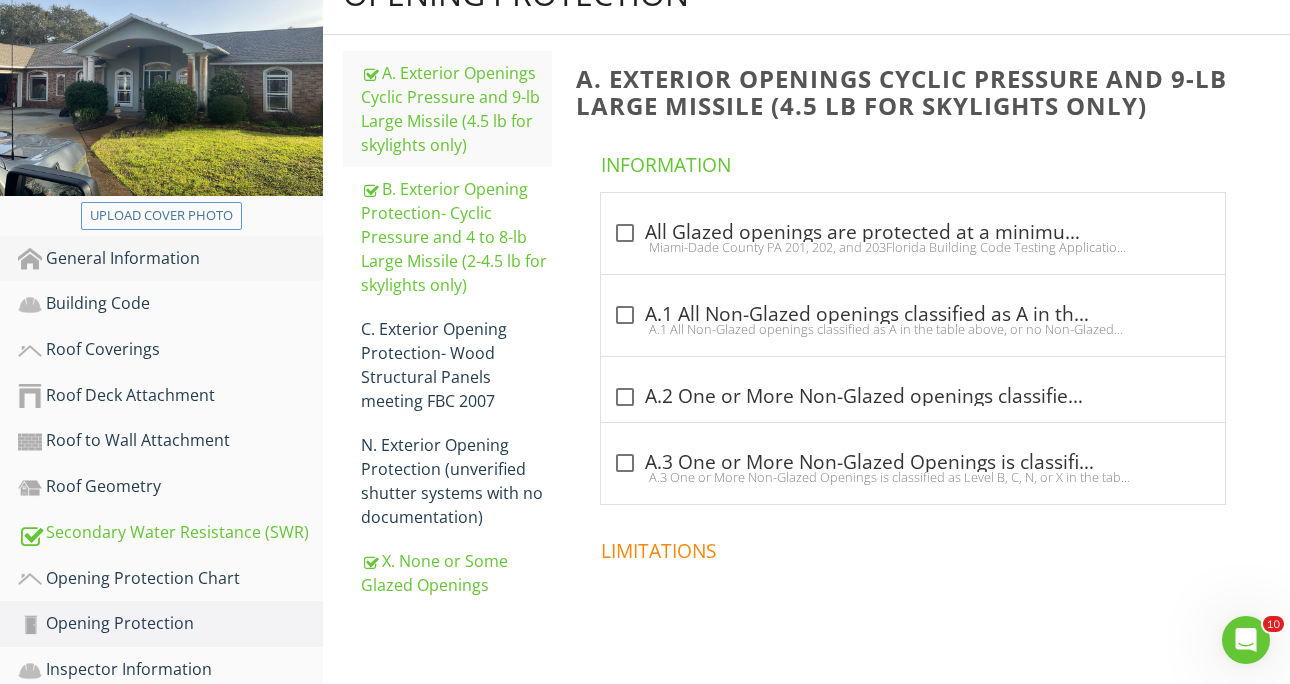 click on "General Information" at bounding box center [170, 259] 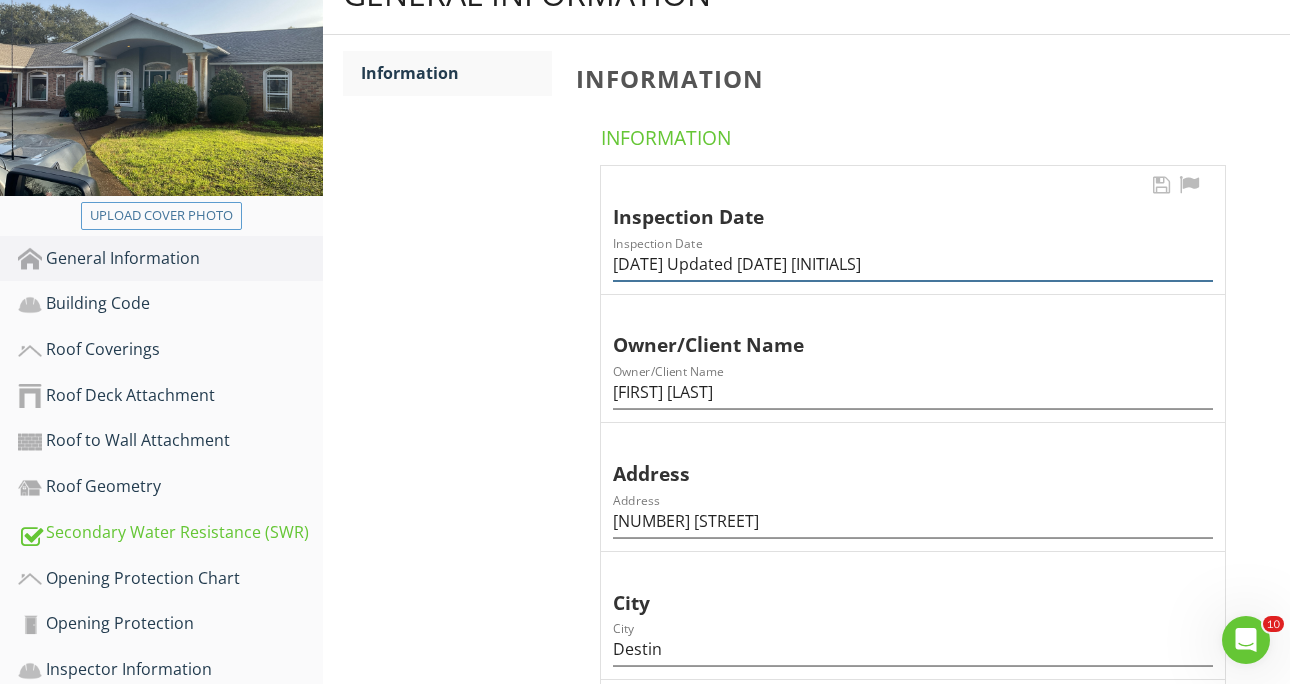 click on "03/20/2025 Updated 07/02/25 RH" at bounding box center (913, 264) 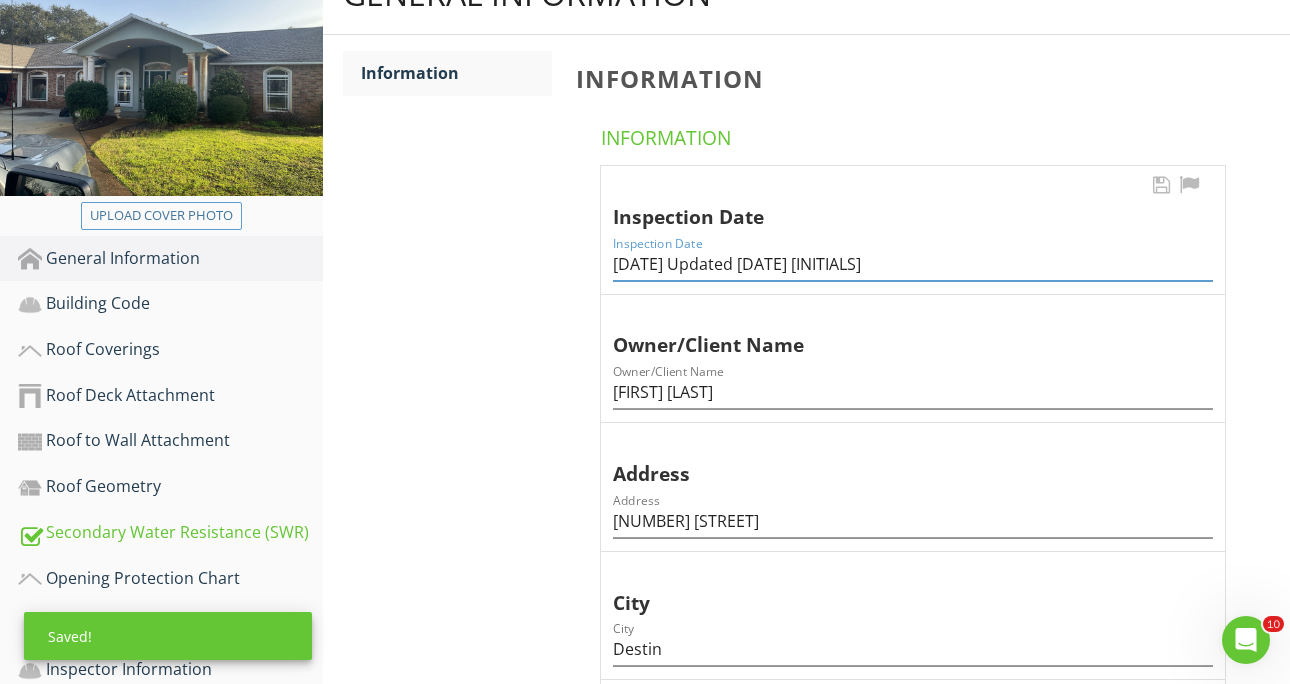 paste on "HI13314" 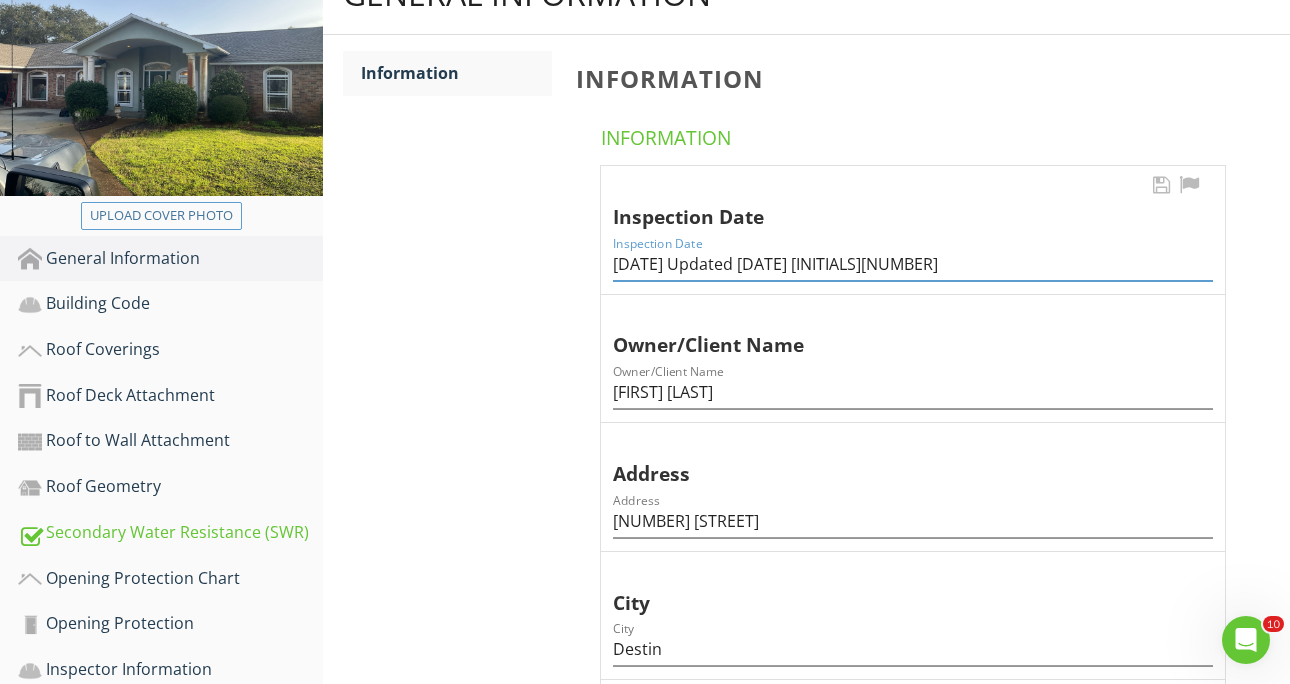 click on "03/20/2025 Updated 07/02/25 RHHI13314" at bounding box center [913, 264] 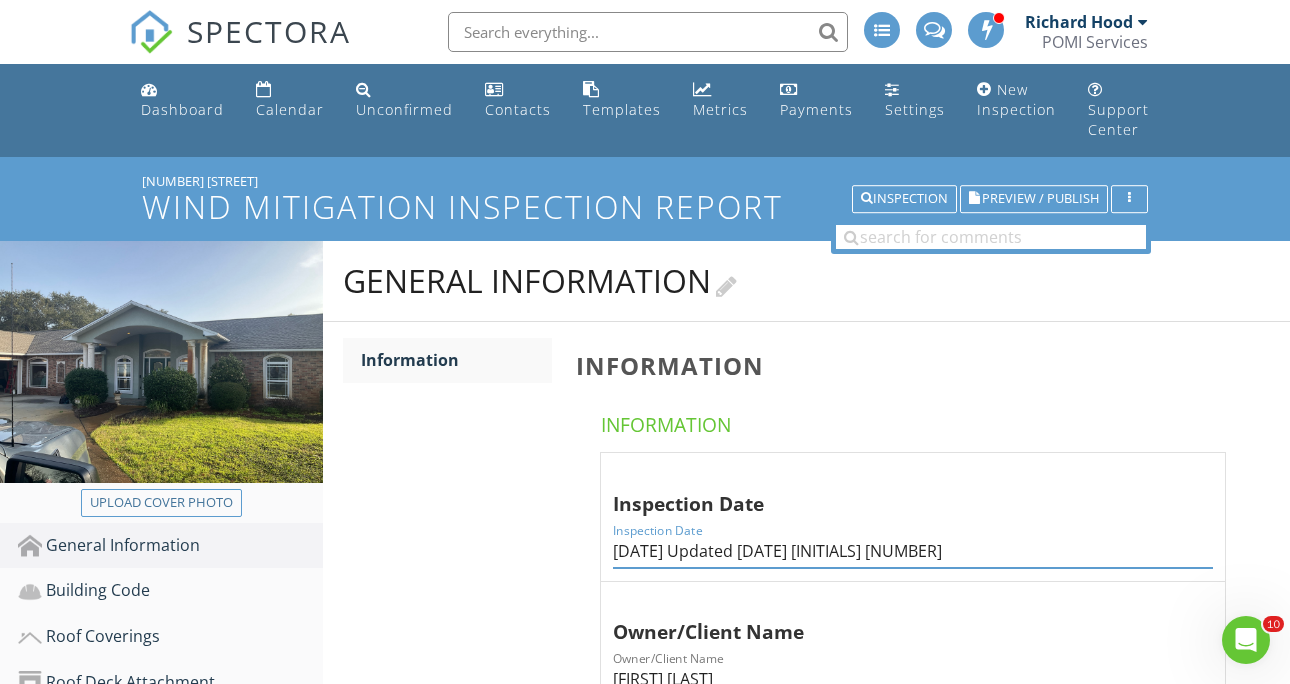 scroll, scrollTop: 0, scrollLeft: 0, axis: both 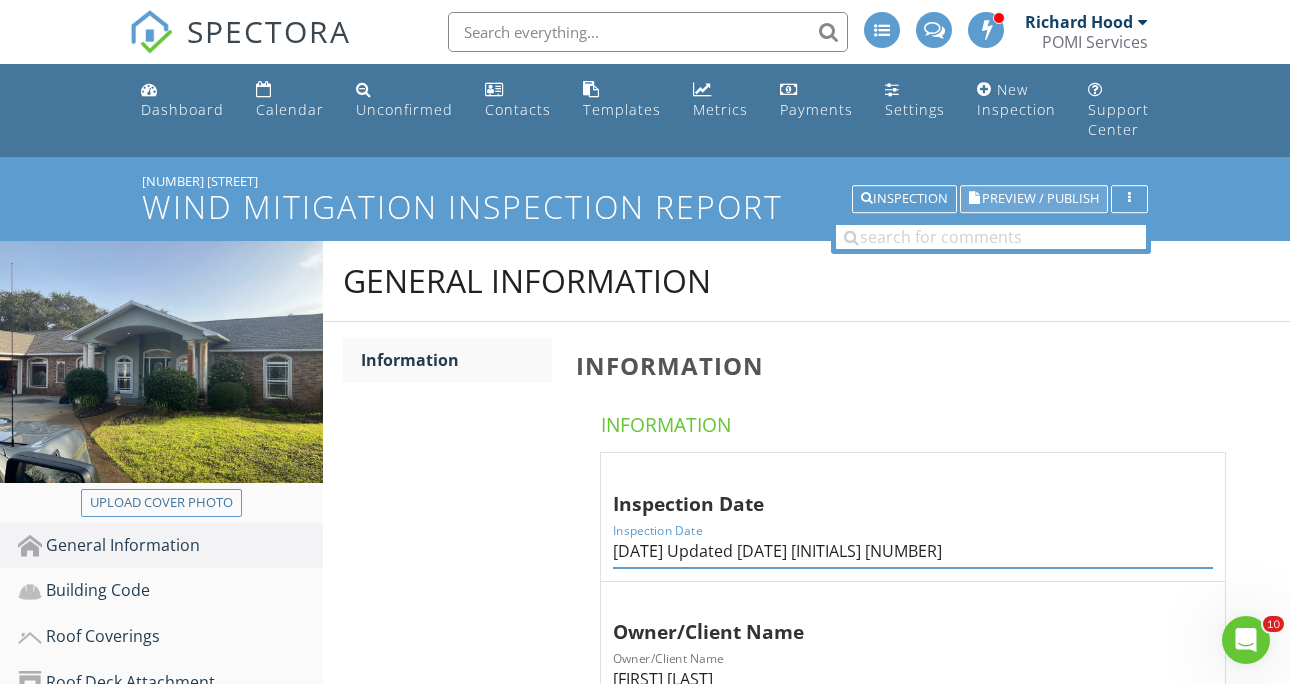 type on "03/20/2025 Updated 07/02/25 RH HI13314" 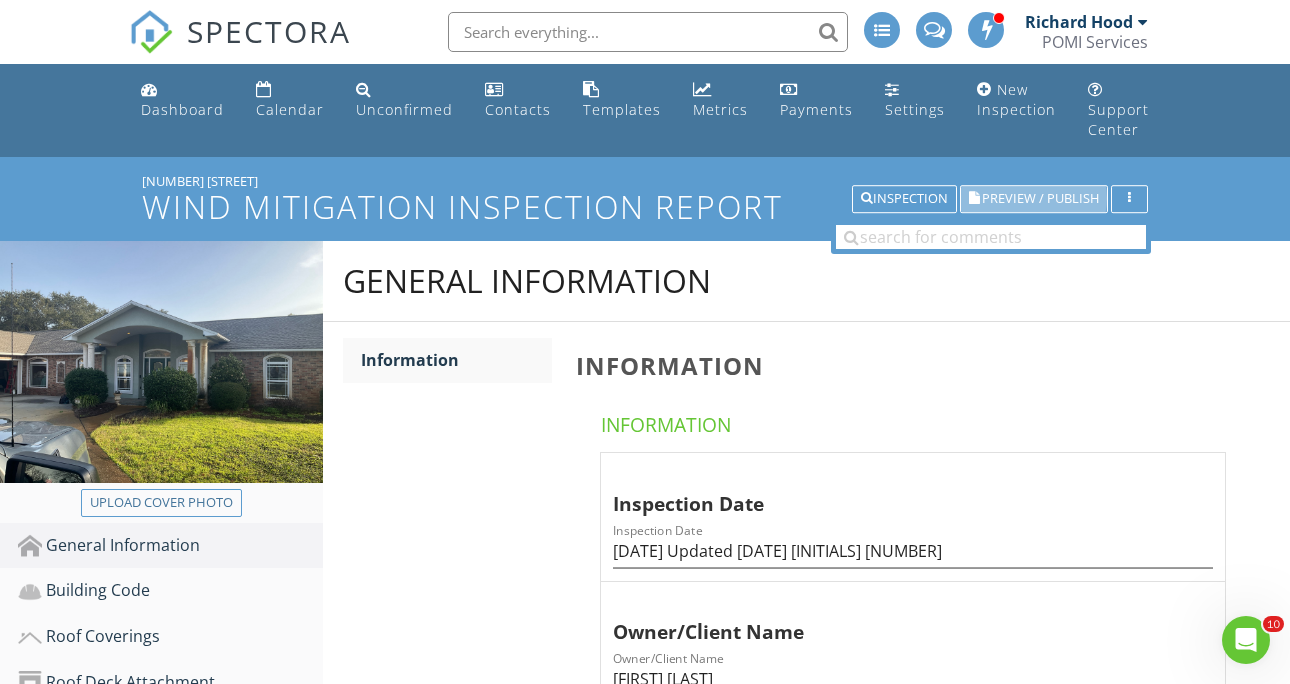 click on "Preview / Publish" at bounding box center [1040, 199] 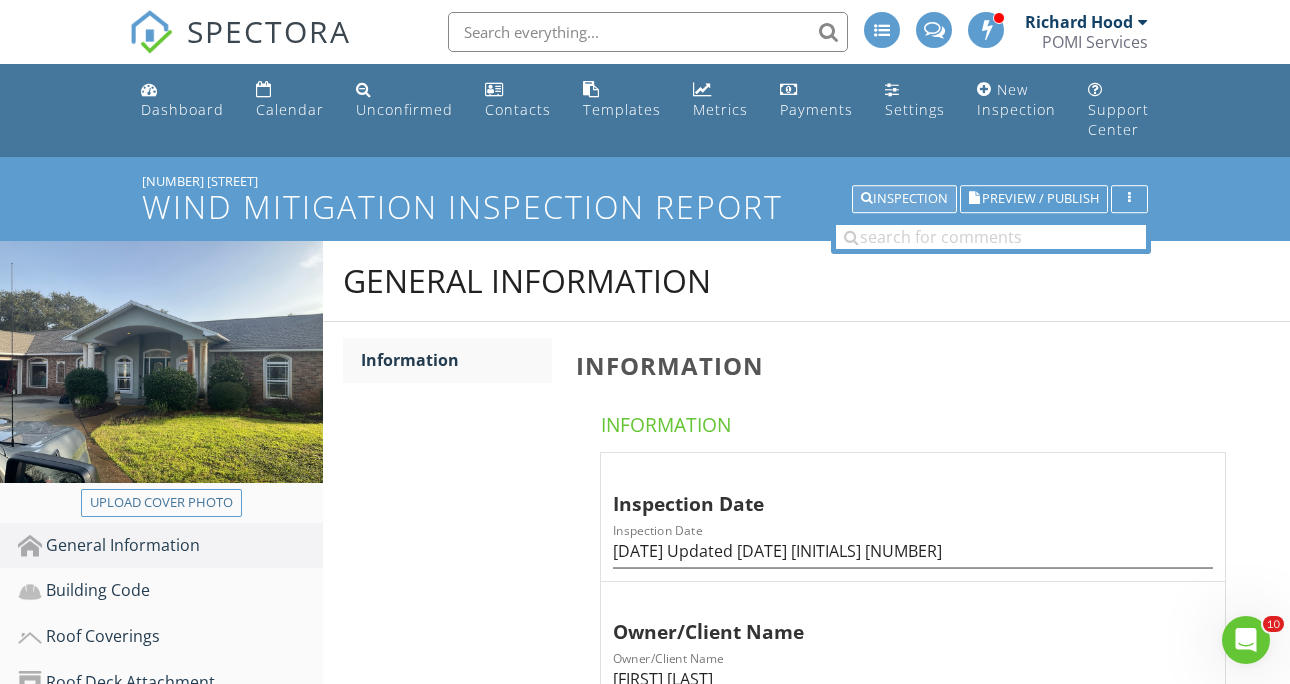 click on "Inspection" at bounding box center [904, 199] 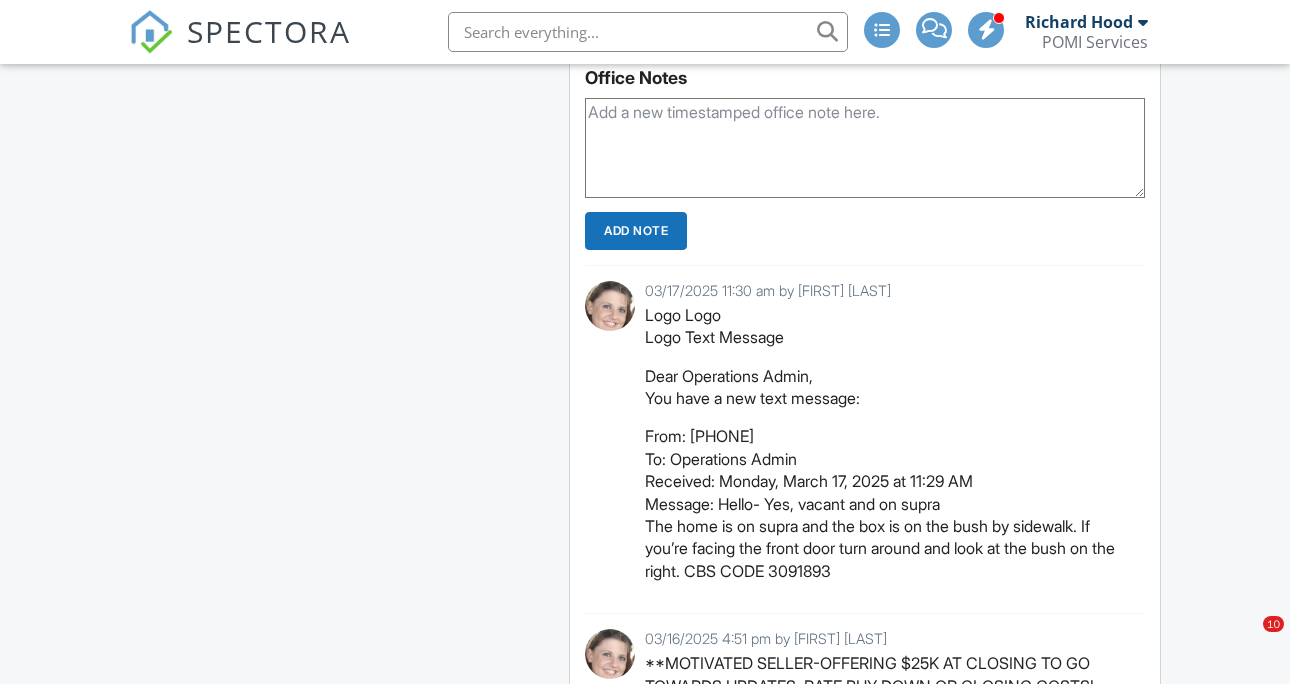 scroll, scrollTop: 3840, scrollLeft: 0, axis: vertical 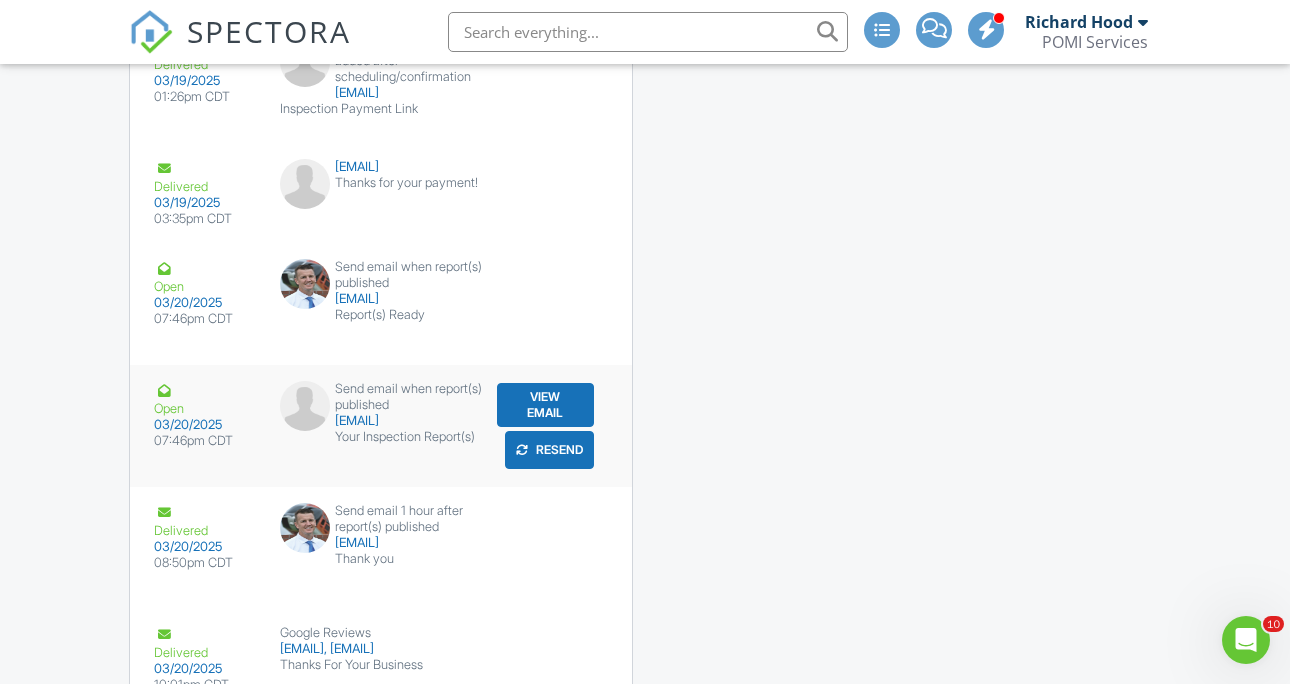 click on "Resend" at bounding box center (549, 450) 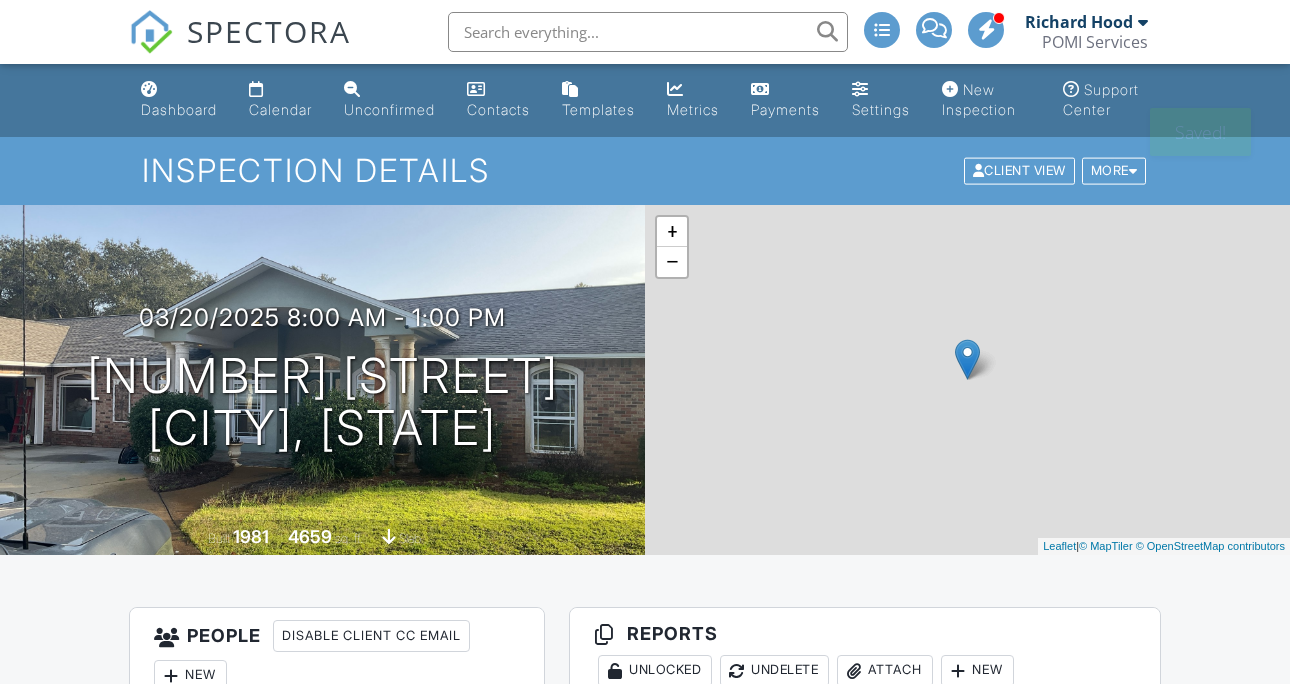 click on "View" at bounding box center [765, 948] 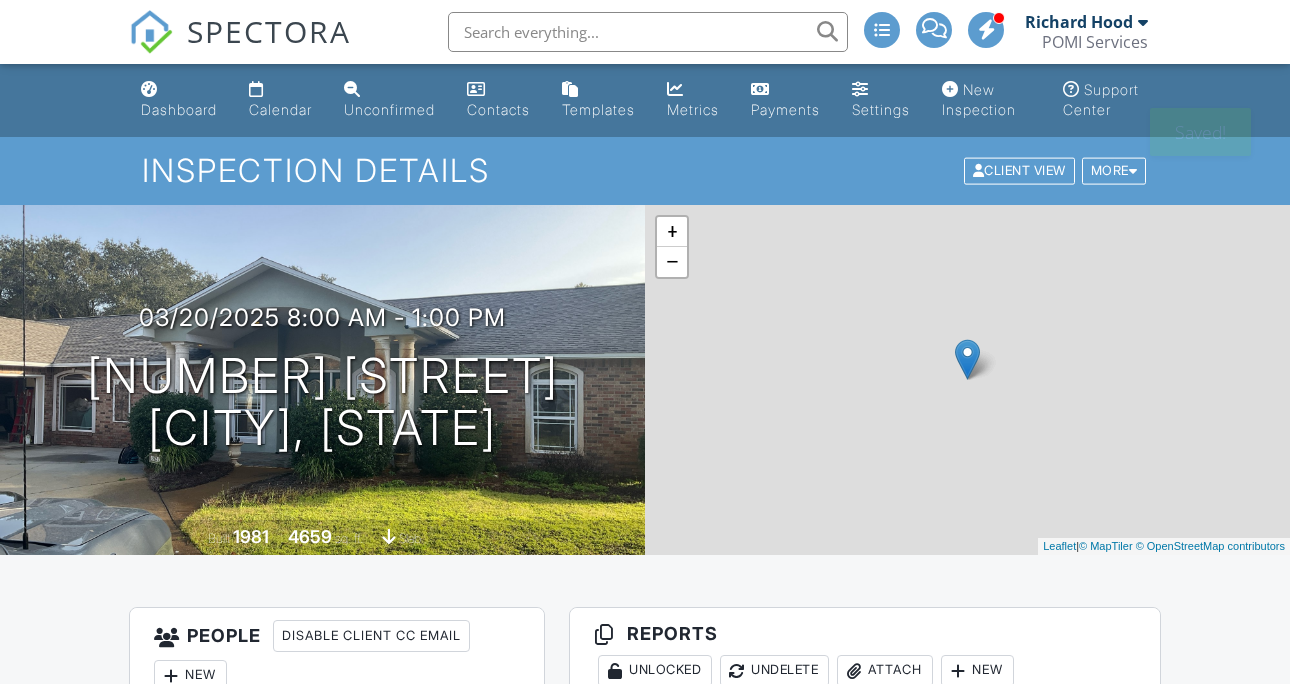 scroll, scrollTop: 592, scrollLeft: 0, axis: vertical 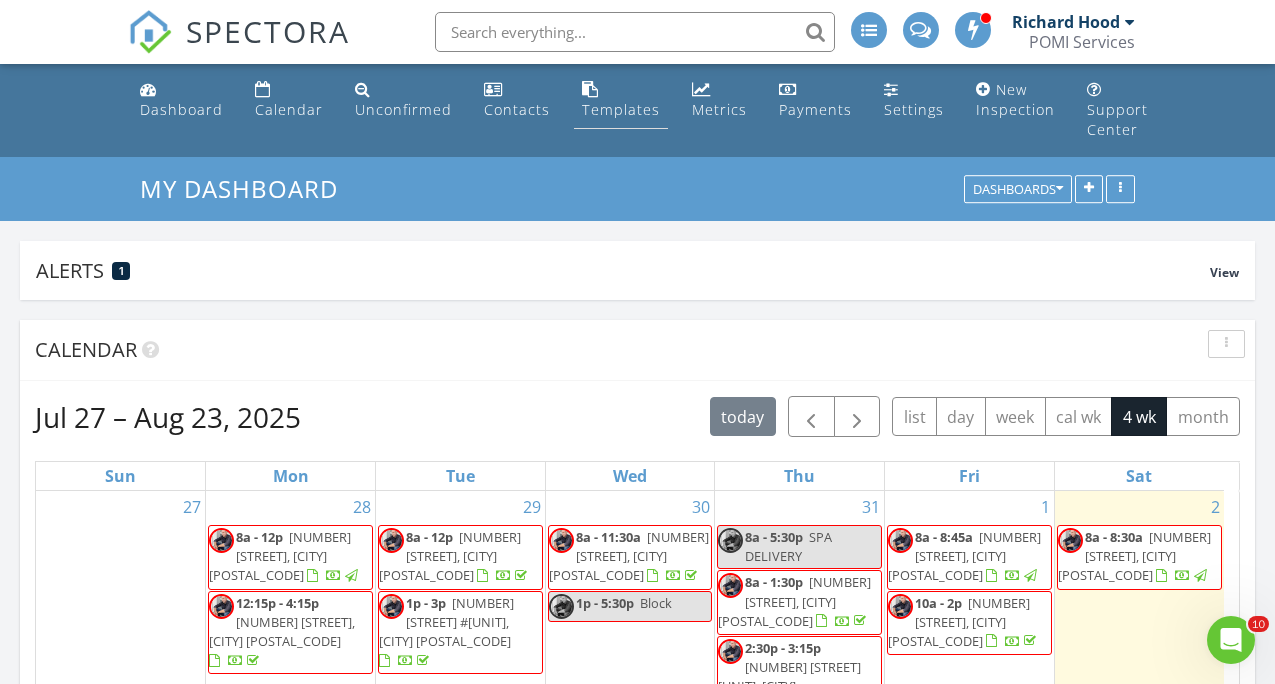 click on "Templates" at bounding box center (621, 109) 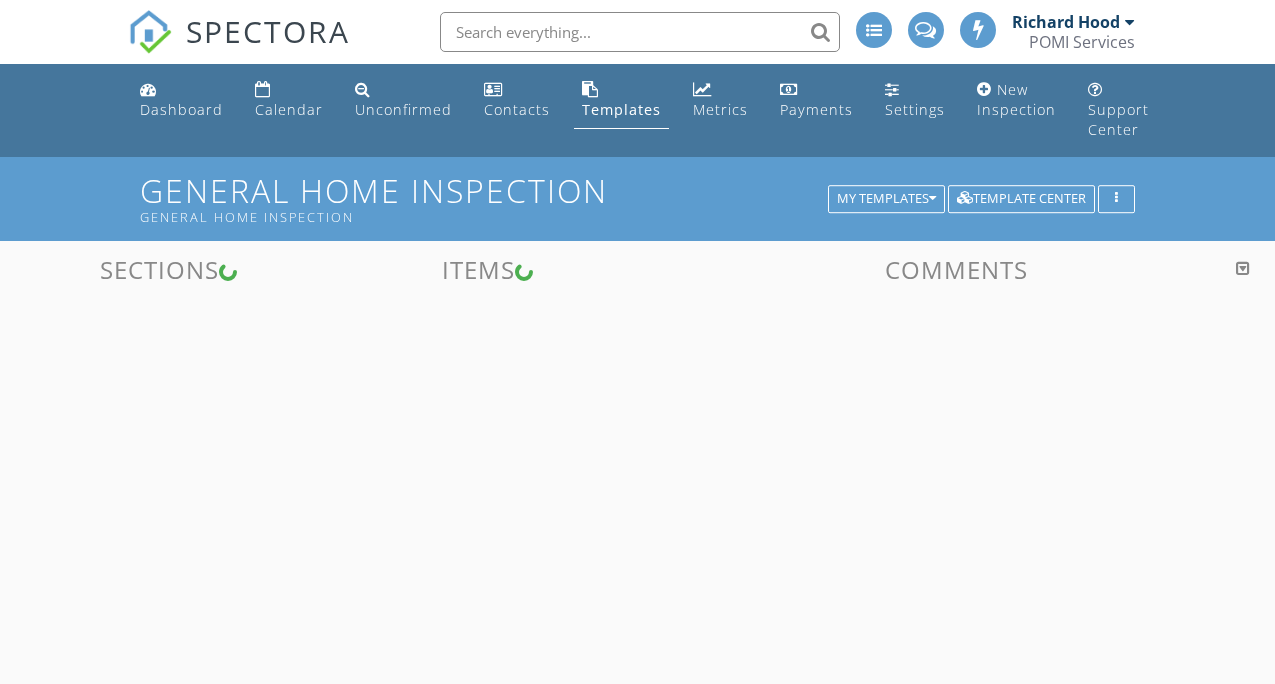 scroll, scrollTop: 0, scrollLeft: 0, axis: both 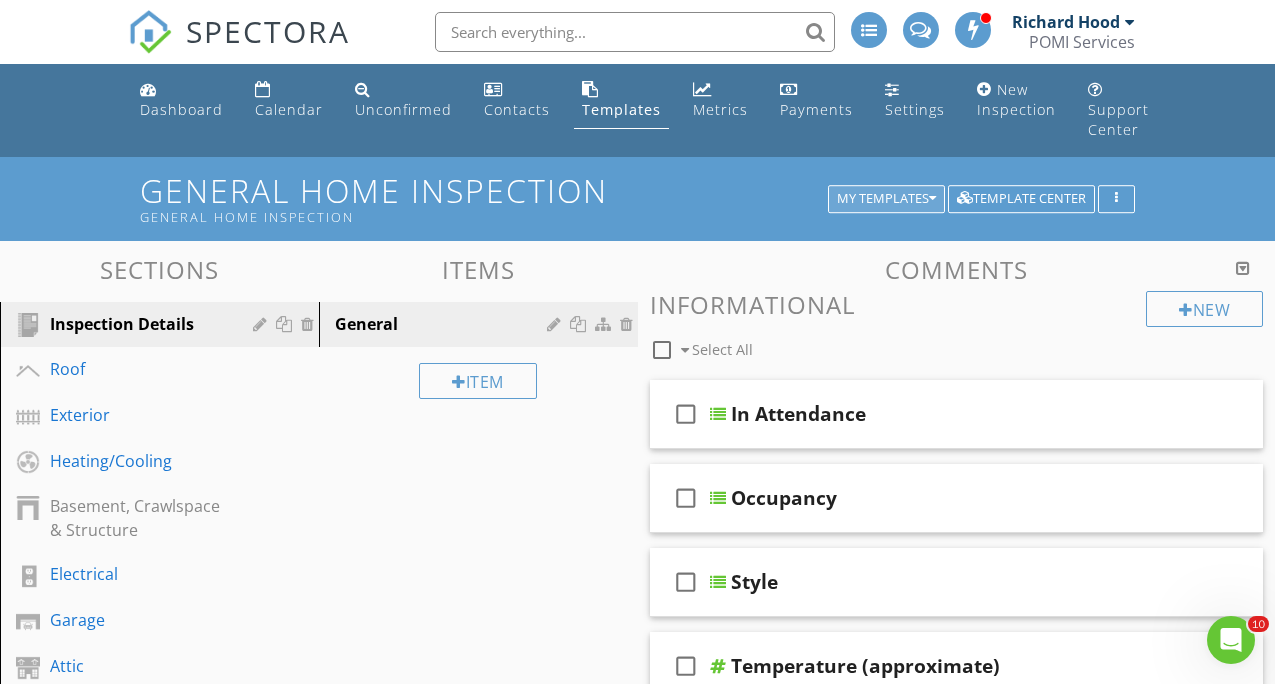click on "My Templates" at bounding box center (886, 199) 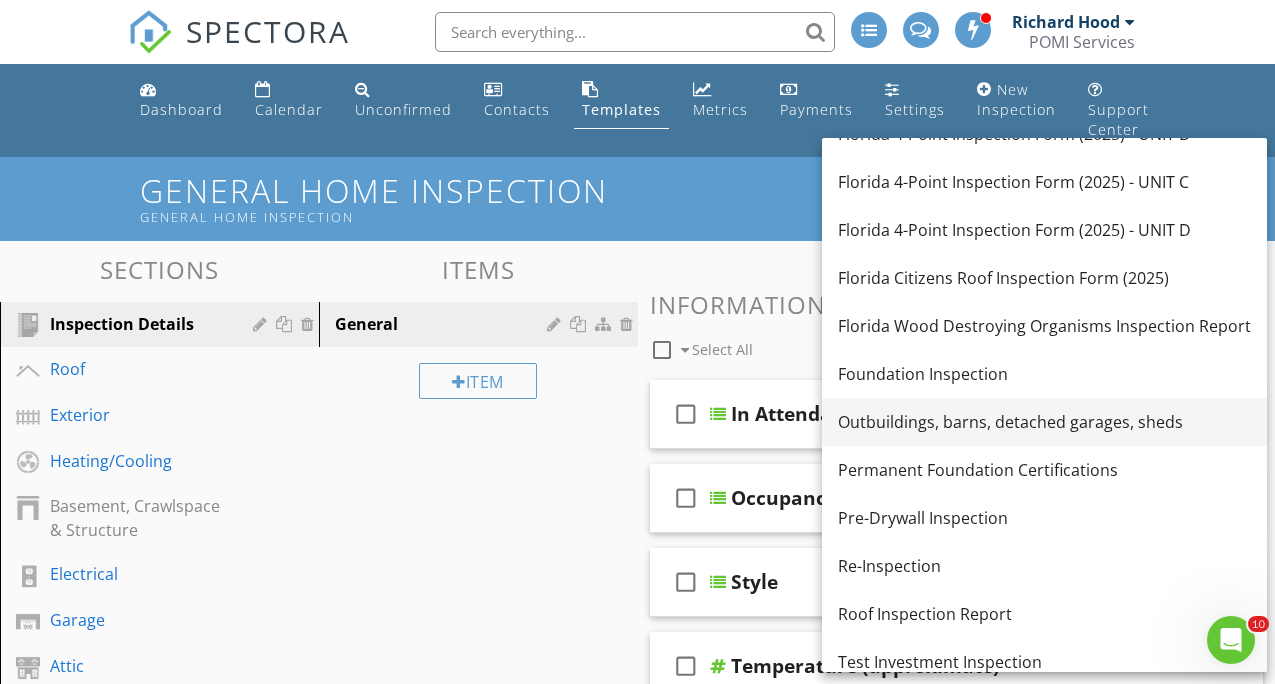 scroll, scrollTop: 906, scrollLeft: 0, axis: vertical 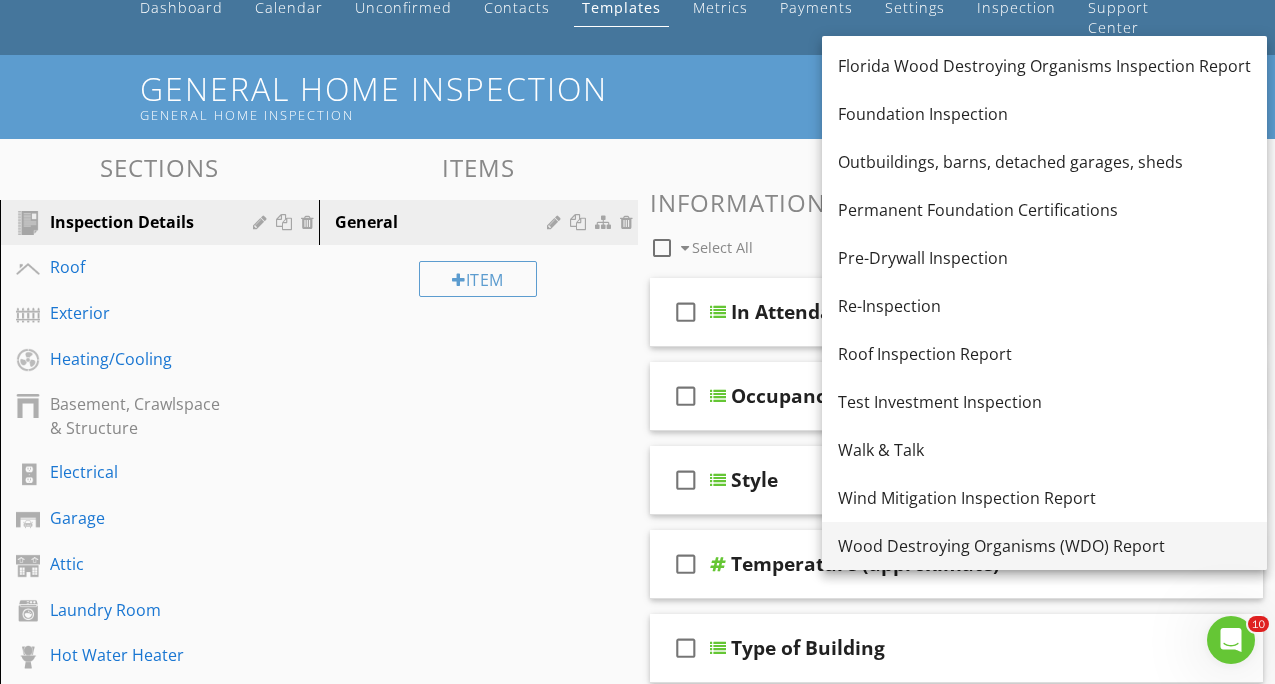 click on "Wood Destroying Organisms (WDO) Report" at bounding box center [1044, 546] 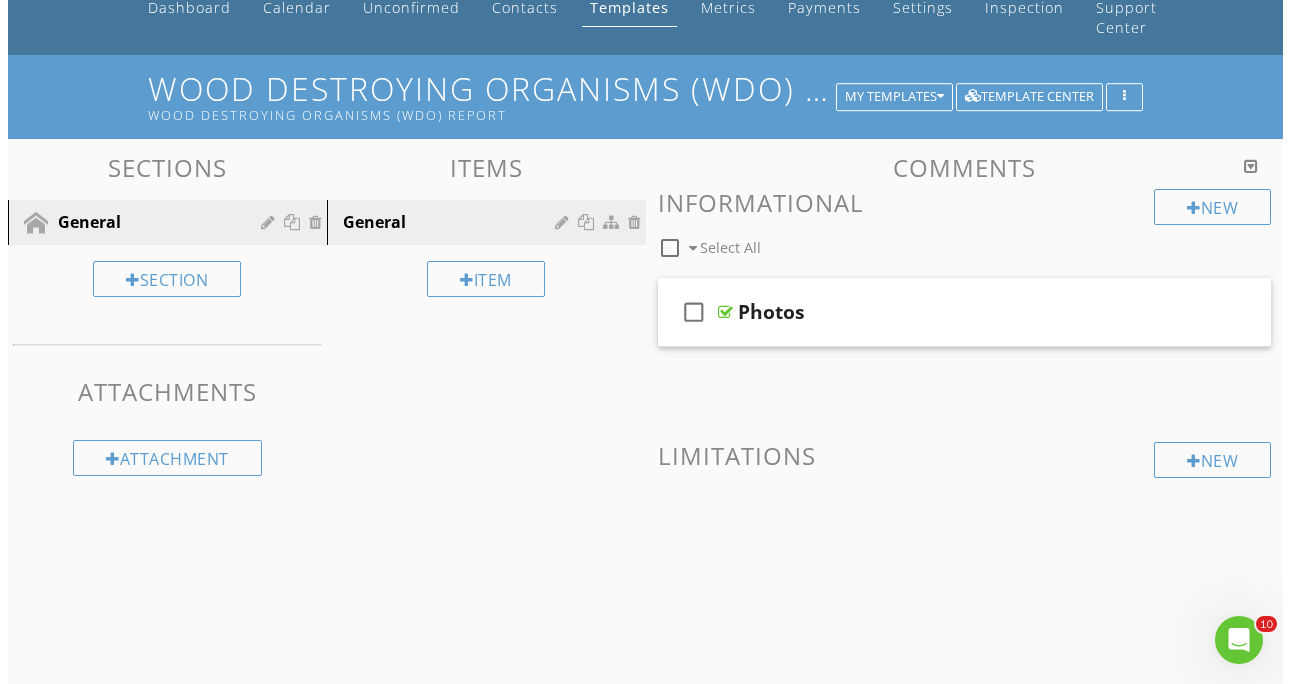 scroll, scrollTop: 134, scrollLeft: 0, axis: vertical 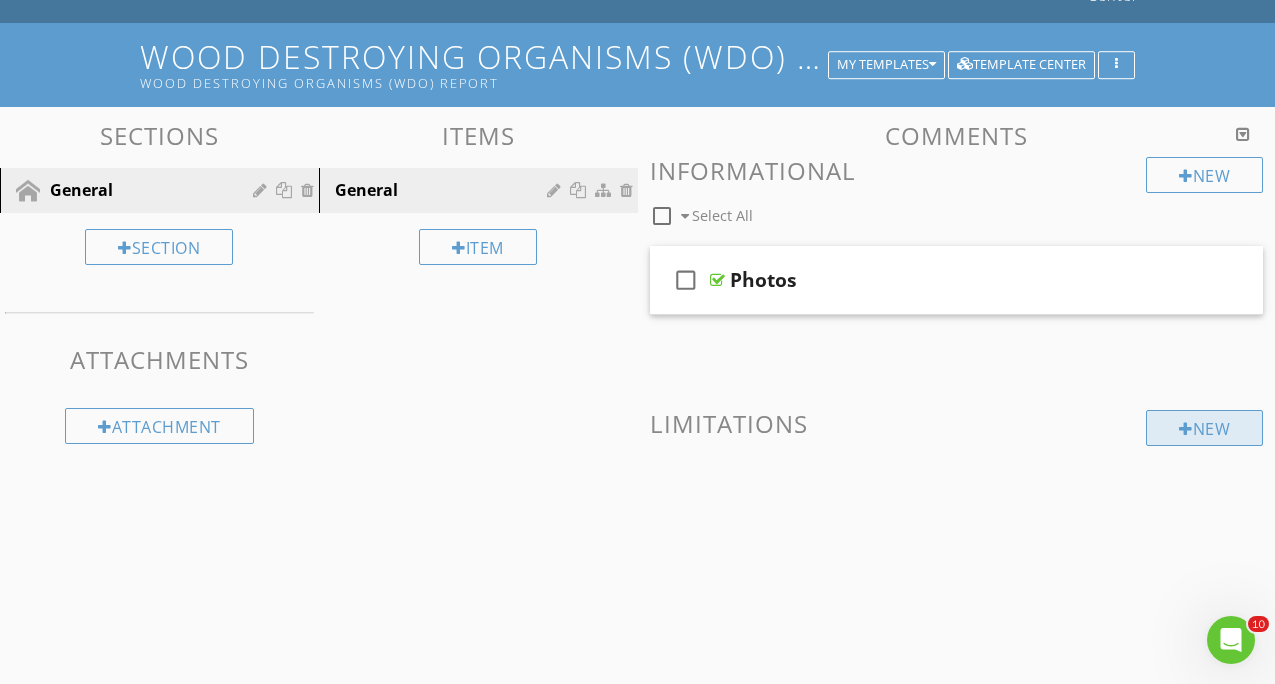 click on "New" at bounding box center [1204, 428] 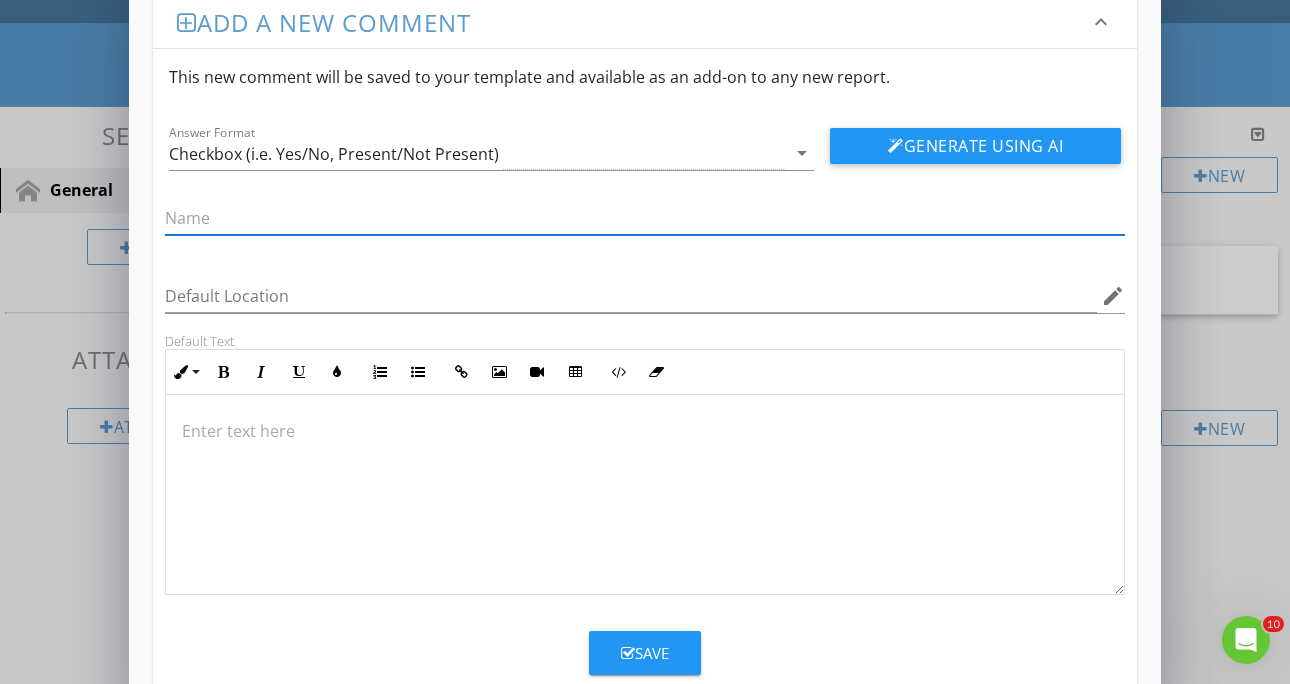 scroll, scrollTop: 71, scrollLeft: 0, axis: vertical 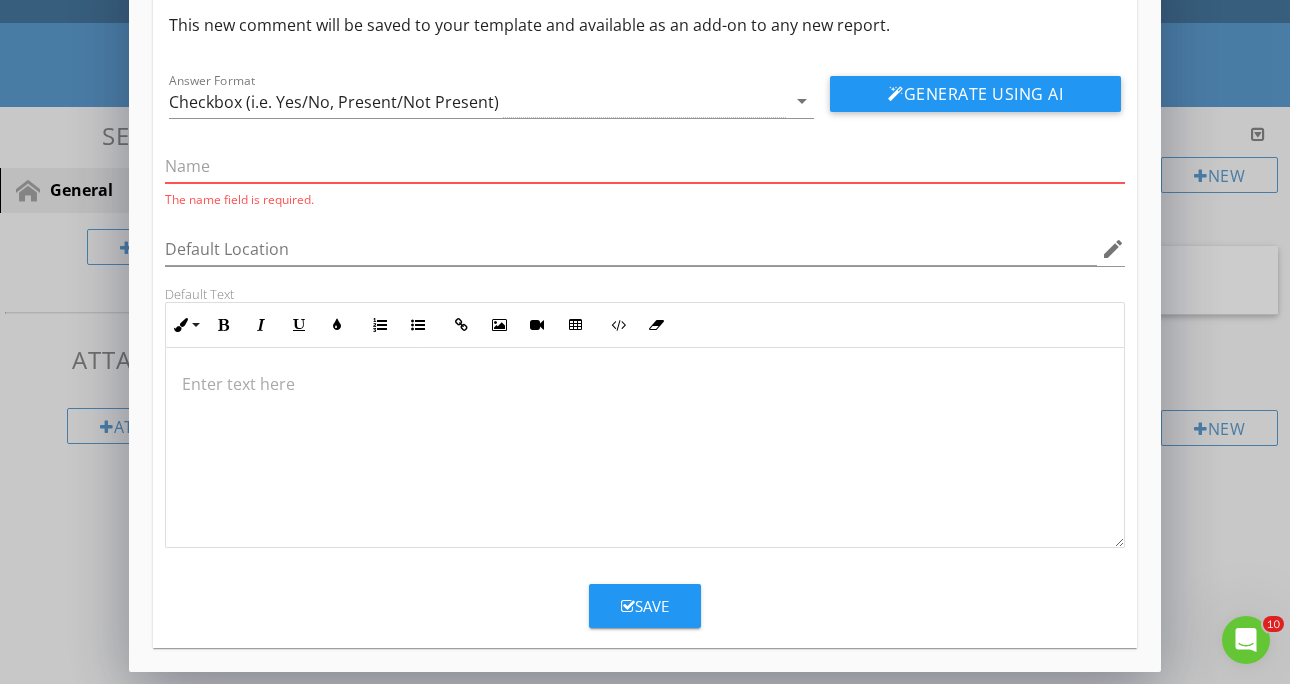 click on "Add a new comment
keyboard_arrow_down
This new comment will be saved to your template and available as an
add-on to any new report.
Answer Format Checkbox (i.e. Yes/No, Present/Not Present) arrow_drop_down
Generate Using AI
The name field is required.             Default Location edit       Default Text   Inline Style XLarge Large Normal Small Light Small/Light Bold Italic Underline Colors Ordered List Unordered List Insert Link Insert Image Insert Video Insert Table Code View Clear Formatting Enter text here
Save" at bounding box center (645, 296) 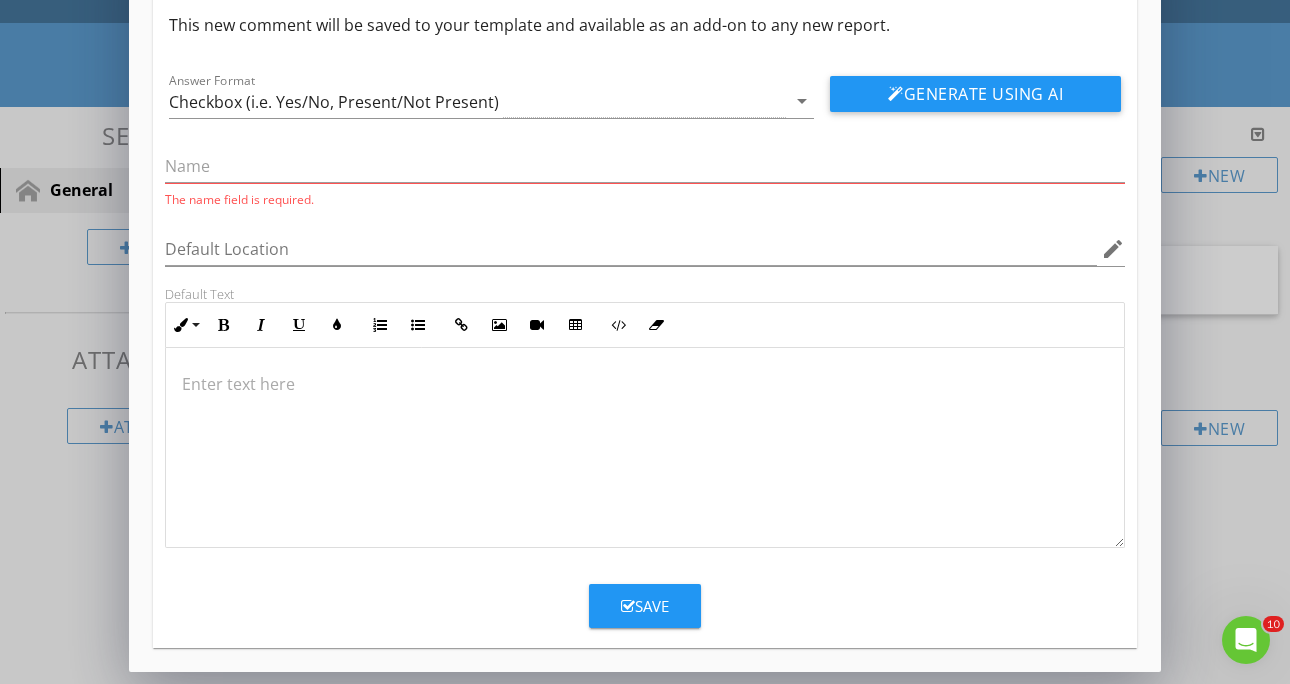click on "Add a new comment
keyboard_arrow_down
This new comment will be saved to your template and available as an
add-on to any new report.
Answer Format Checkbox (i.e. Yes/No, Present/Not Present) arrow_drop_down
Generate Using AI
The name field is required.             Default Location edit       Default Text   Inline Style XLarge Large Normal Small Light Small/Light Bold Italic Underline Colors Ordered List Unordered List Insert Link Insert Image Insert Video Insert Table Code View Clear Formatting Enter text here
Save" at bounding box center (645, 302) 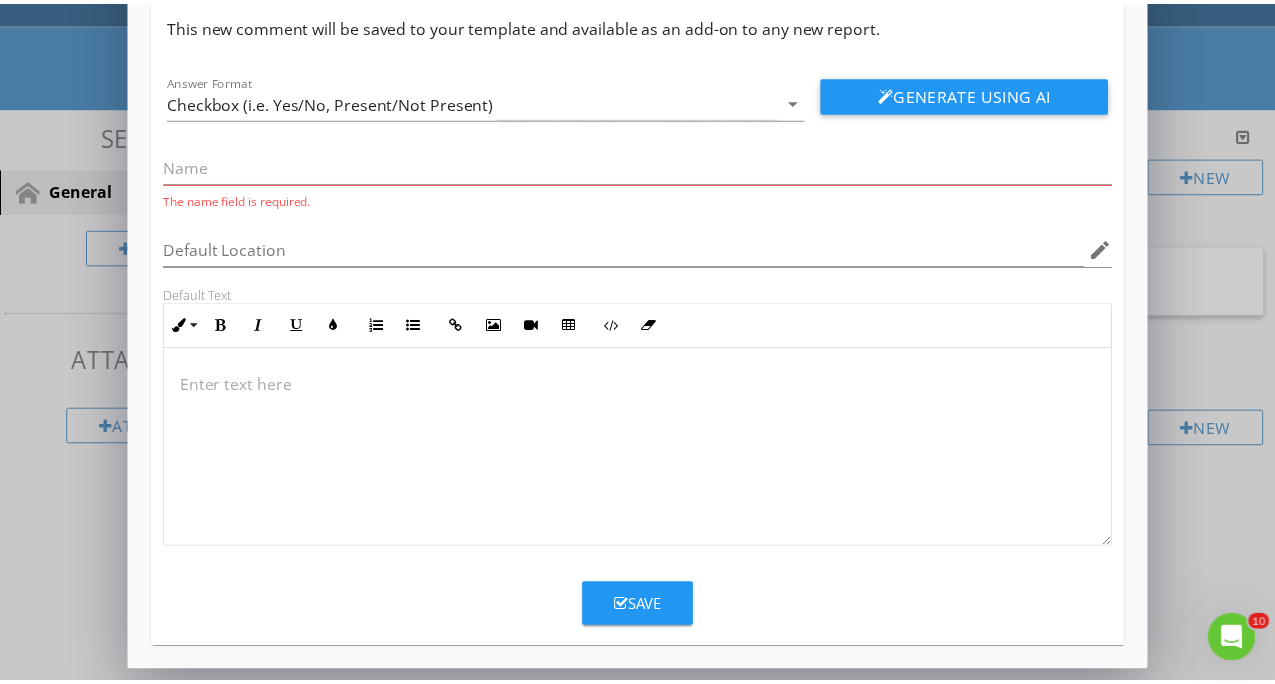 scroll, scrollTop: 0, scrollLeft: 0, axis: both 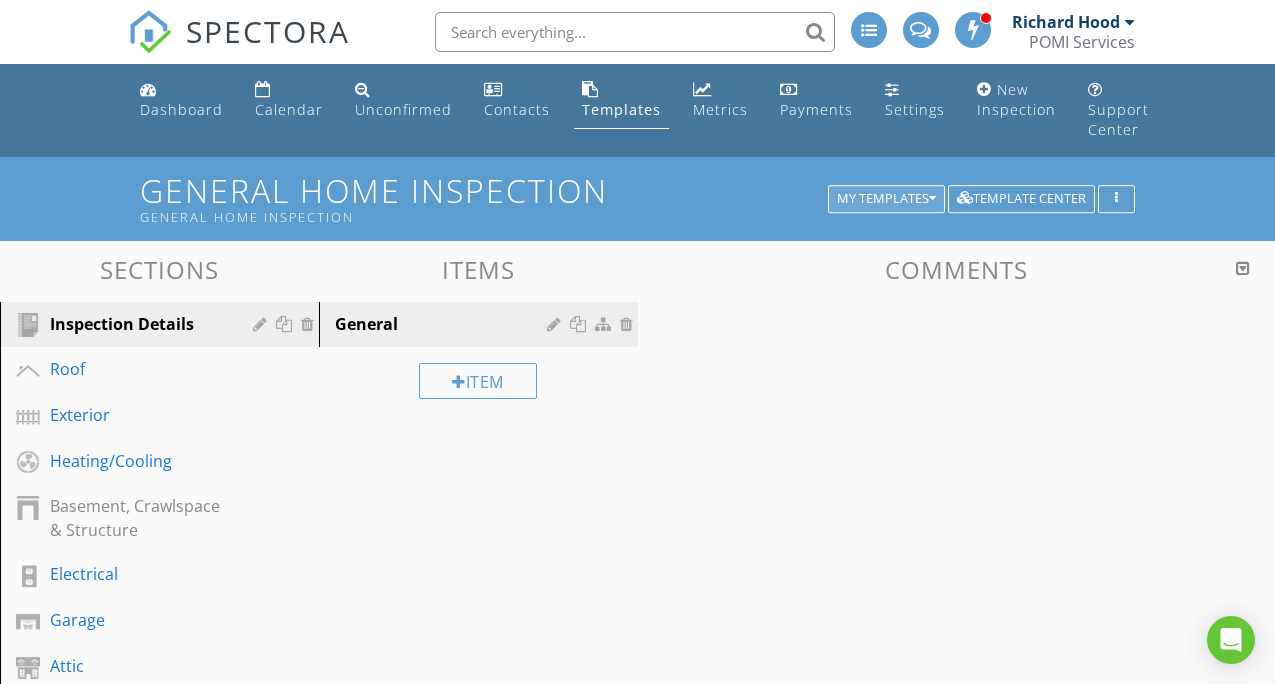 click on "My Templates" at bounding box center (886, 199) 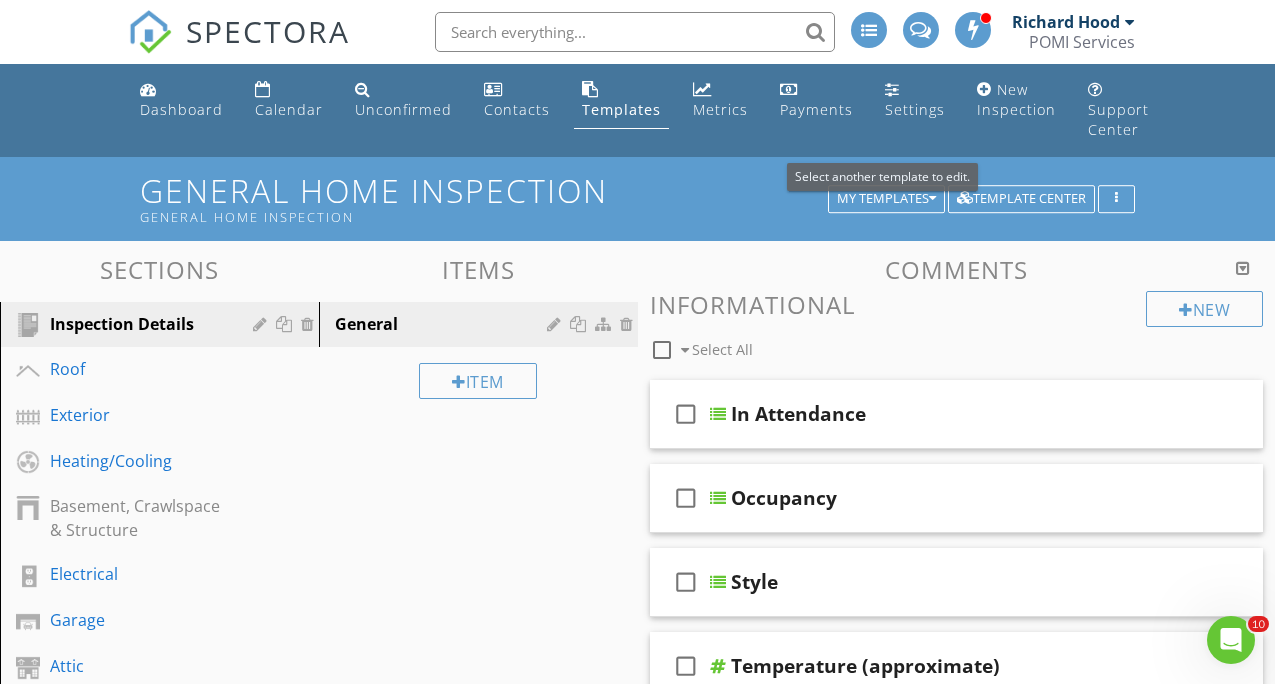 scroll, scrollTop: 0, scrollLeft: 0, axis: both 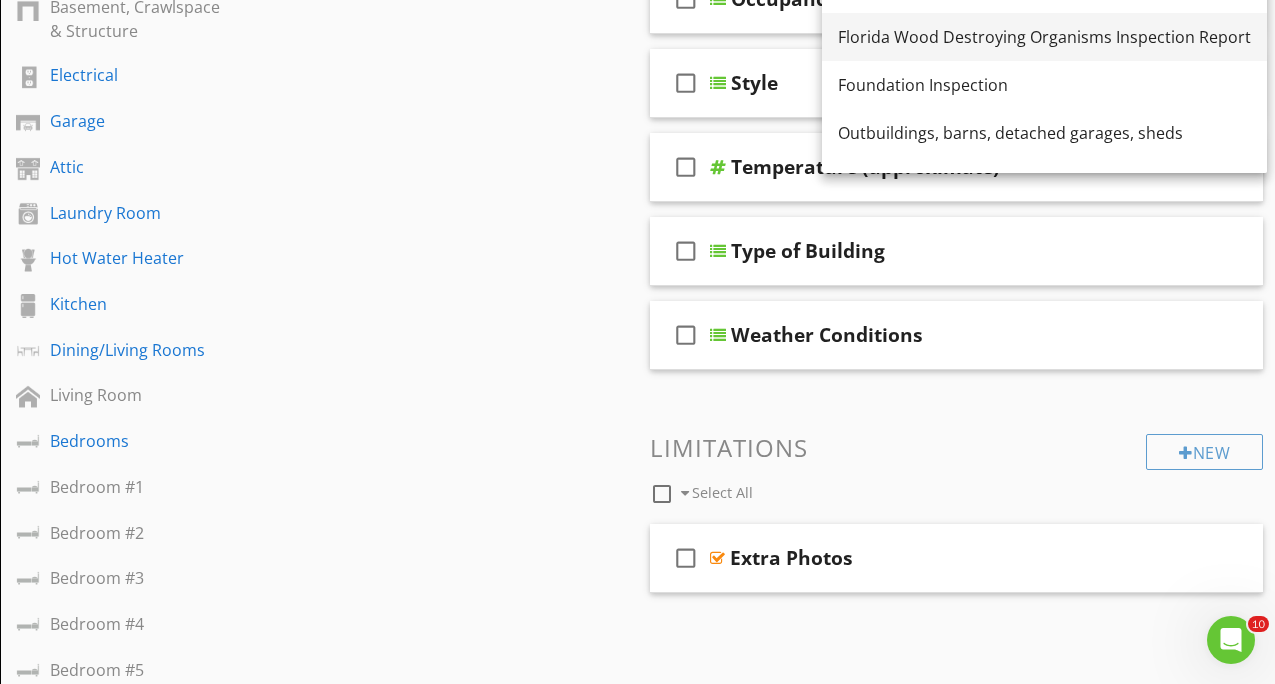 click on "Florida Wood Destroying Organisms Inspection Report" at bounding box center [1044, 37] 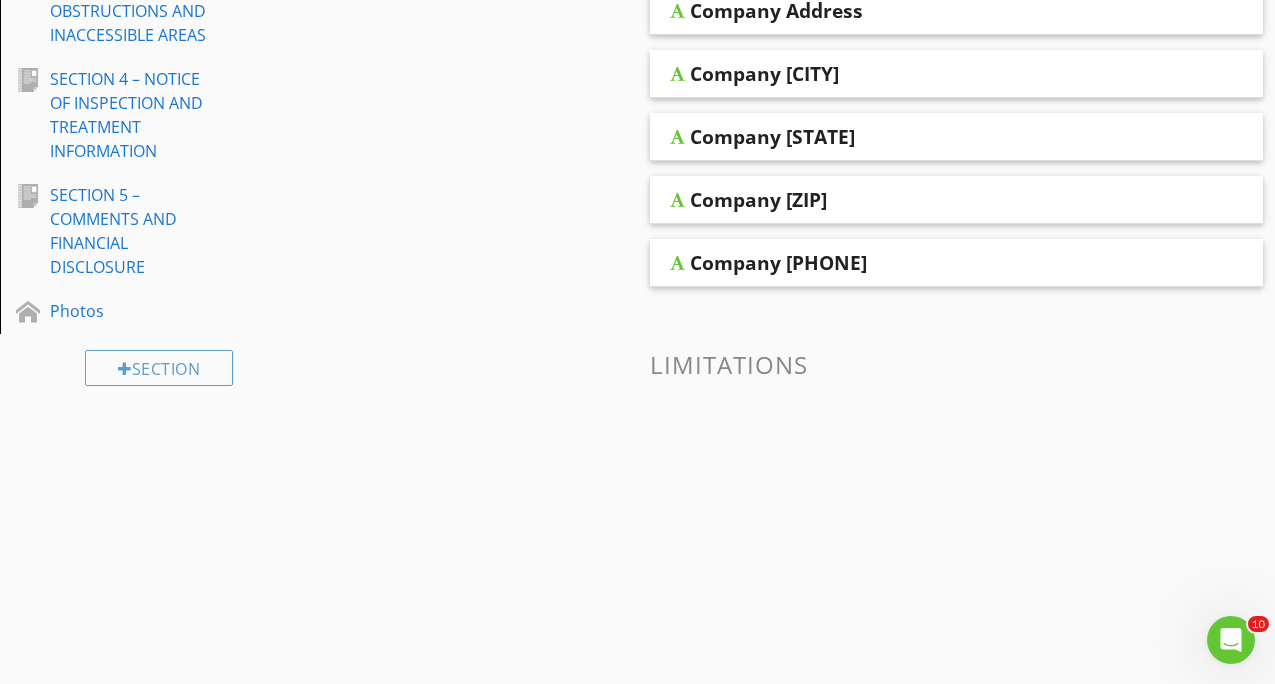 scroll, scrollTop: 62, scrollLeft: 0, axis: vertical 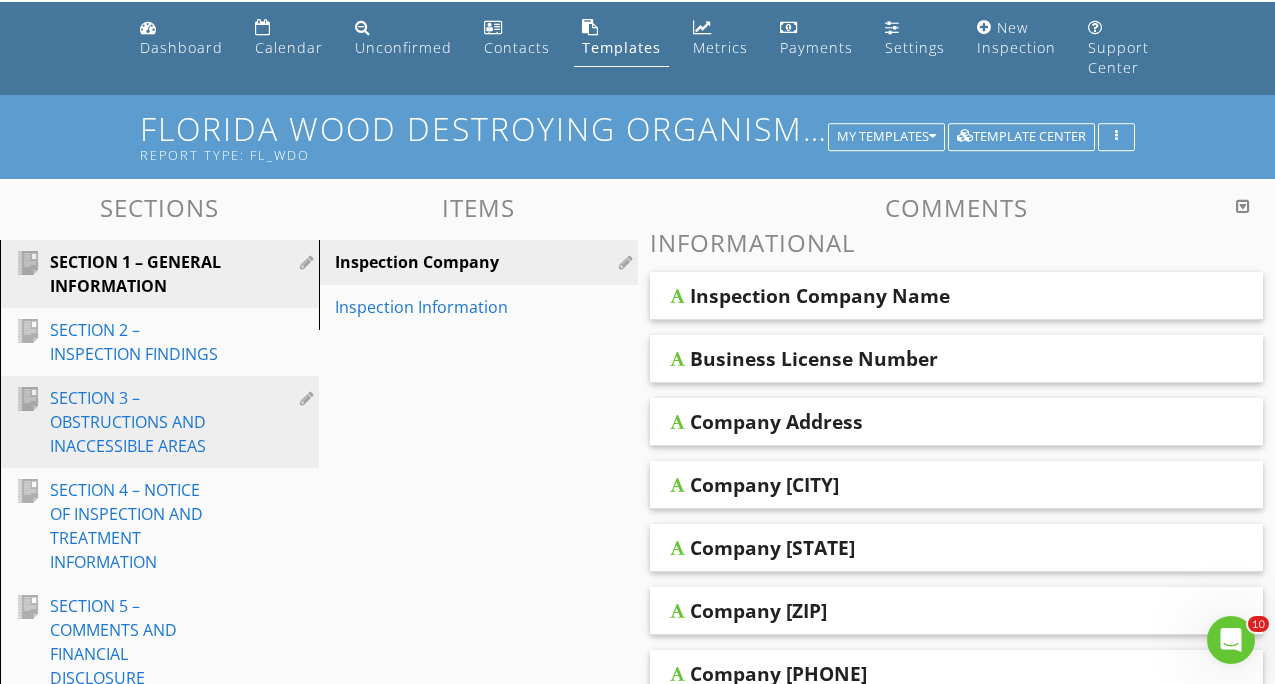 click on "SECTION 3 – OBSTRUCTIONS AND INACCESSIBLE AREAS" at bounding box center (137, 422) 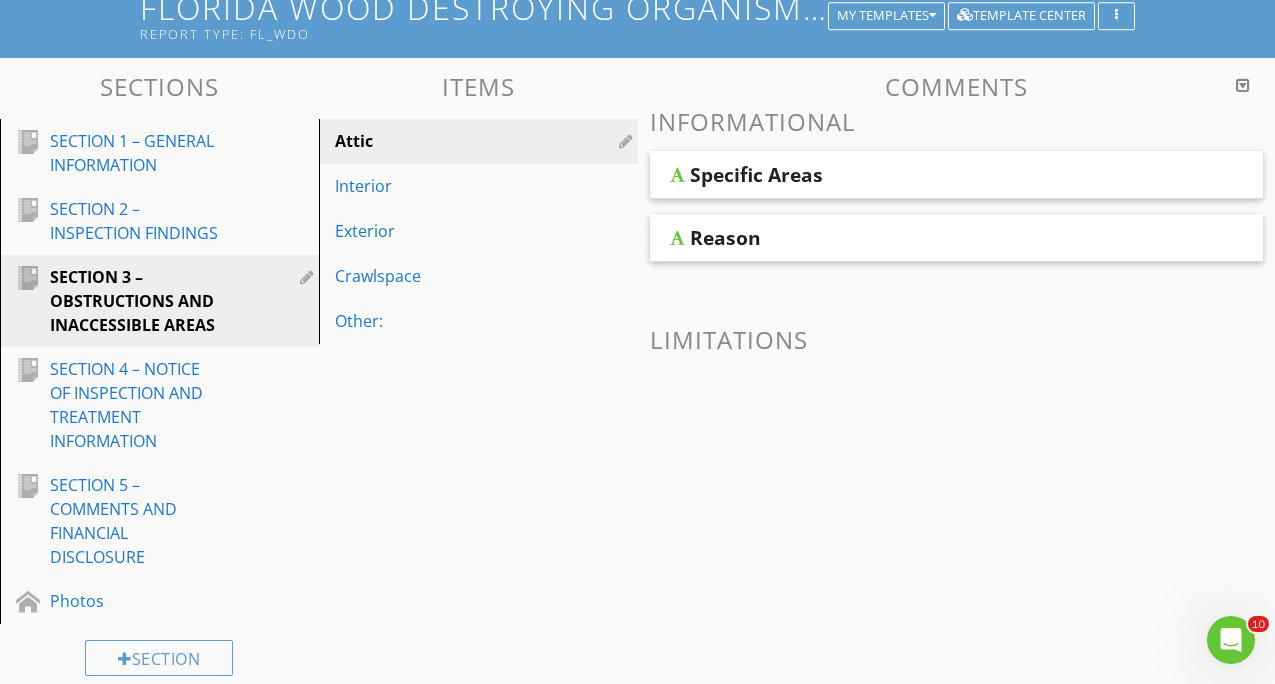 scroll, scrollTop: 179, scrollLeft: 0, axis: vertical 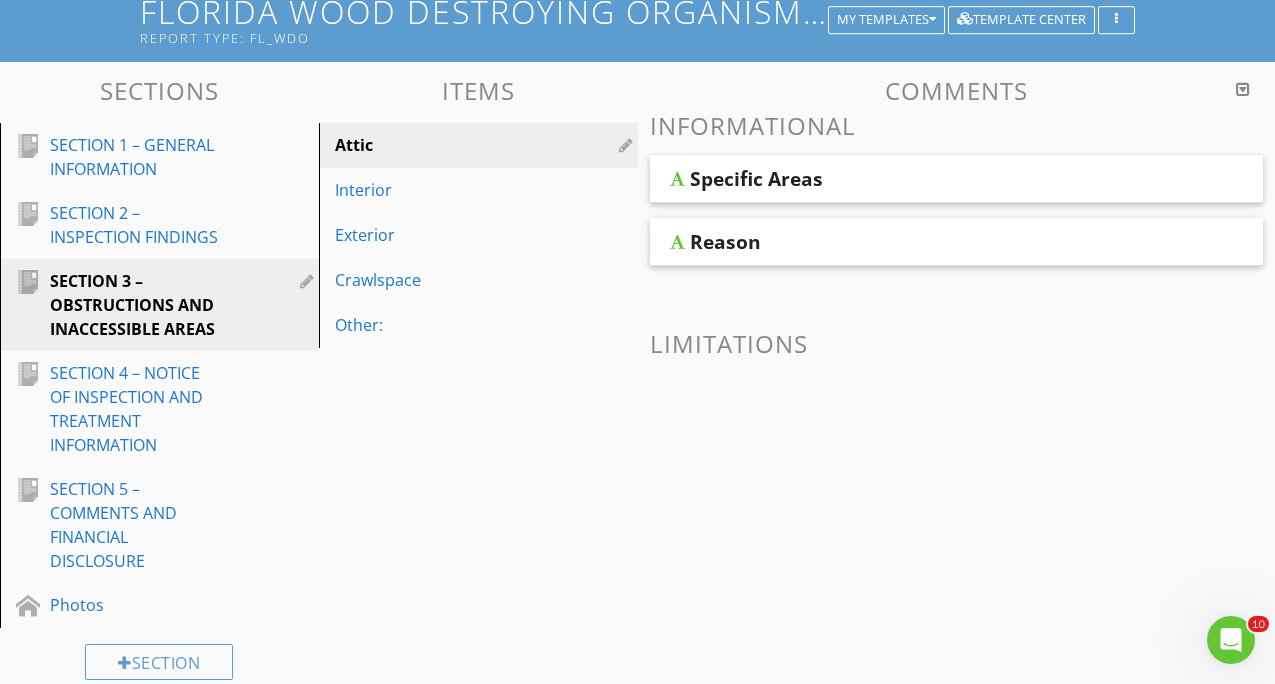 click on "Specific Areas" at bounding box center [756, 179] 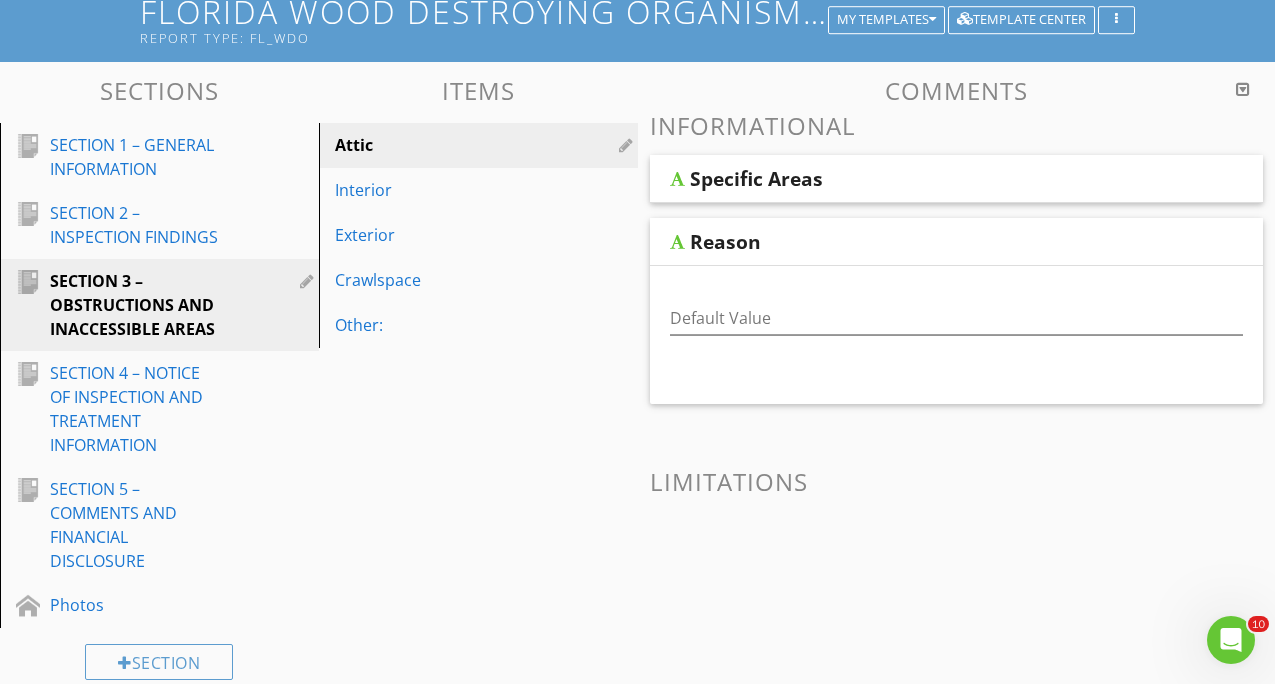 click on "Specific Areas" at bounding box center (756, 179) 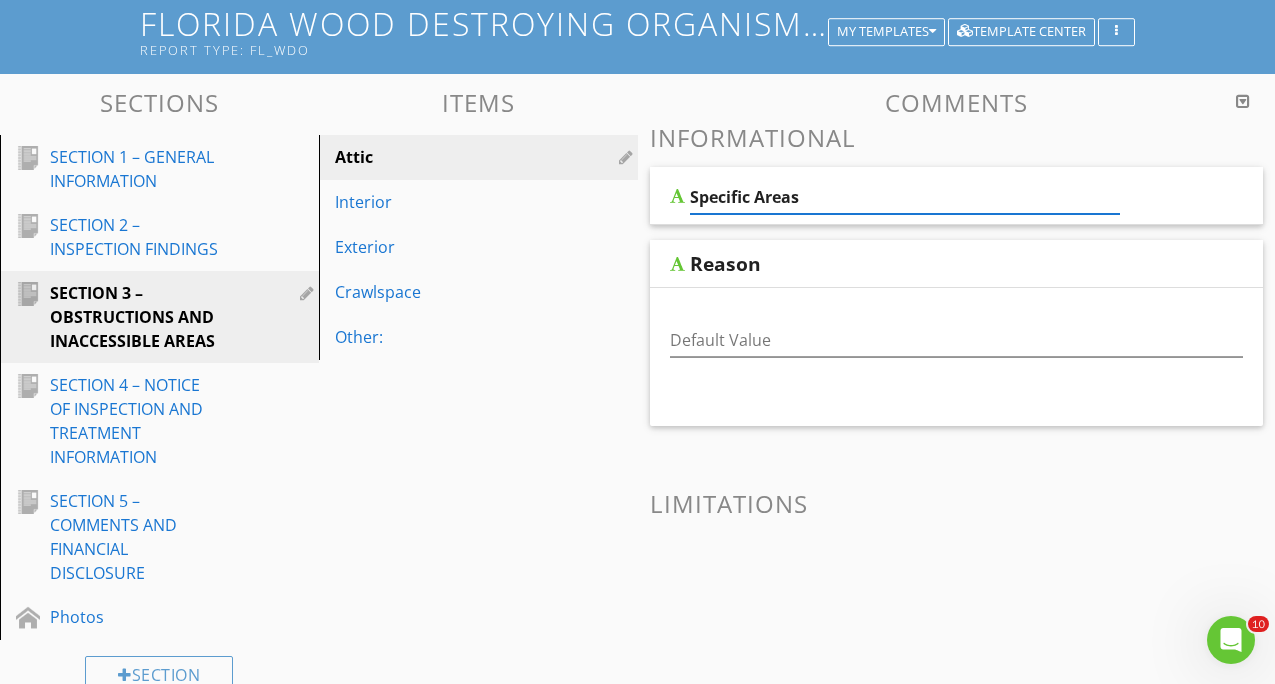 scroll, scrollTop: 163, scrollLeft: 0, axis: vertical 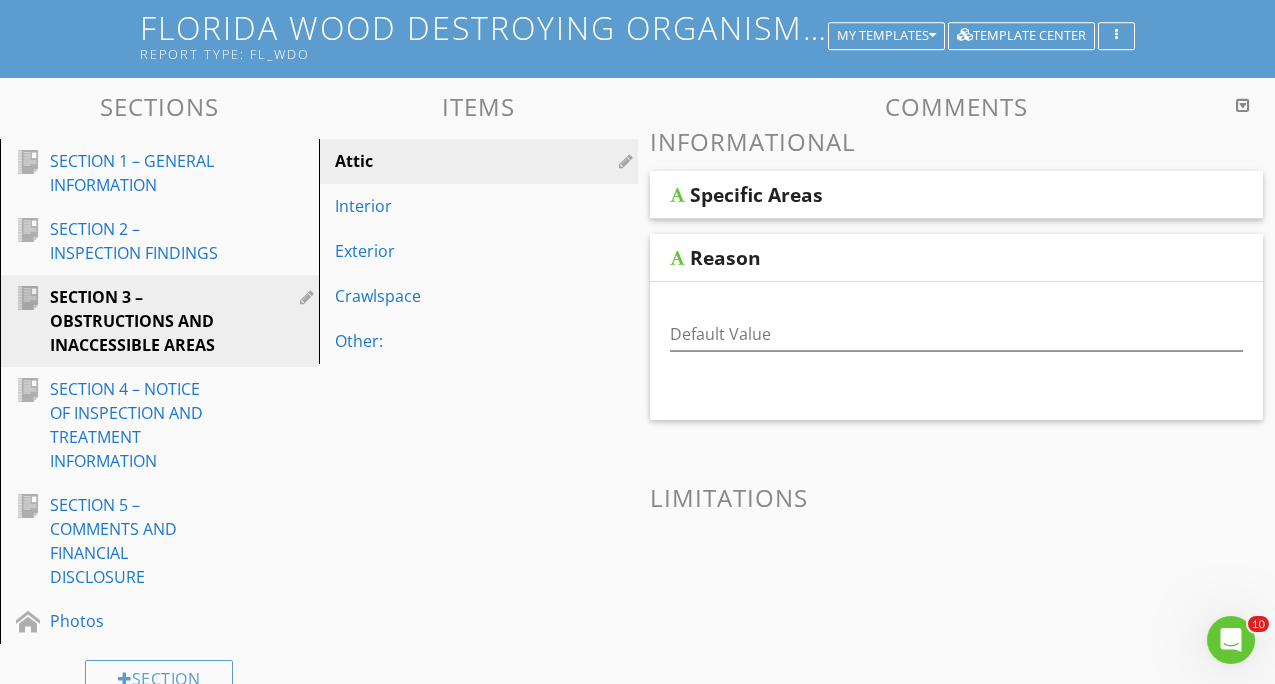 click on "Specific Areas" at bounding box center [756, 195] 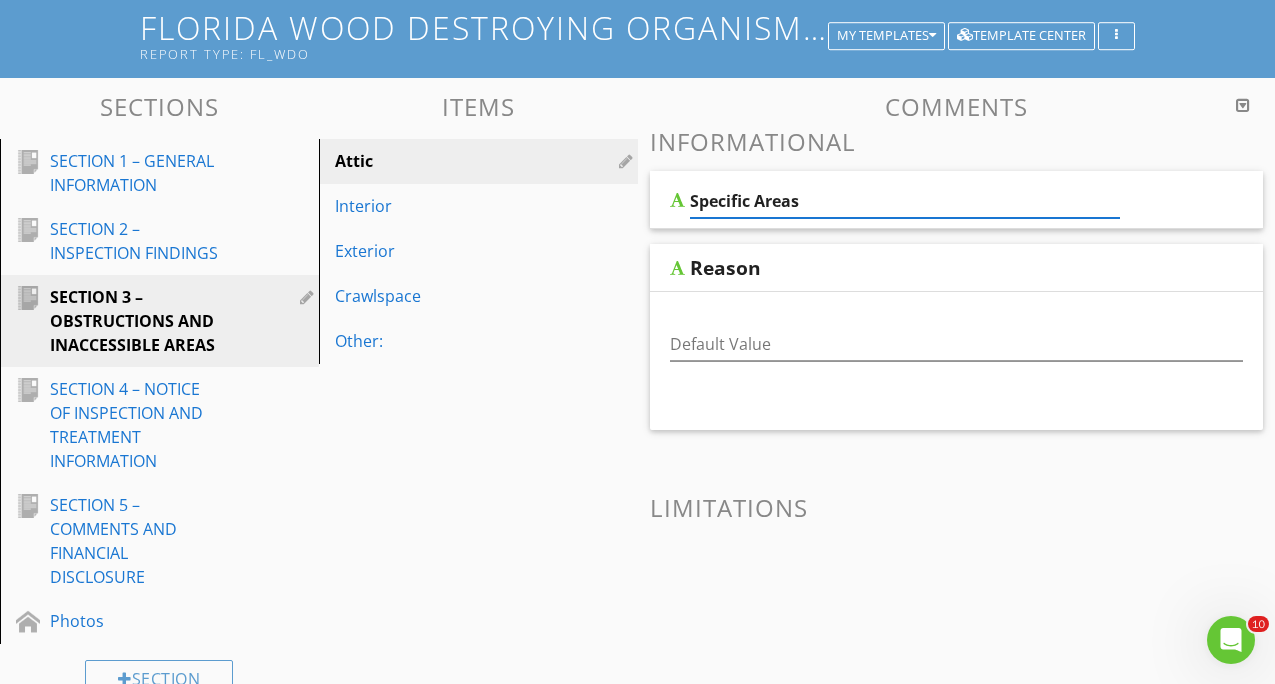 drag, startPoint x: 812, startPoint y: 202, endPoint x: 688, endPoint y: 198, distance: 124.0645 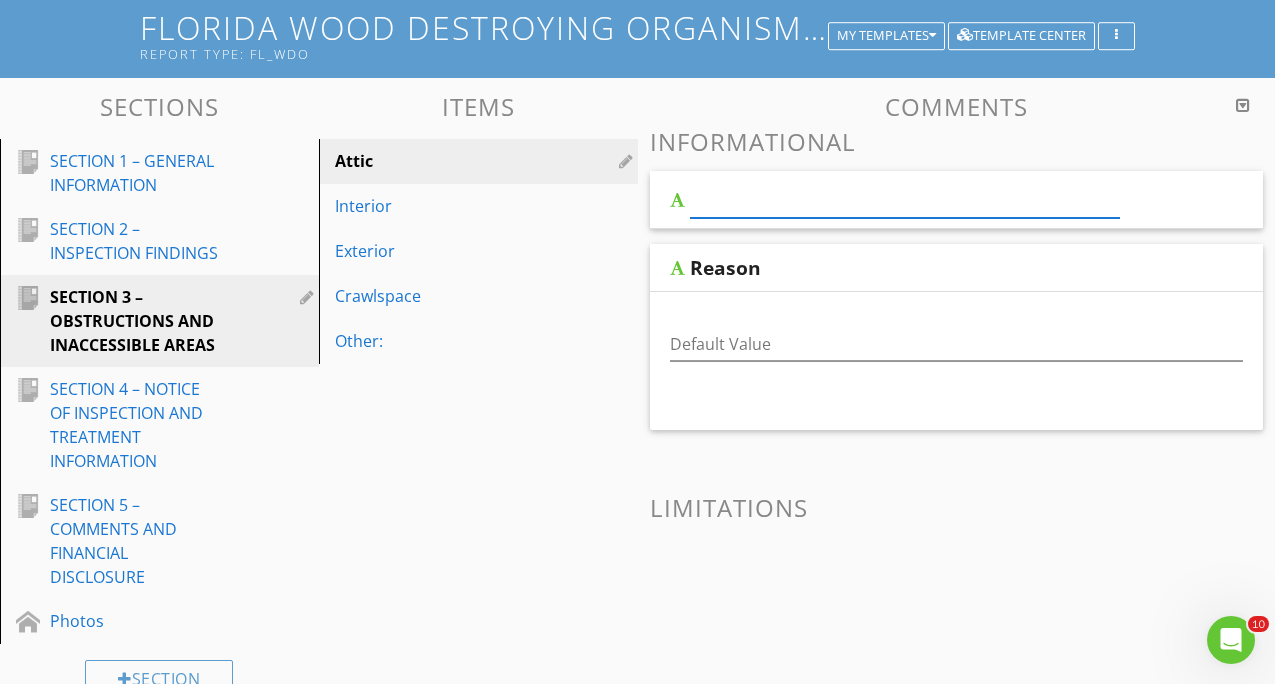 paste on "ATTIC" 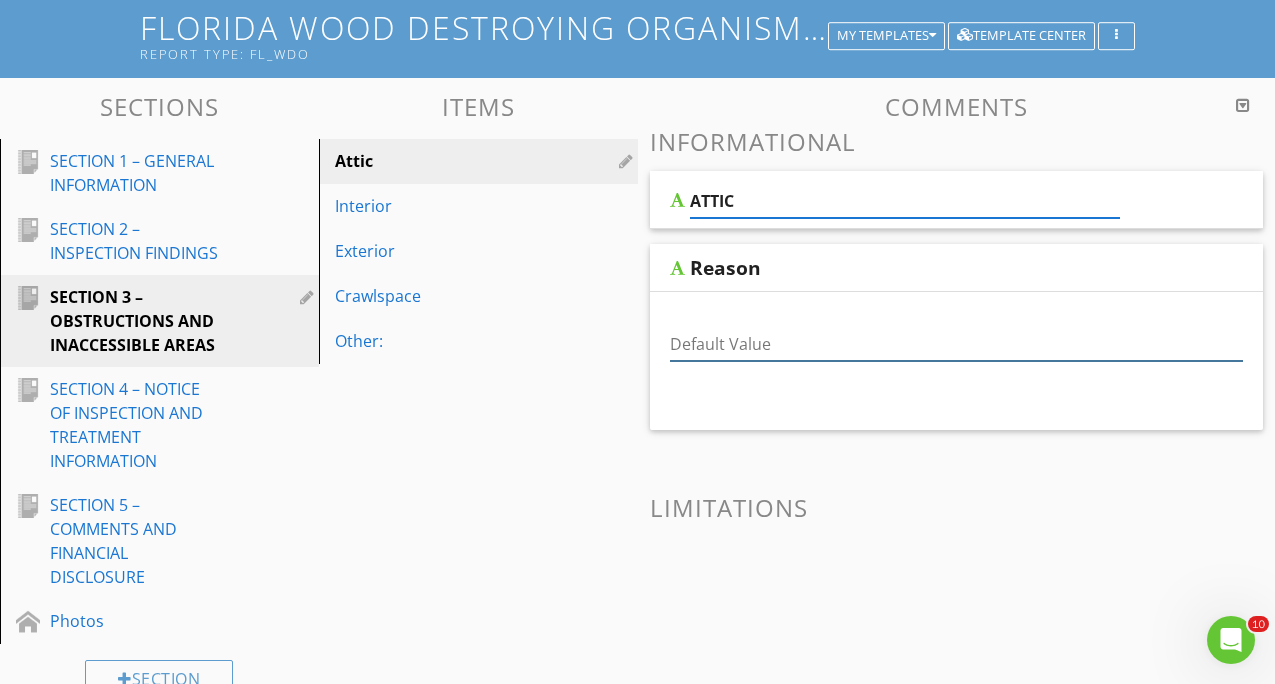 click at bounding box center [957, 344] 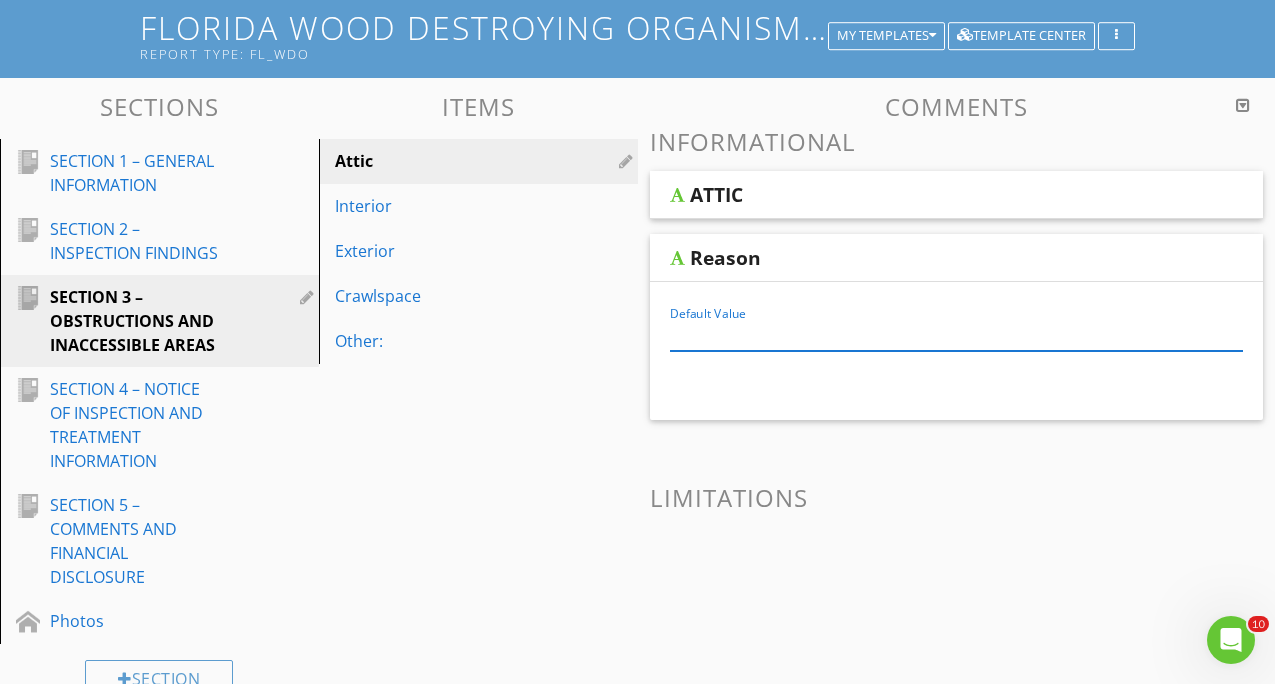 click at bounding box center [957, 334] 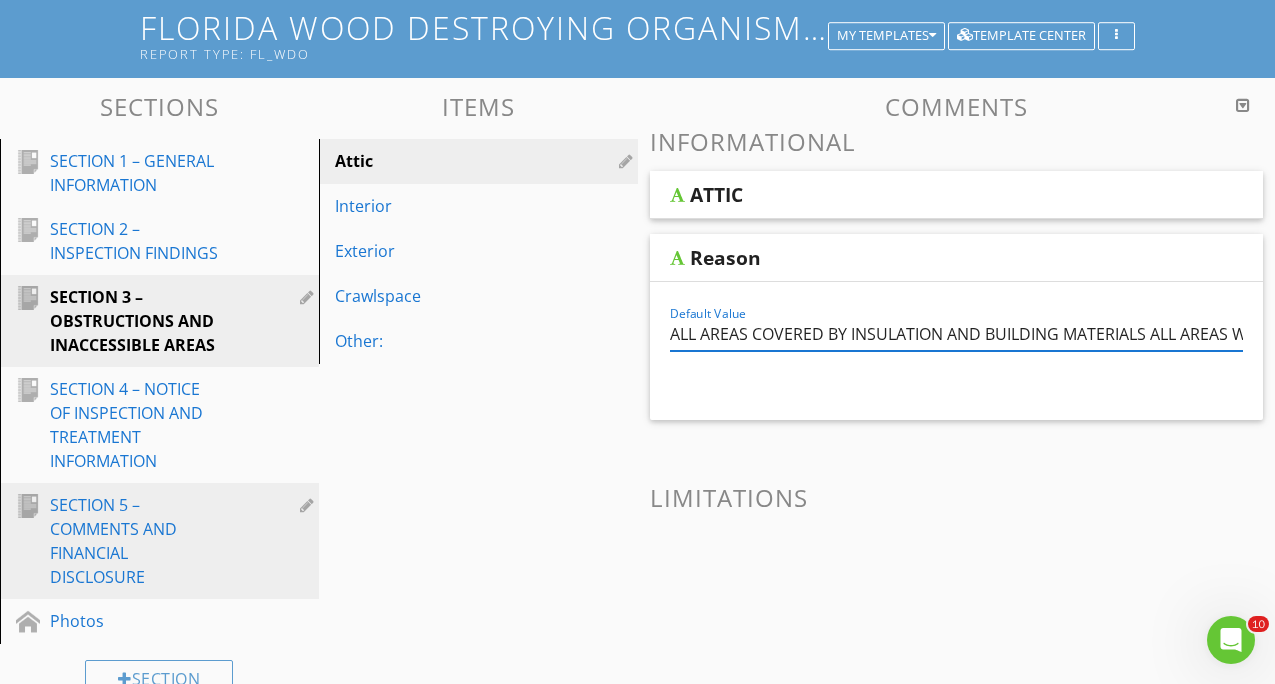 scroll, scrollTop: 193, scrollLeft: 0, axis: vertical 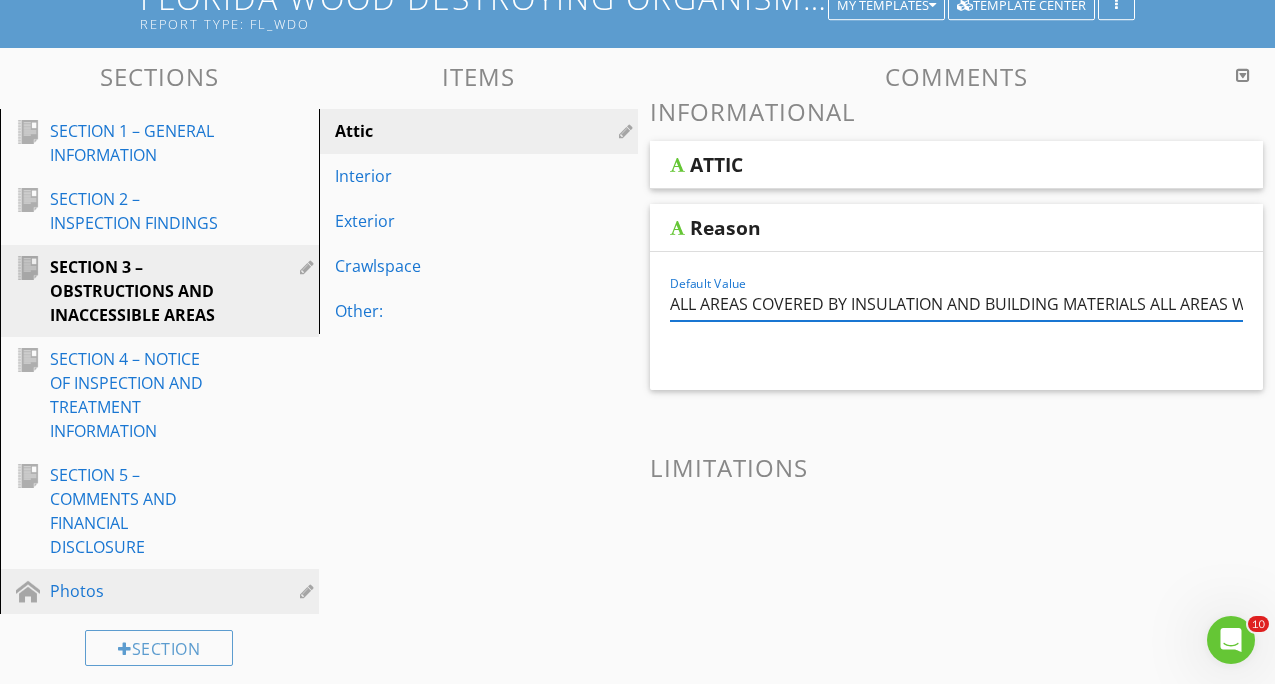type on "ALL AREAS COVERED BY INSULATION AND BUILDING MATERIALS ALL AREAS WITH VAULTED CEILINGS AREA(S) OVER _________________________DUE TO LOW CLEARANCE ATTIC NO ACCESS REASON INSULATION BLOCKS VIEW OF WOOD MEMBERS UNABLE TO ACCESS THE ATTIC SPACE OVER THE AREAS WITH VAULTED CEILINGS UNABLE TO TRAVERSE UPRIGHT AND SAFELY" 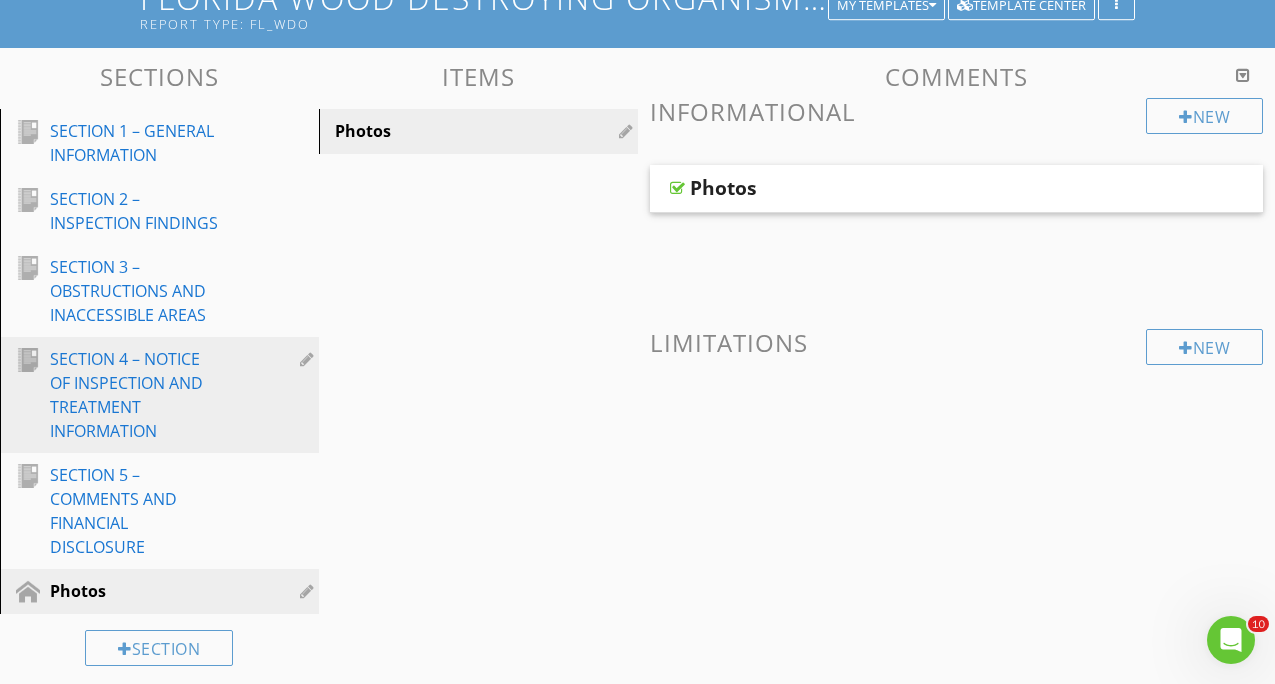 scroll, scrollTop: 189, scrollLeft: 0, axis: vertical 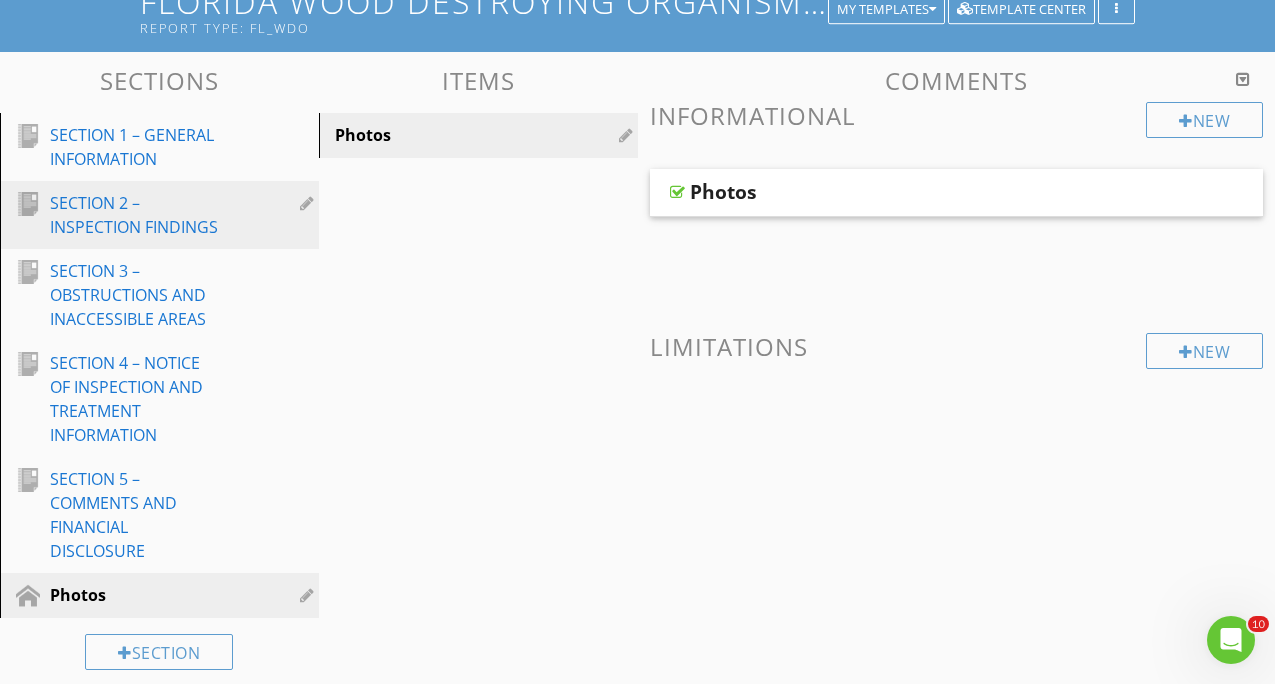 click on "SECTION 2 – INSPECTION FINDINGS" at bounding box center [137, 215] 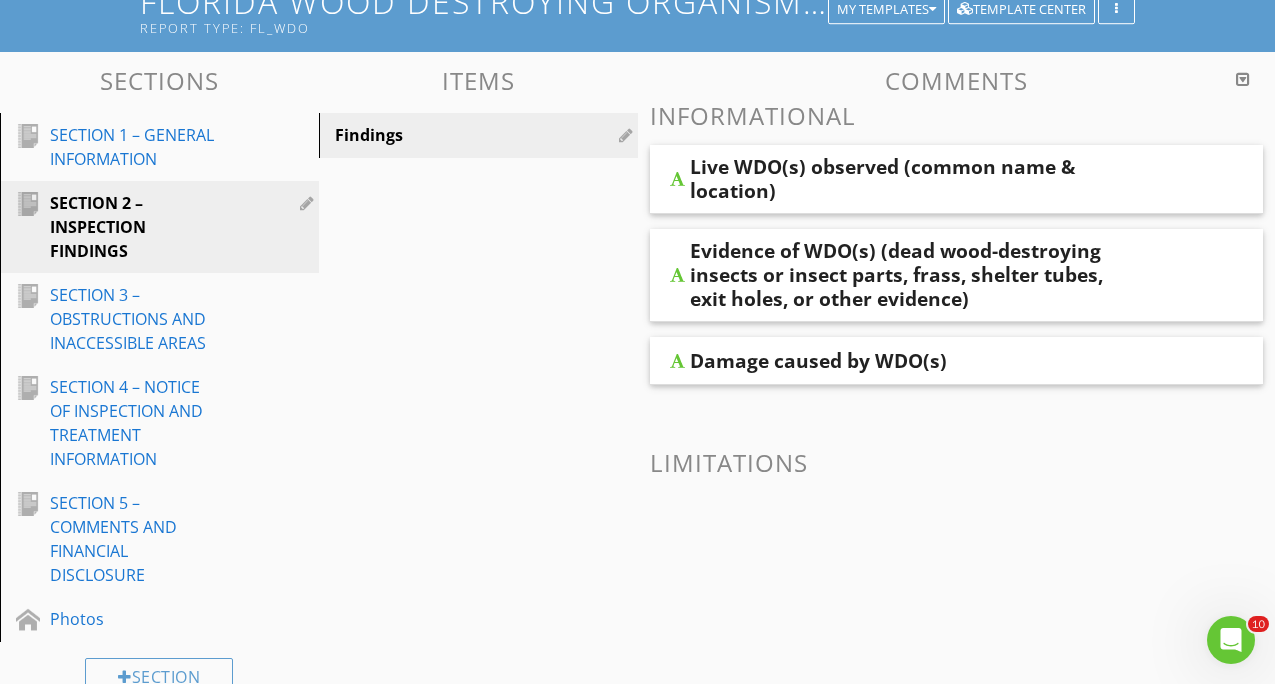 click on "Live WDO(s) observed (common name & location)" at bounding box center [905, 179] 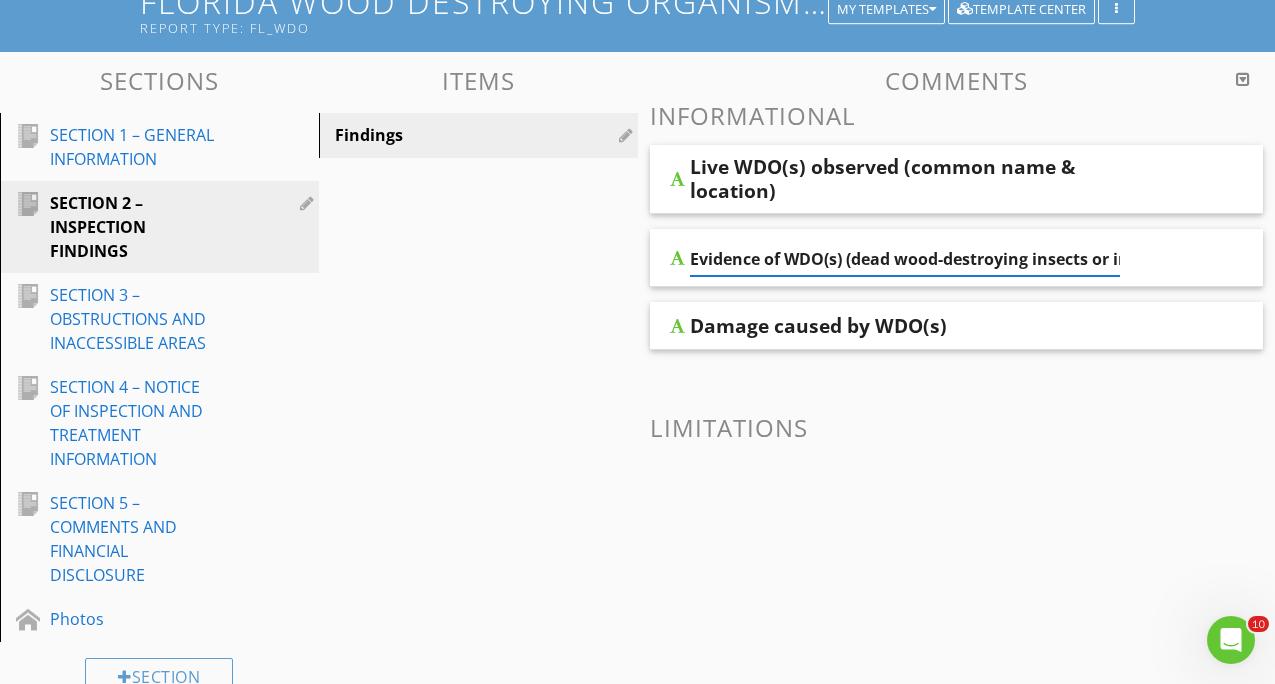 click on "Live WDO(s) observed (common name & location)
Evidence of WDO(s) (dead wood-destroying insects or insect parts, frass, shelter tubes, exit holes, or other evidence)
Damage caused by WDO(s)" at bounding box center [957, 247] 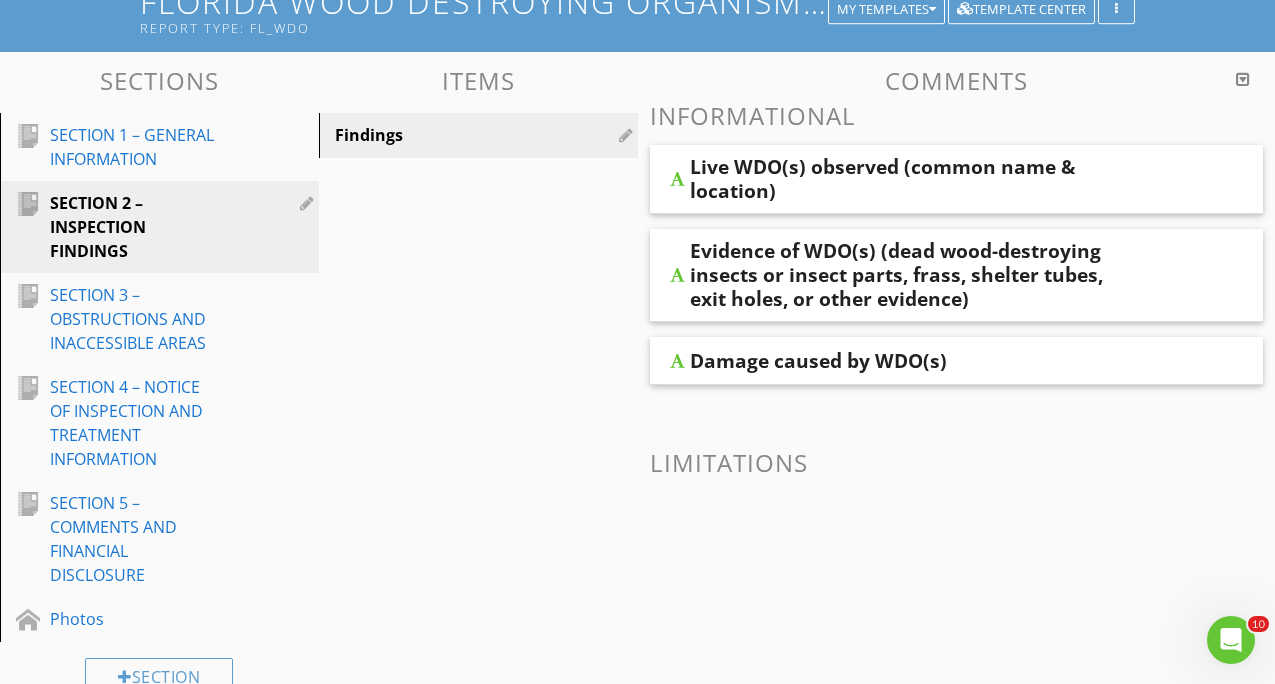 click on "Damage caused by WDO(s)" at bounding box center (818, 361) 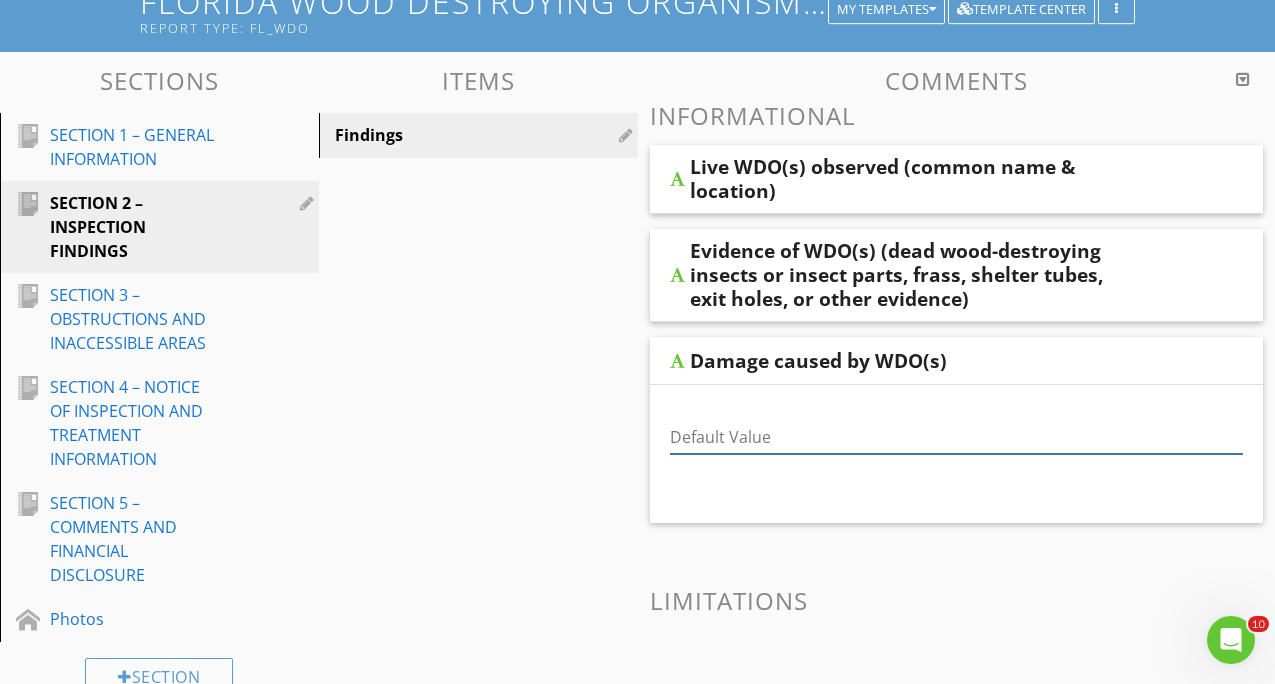 click at bounding box center [957, 437] 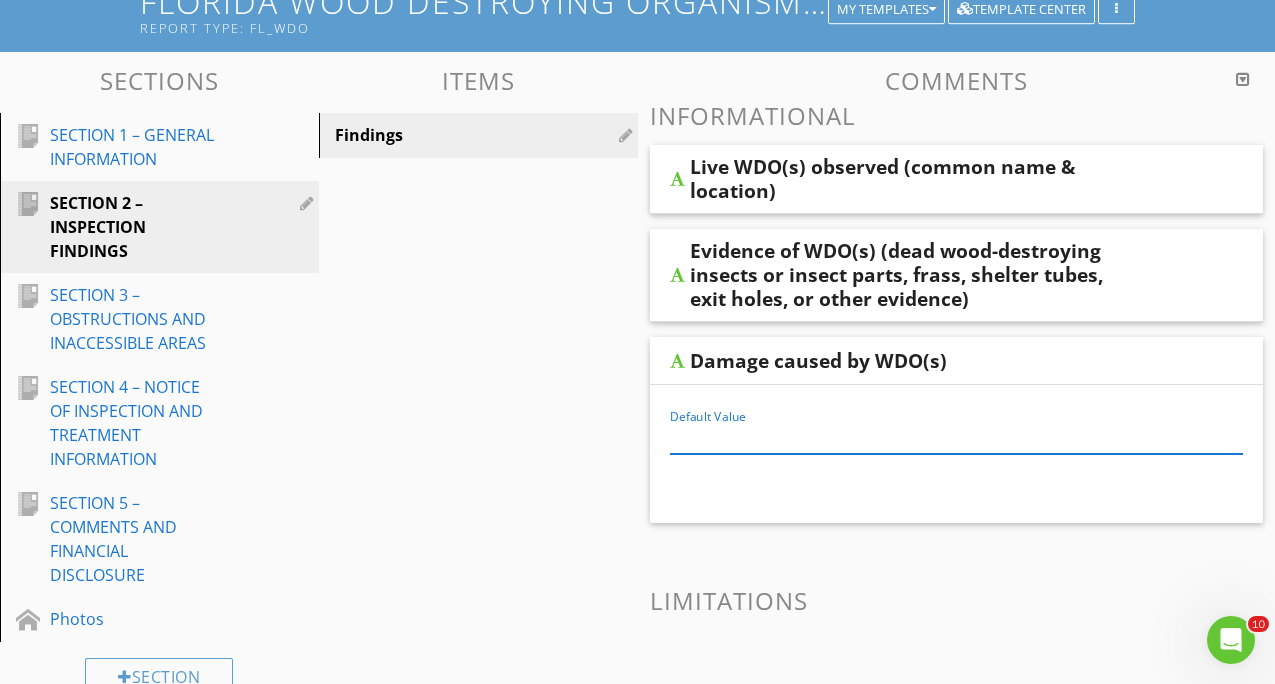click at bounding box center [957, 437] 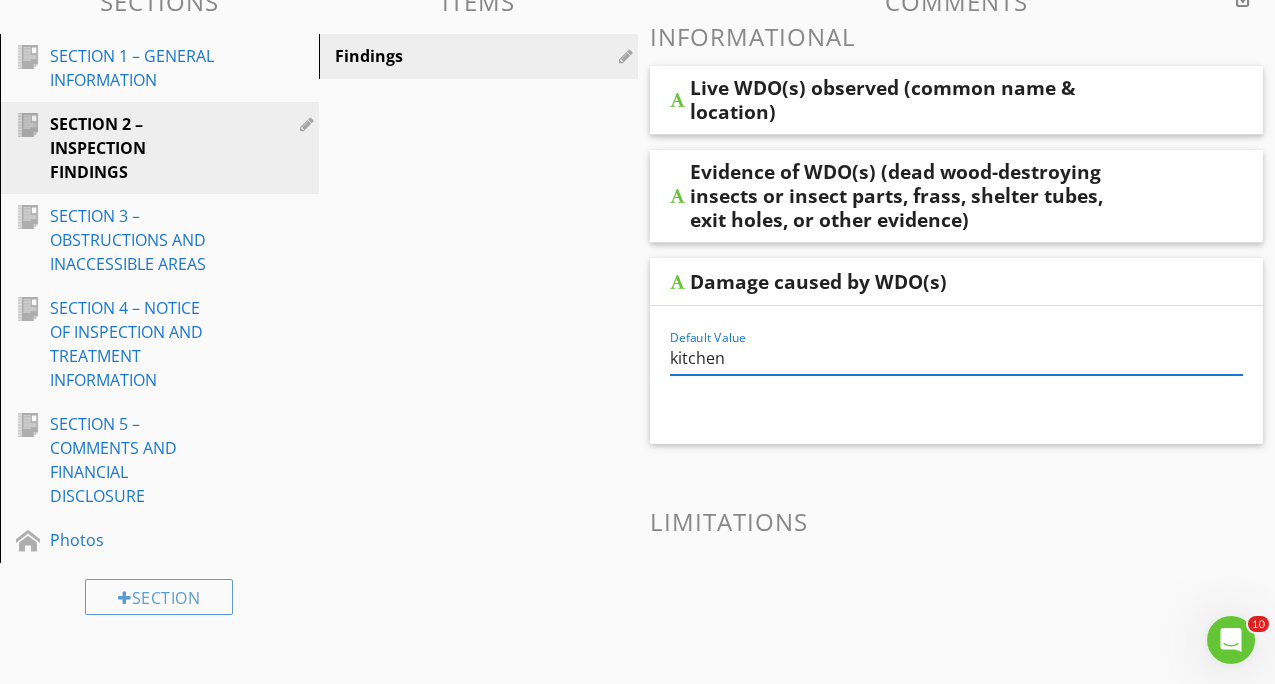 scroll, scrollTop: 0, scrollLeft: 0, axis: both 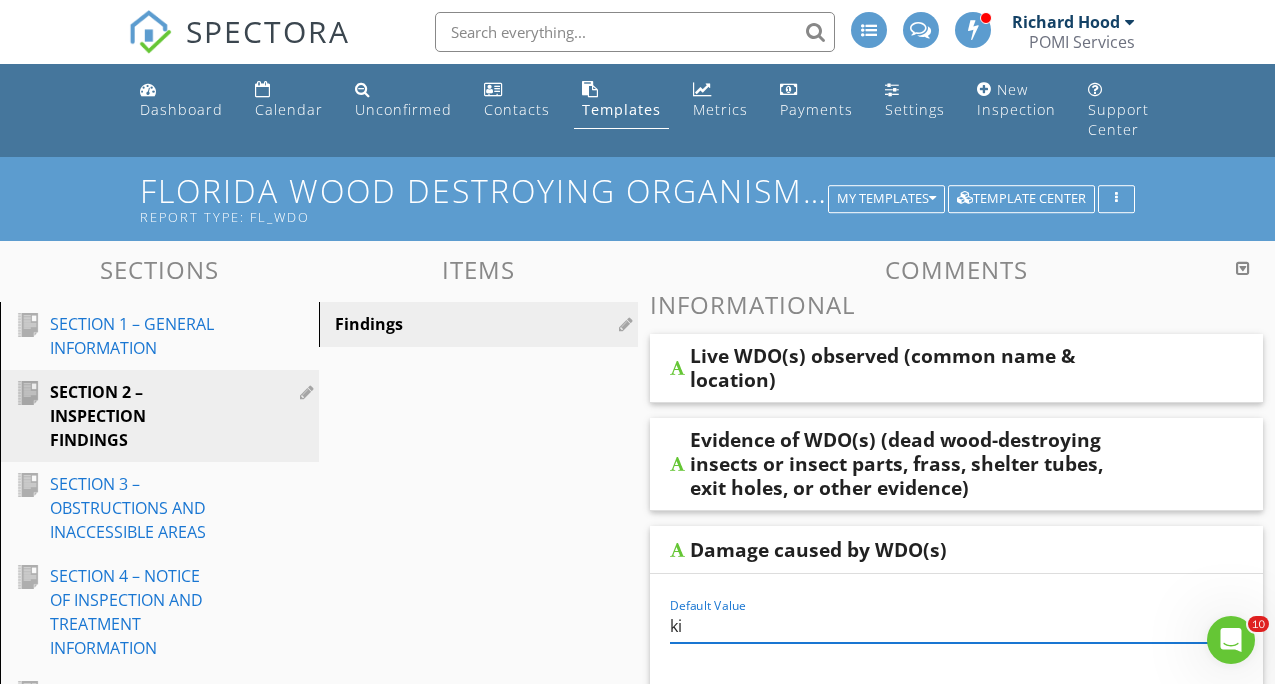 type on "k" 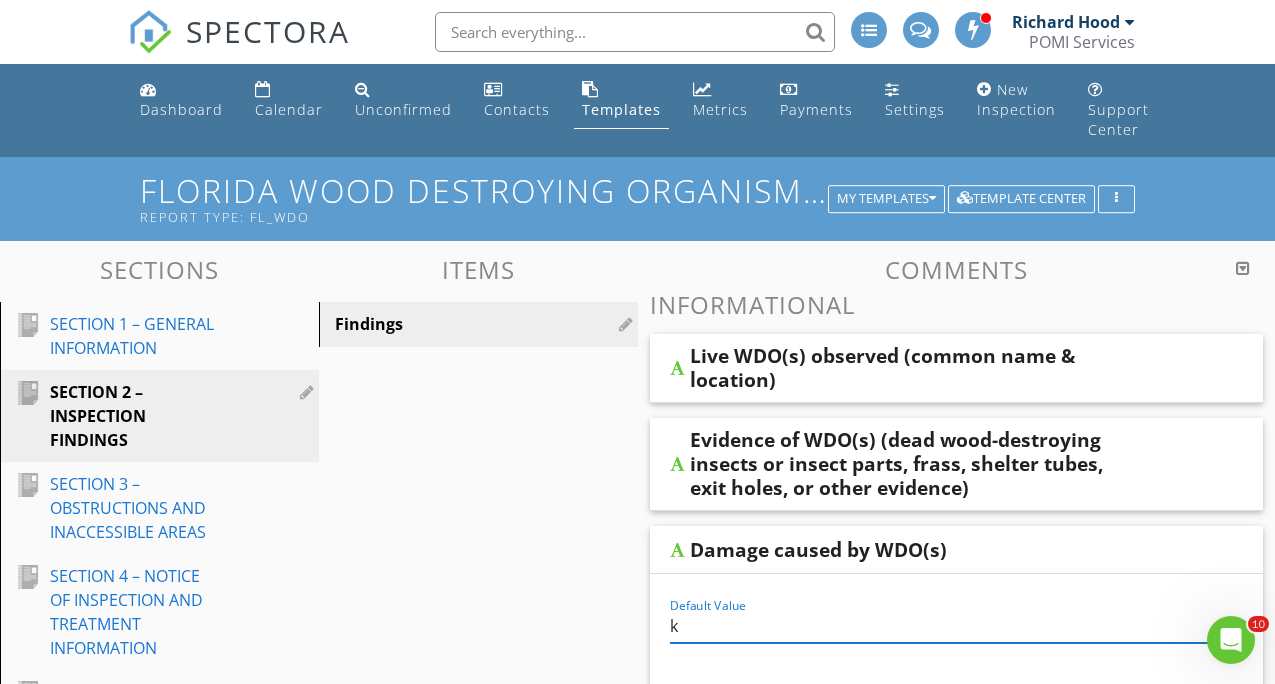 type 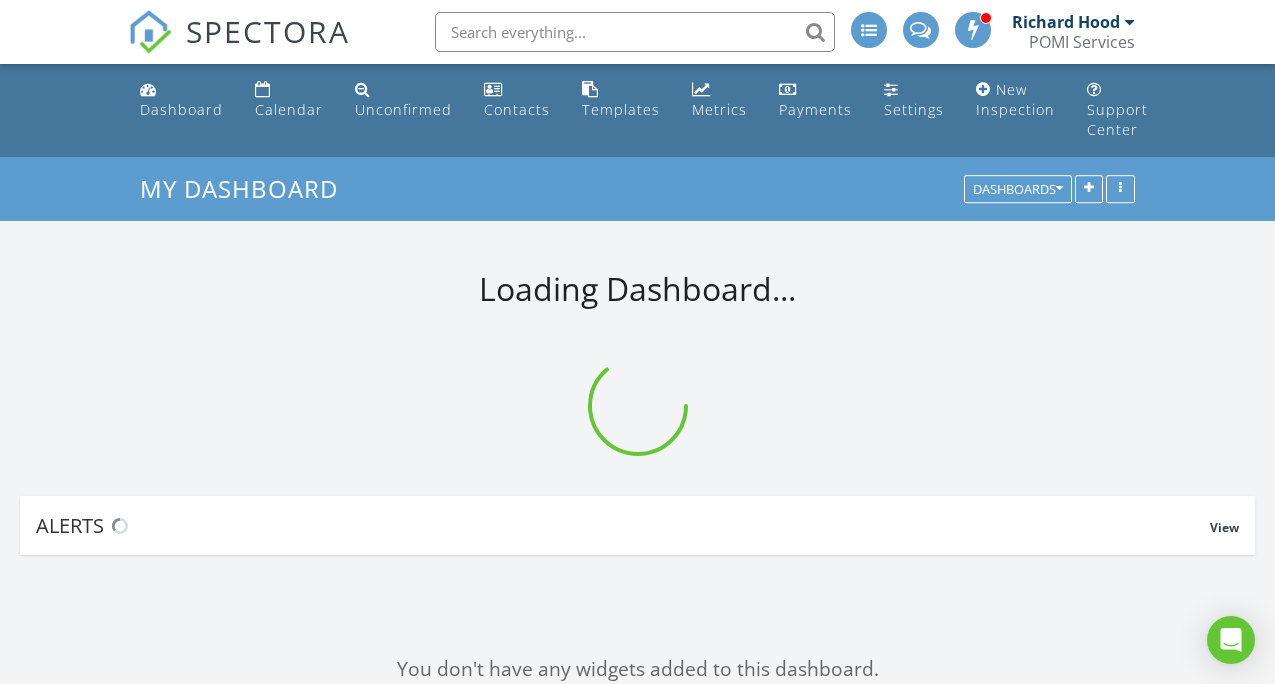scroll, scrollTop: 0, scrollLeft: 0, axis: both 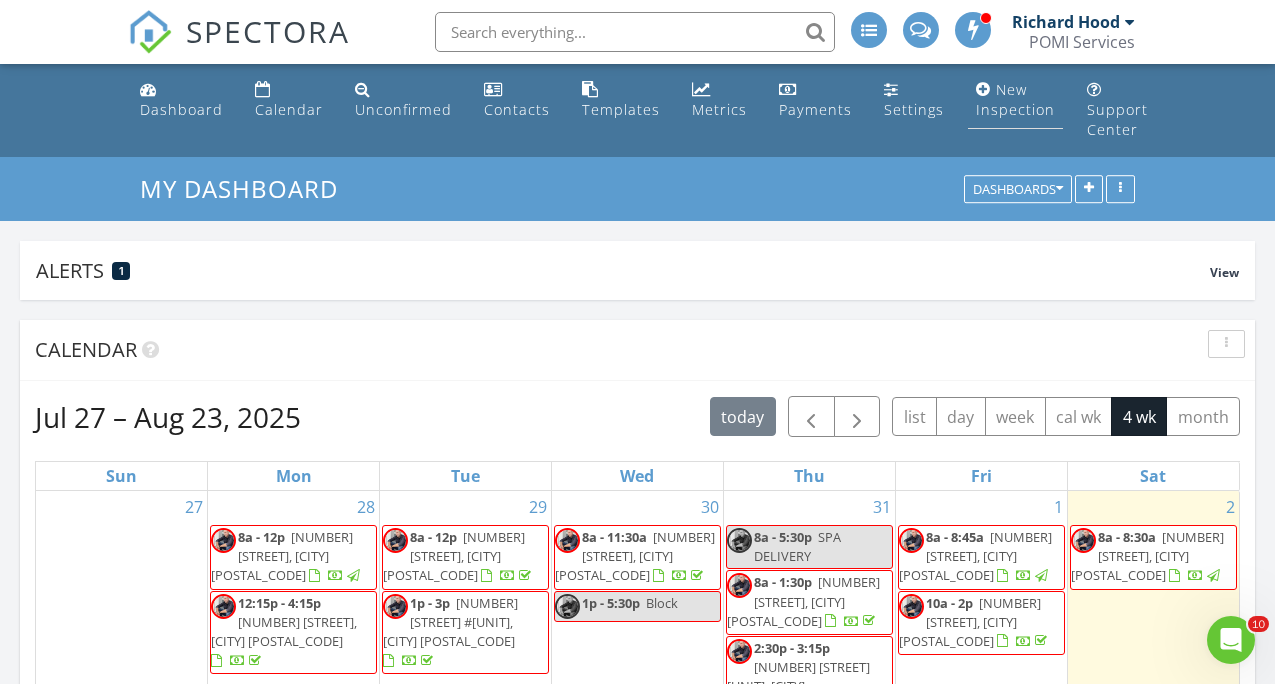 click on "New Inspection" at bounding box center (1015, 99) 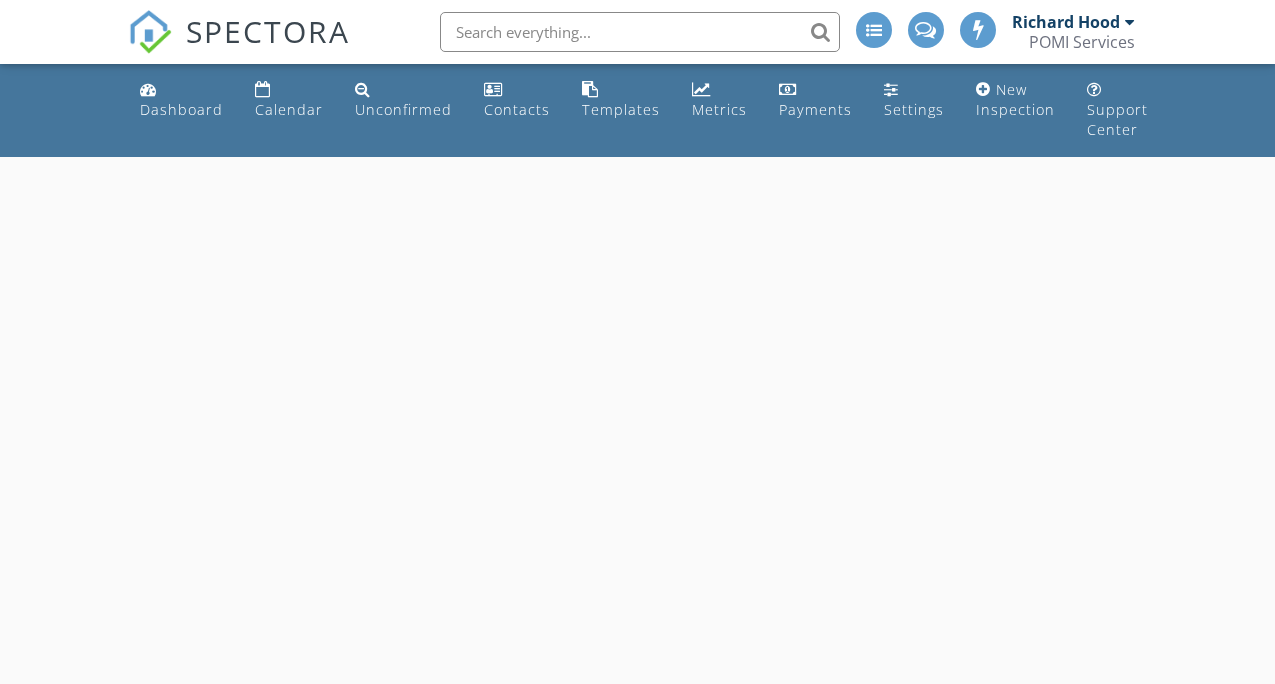 scroll, scrollTop: 0, scrollLeft: 0, axis: both 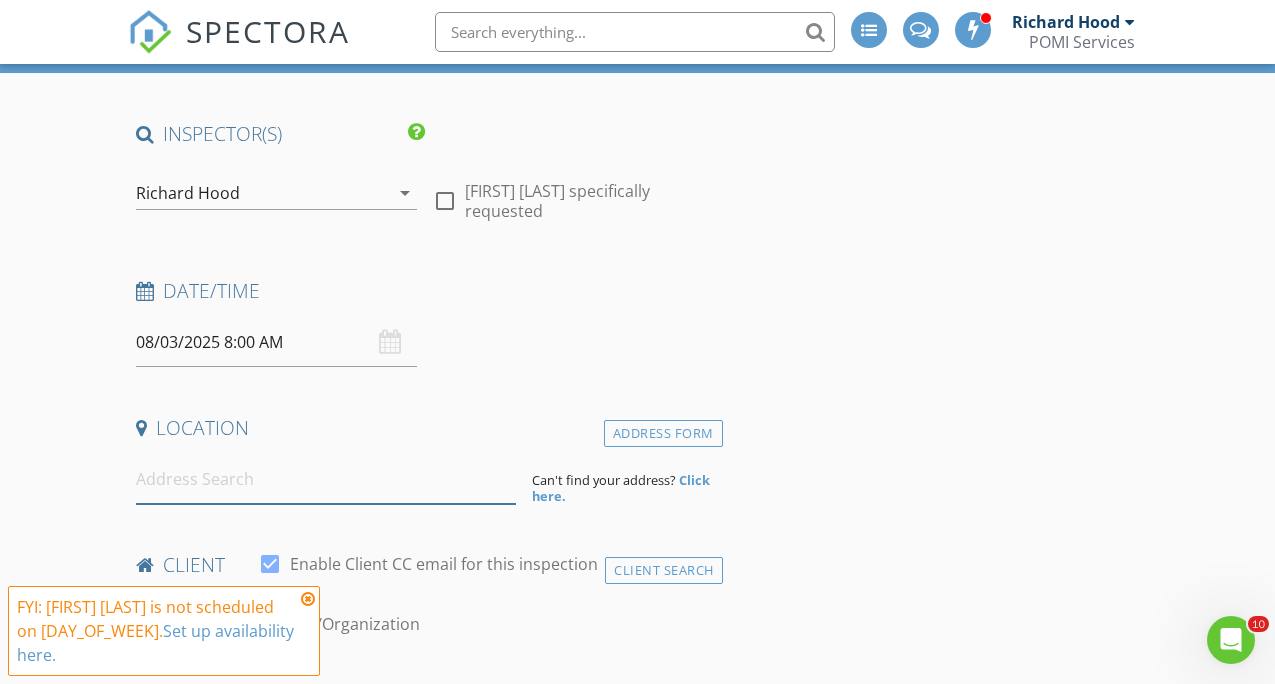 click at bounding box center (326, 479) 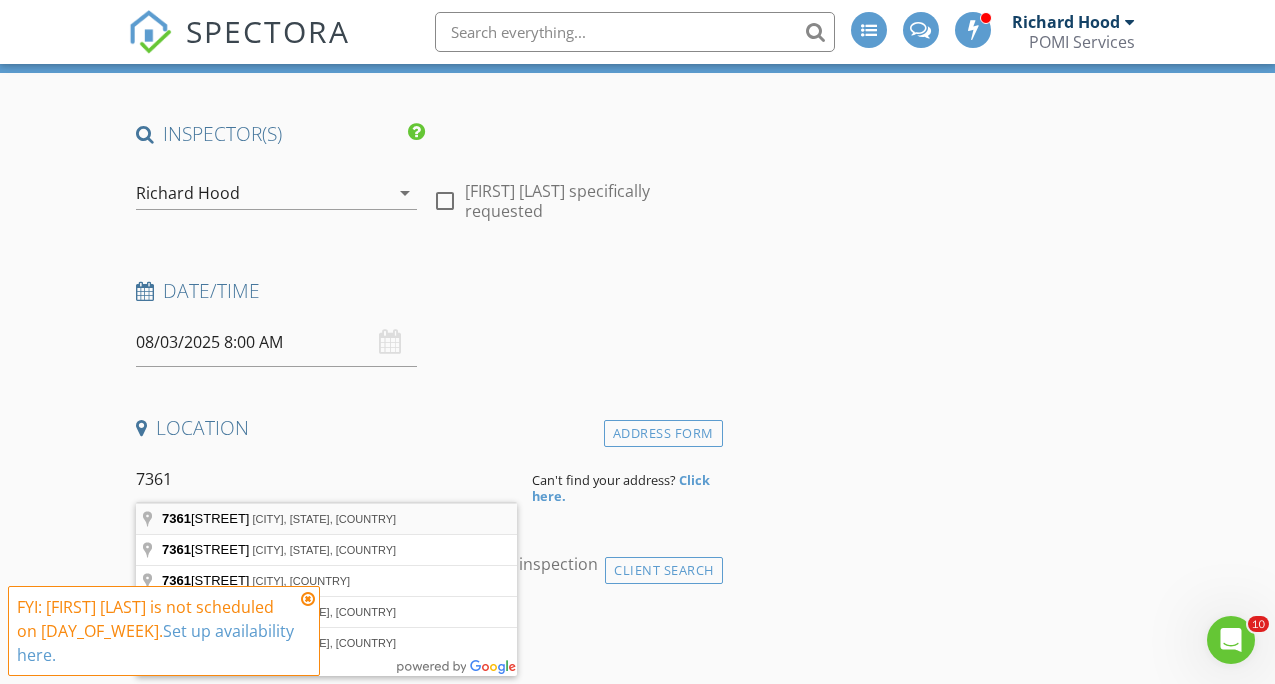 scroll, scrollTop: 320, scrollLeft: 0, axis: vertical 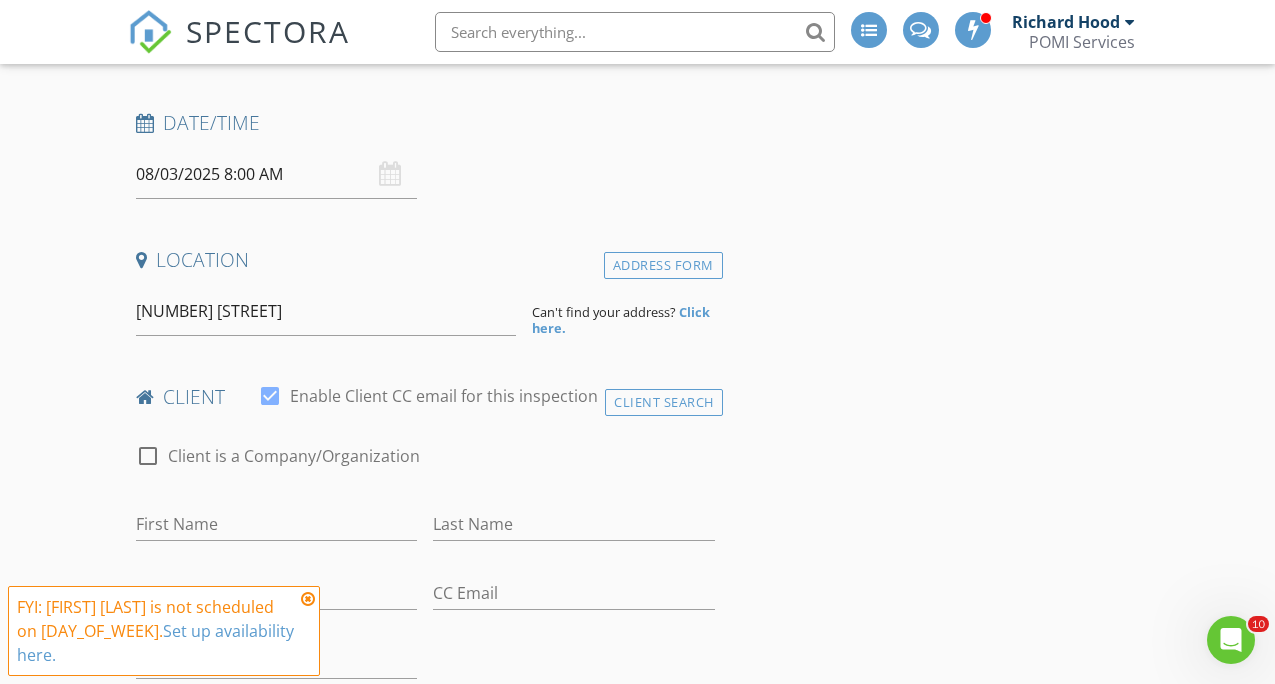 type on "7361 Treasure Street, Navarre, FL, USA" 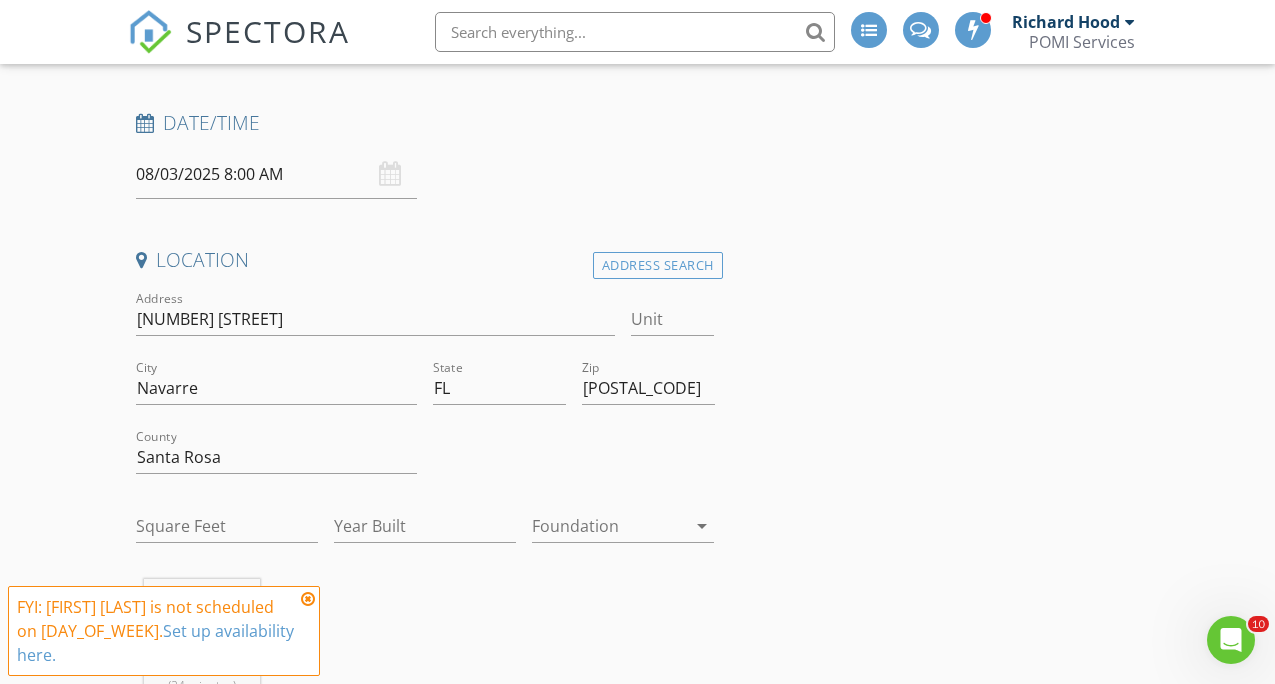 click on "08/03/2025 8:00 AM" at bounding box center (277, 174) 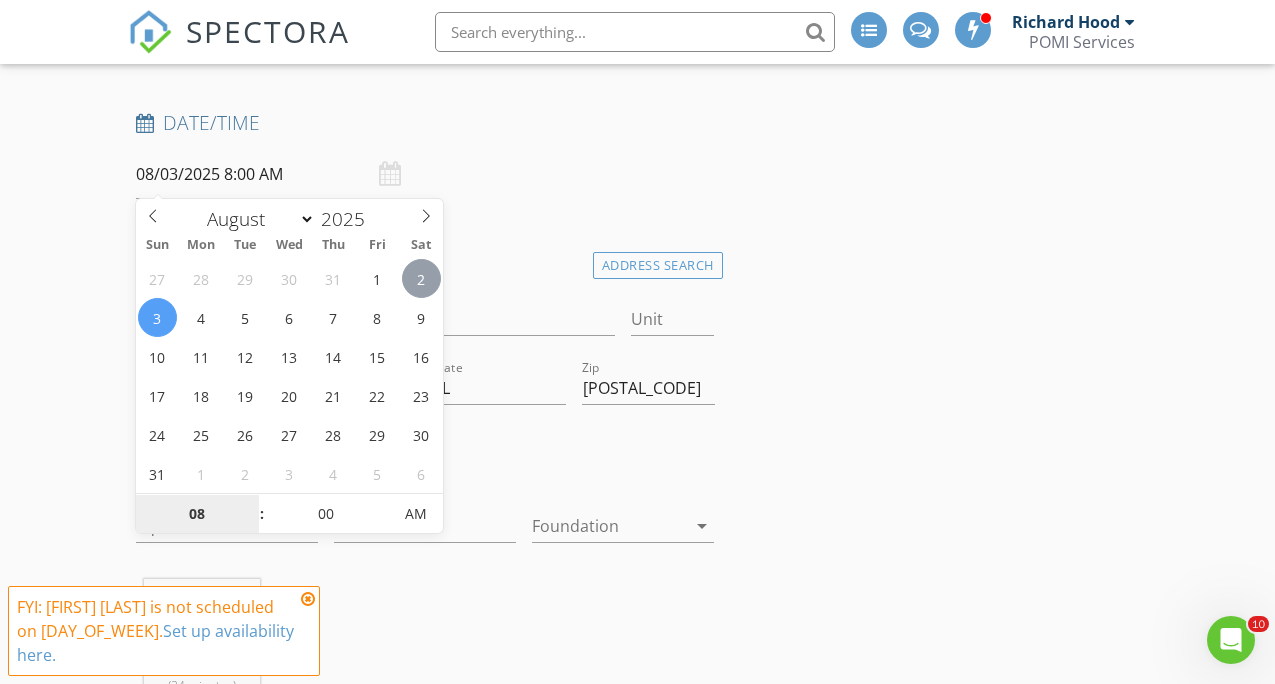 type on "08/02/2025 8:00 AM" 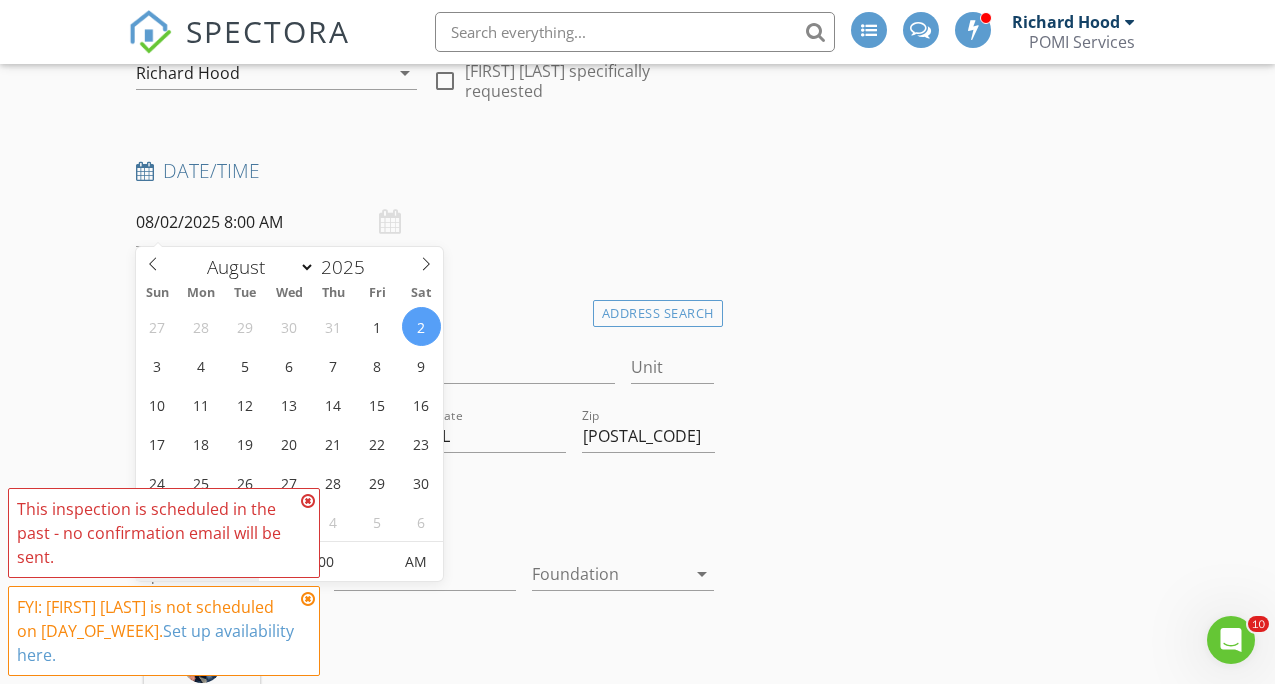 scroll, scrollTop: 441, scrollLeft: 0, axis: vertical 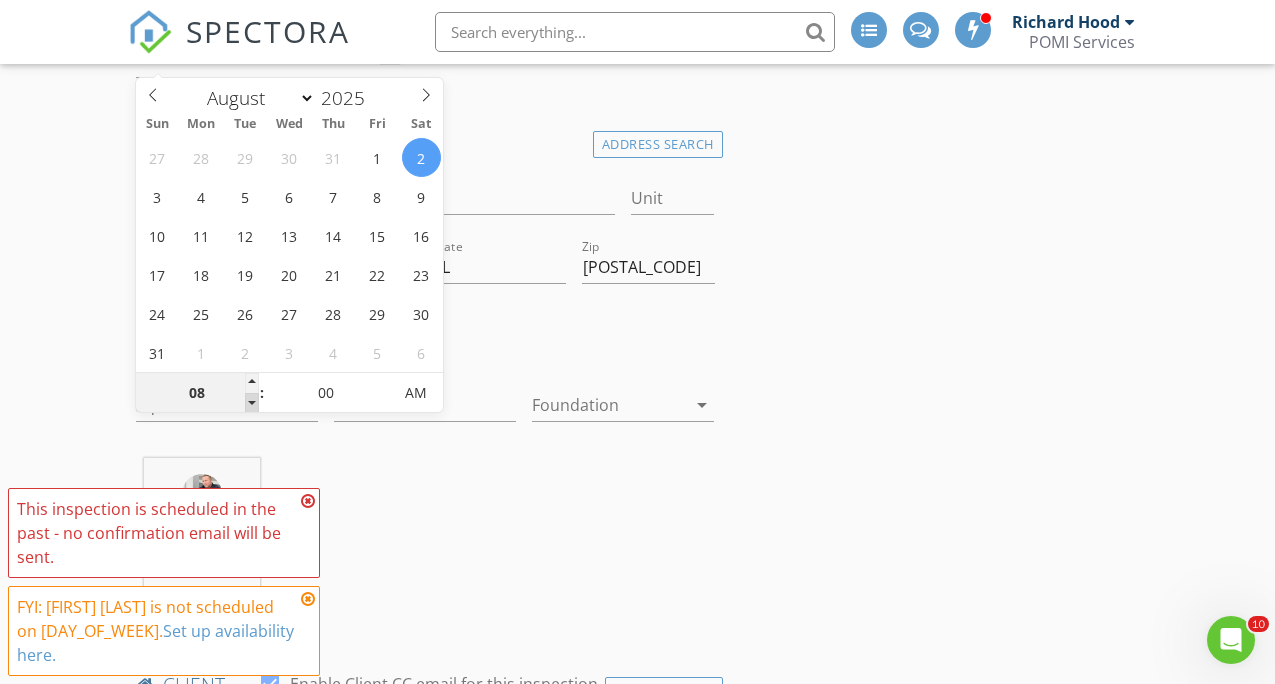 type on "07" 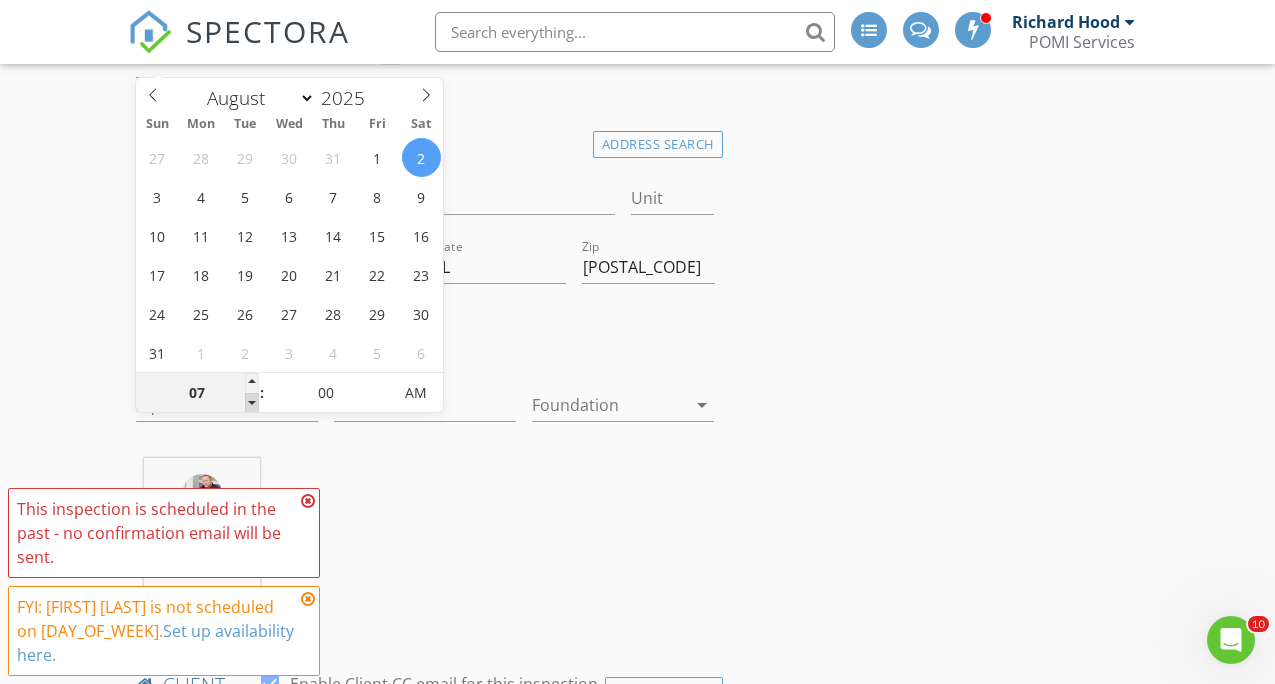 click at bounding box center (252, 403) 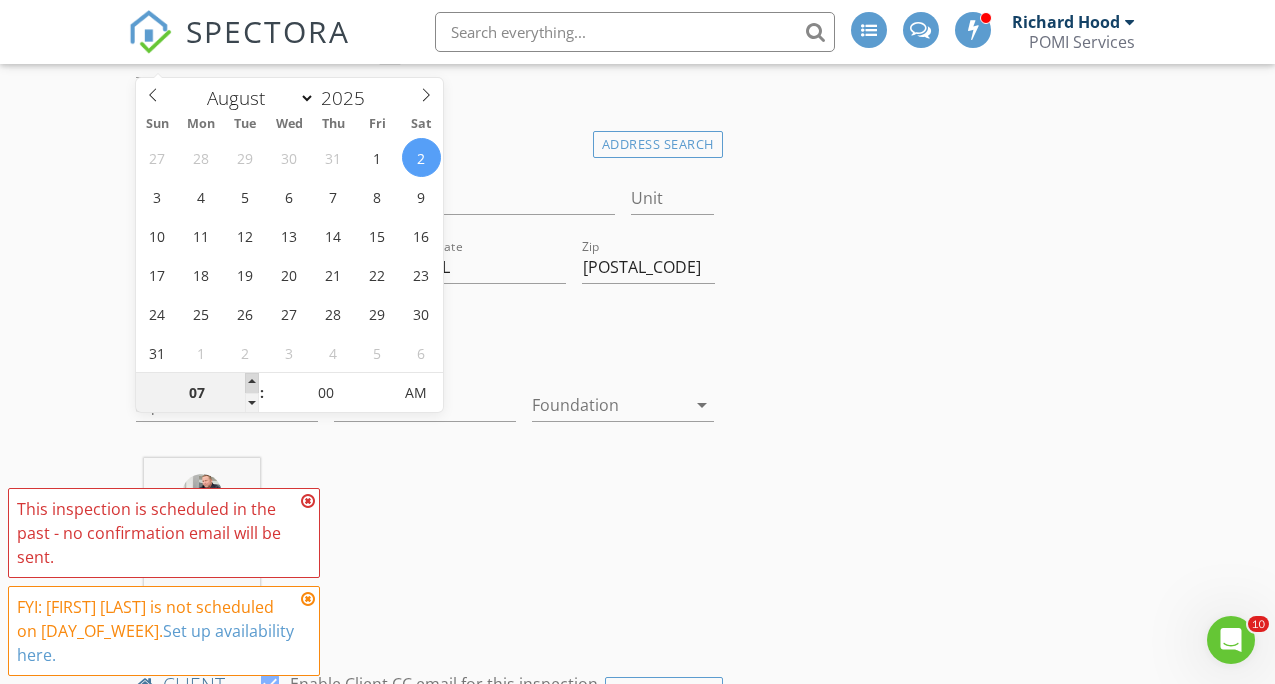 type on "08" 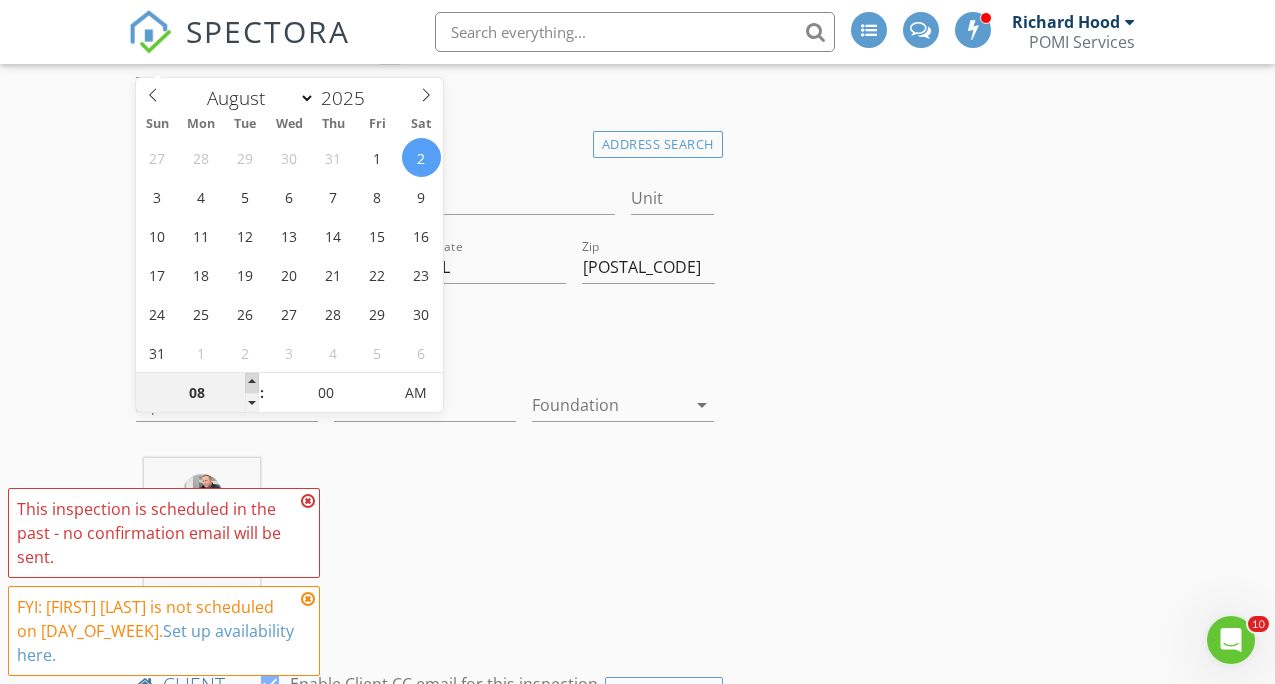 click at bounding box center [252, 383] 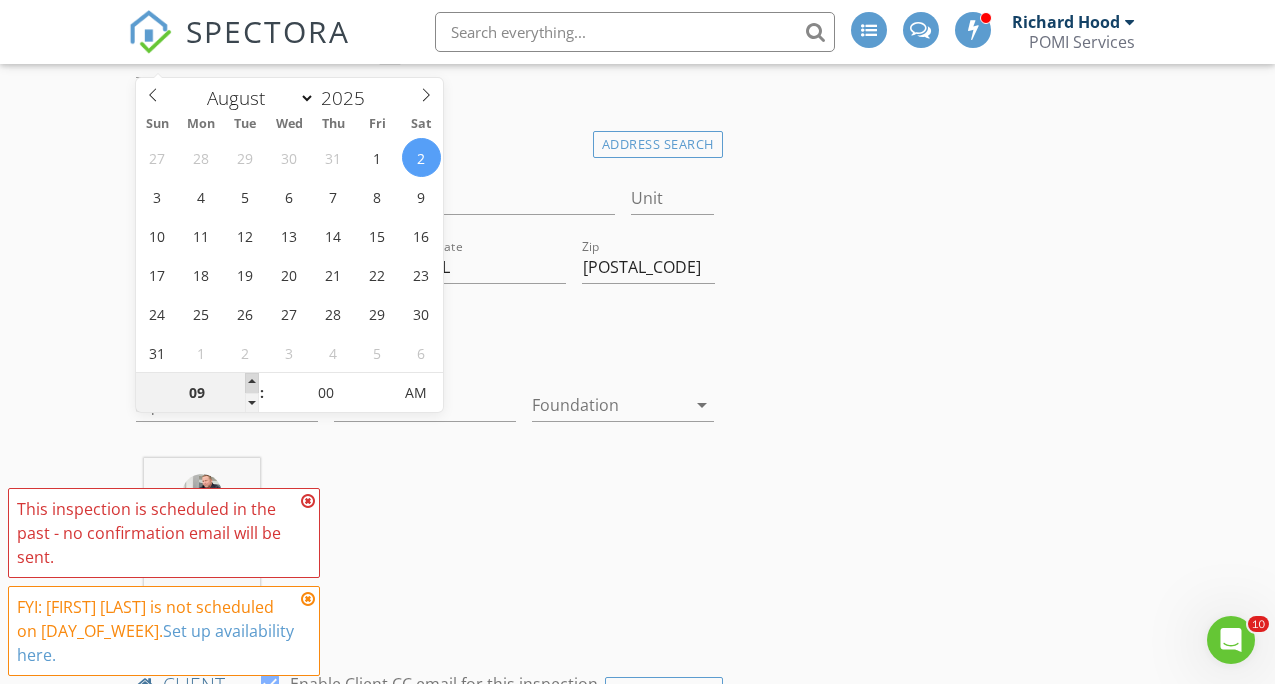 click at bounding box center [252, 383] 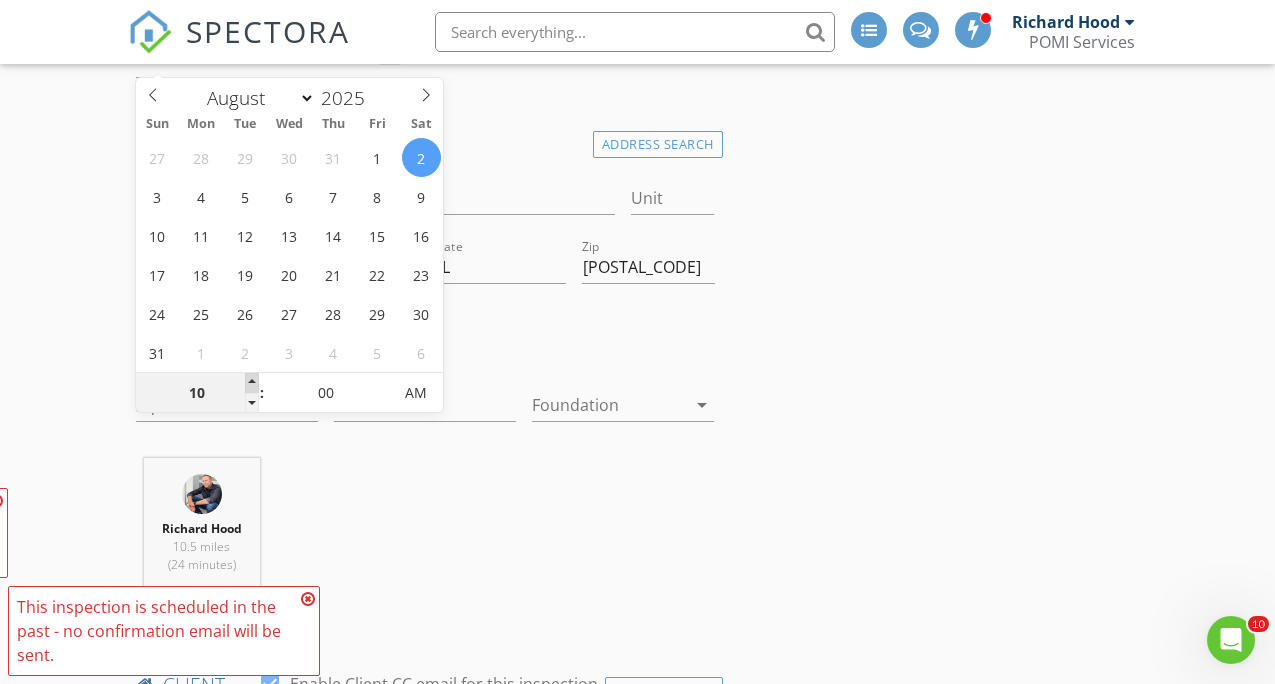 click at bounding box center [252, 383] 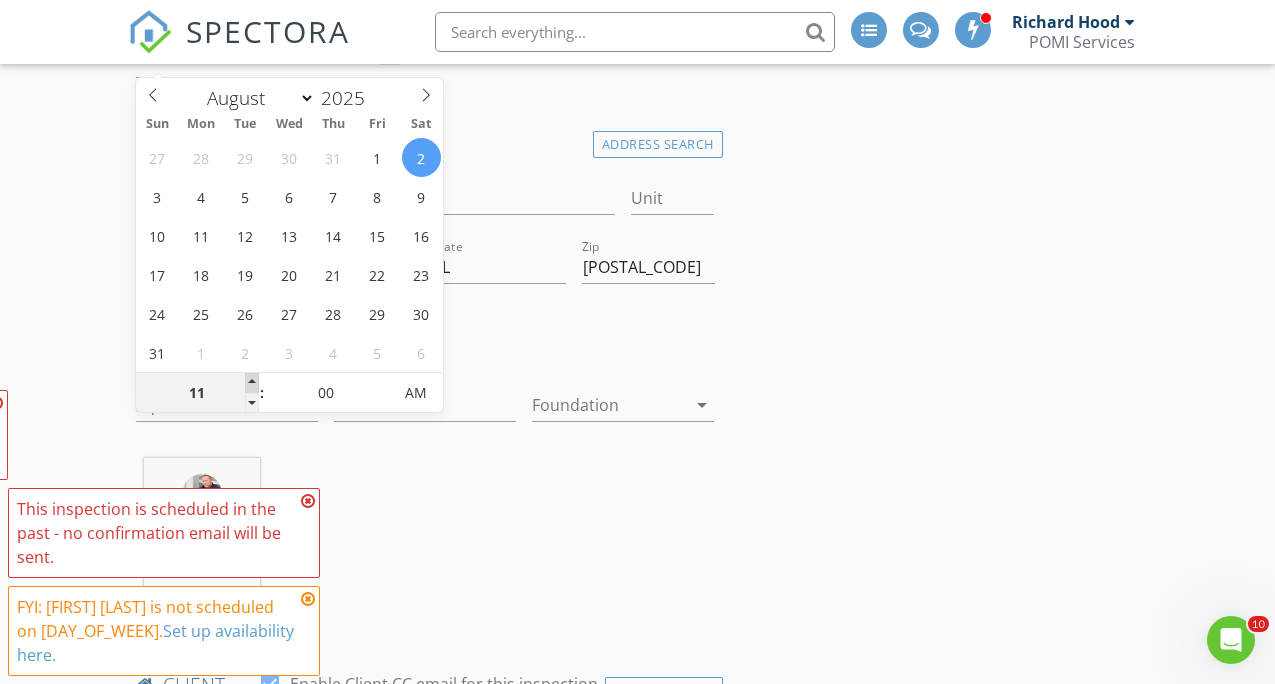 click at bounding box center (252, 383) 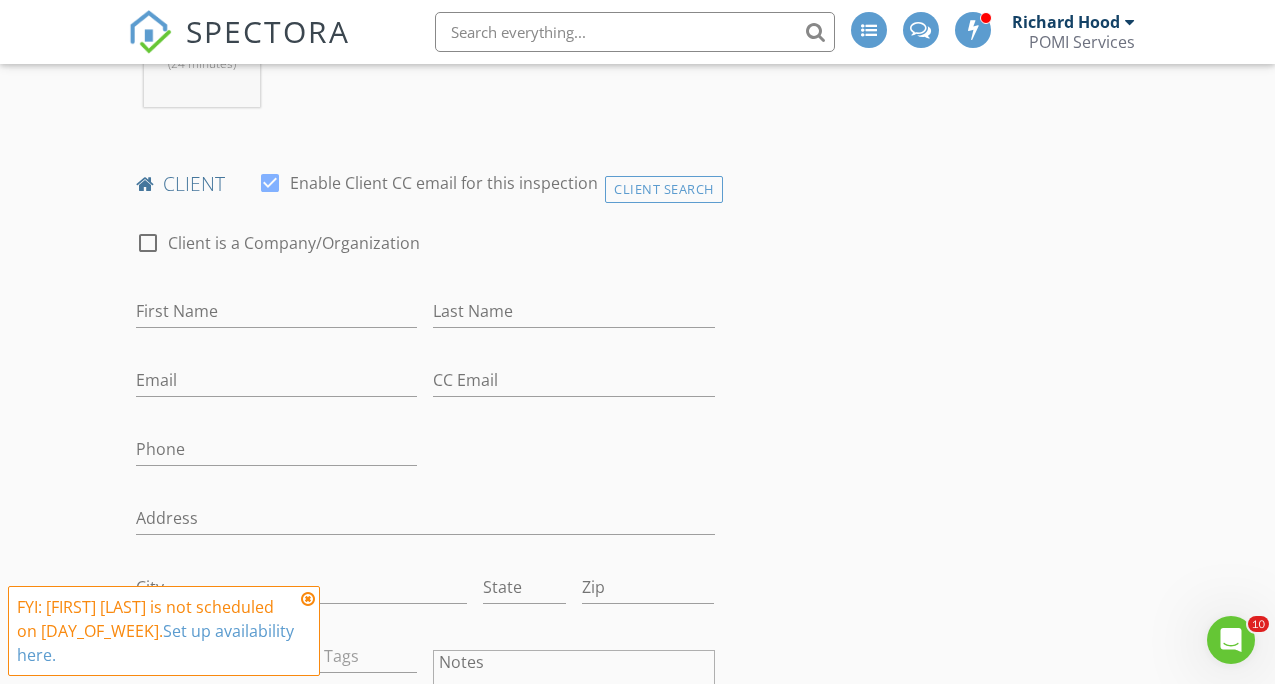 scroll, scrollTop: 972, scrollLeft: 0, axis: vertical 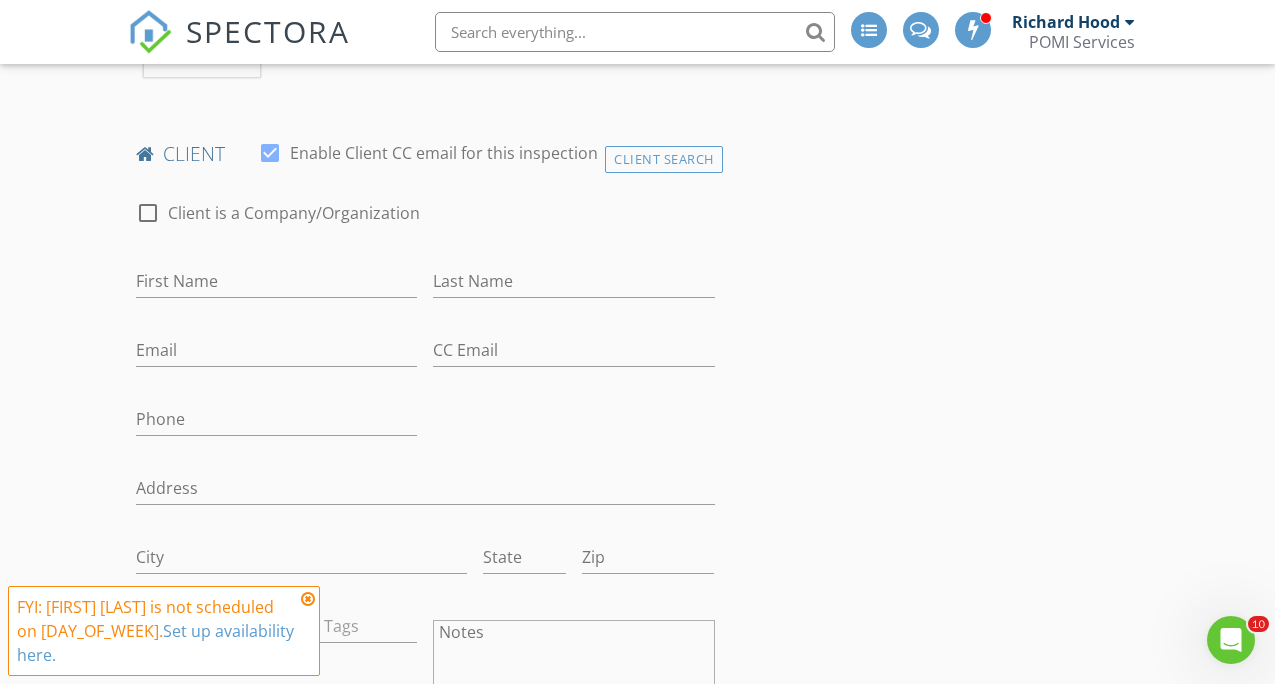click at bounding box center [635, 32] 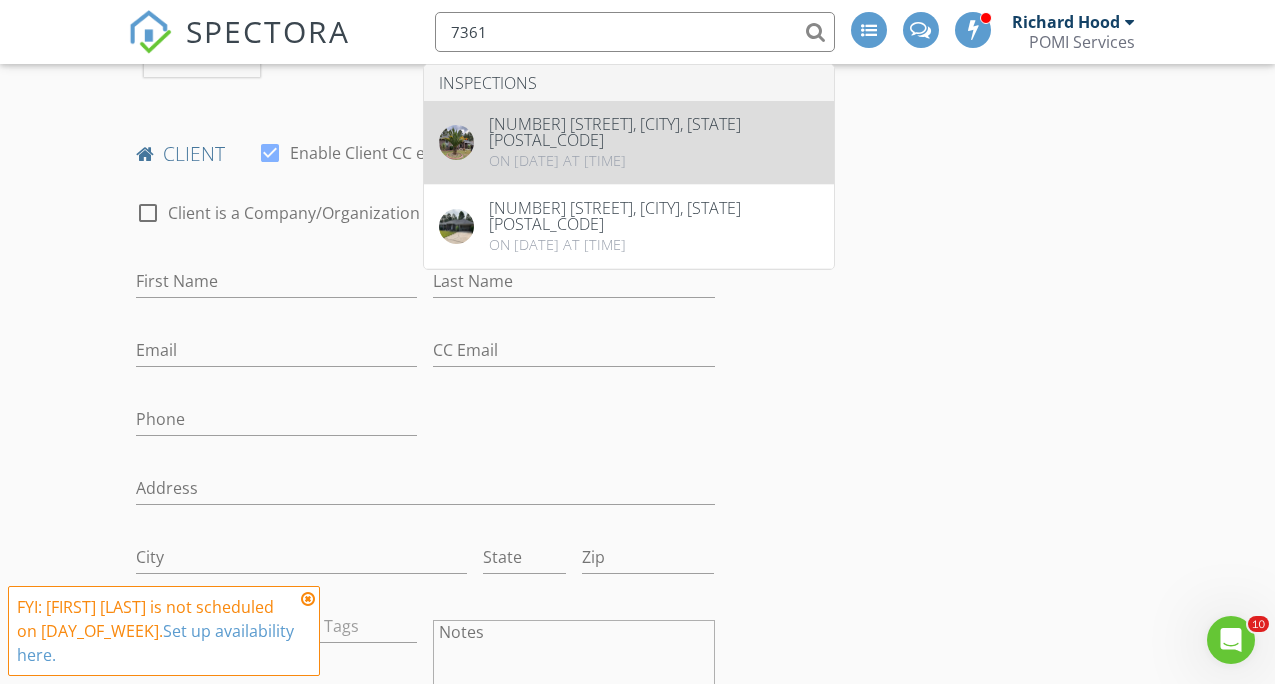 type on "7361" 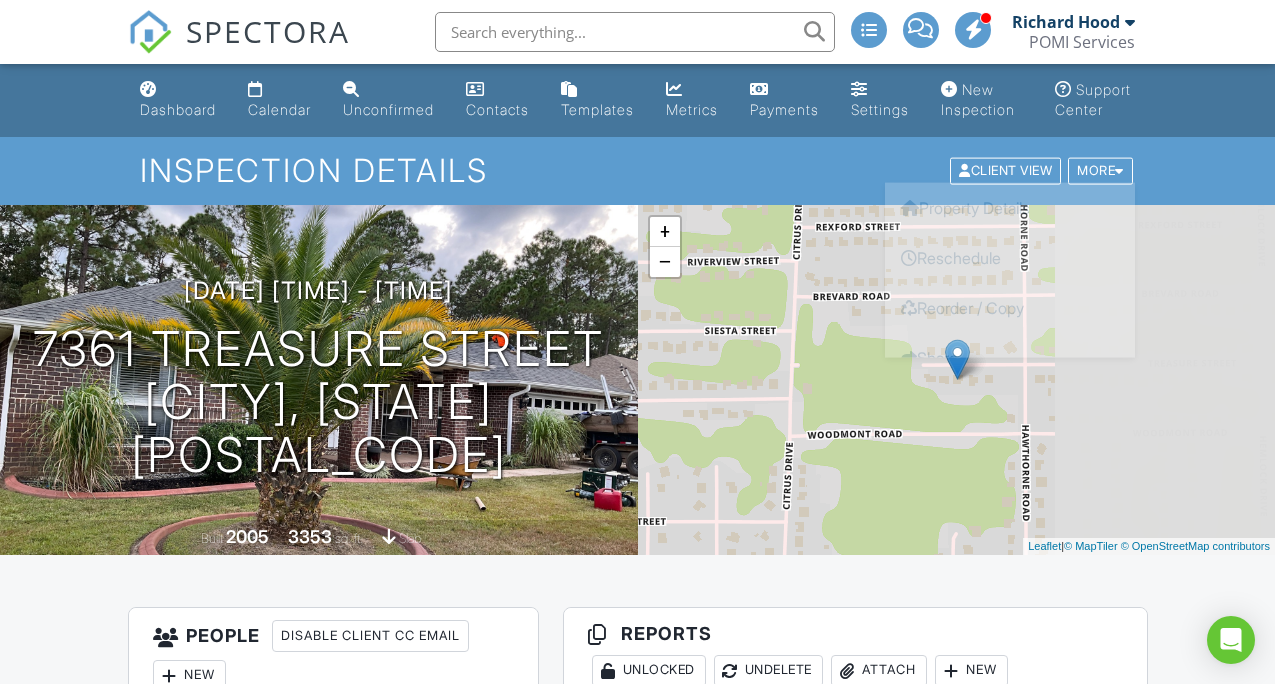 scroll, scrollTop: 0, scrollLeft: 0, axis: both 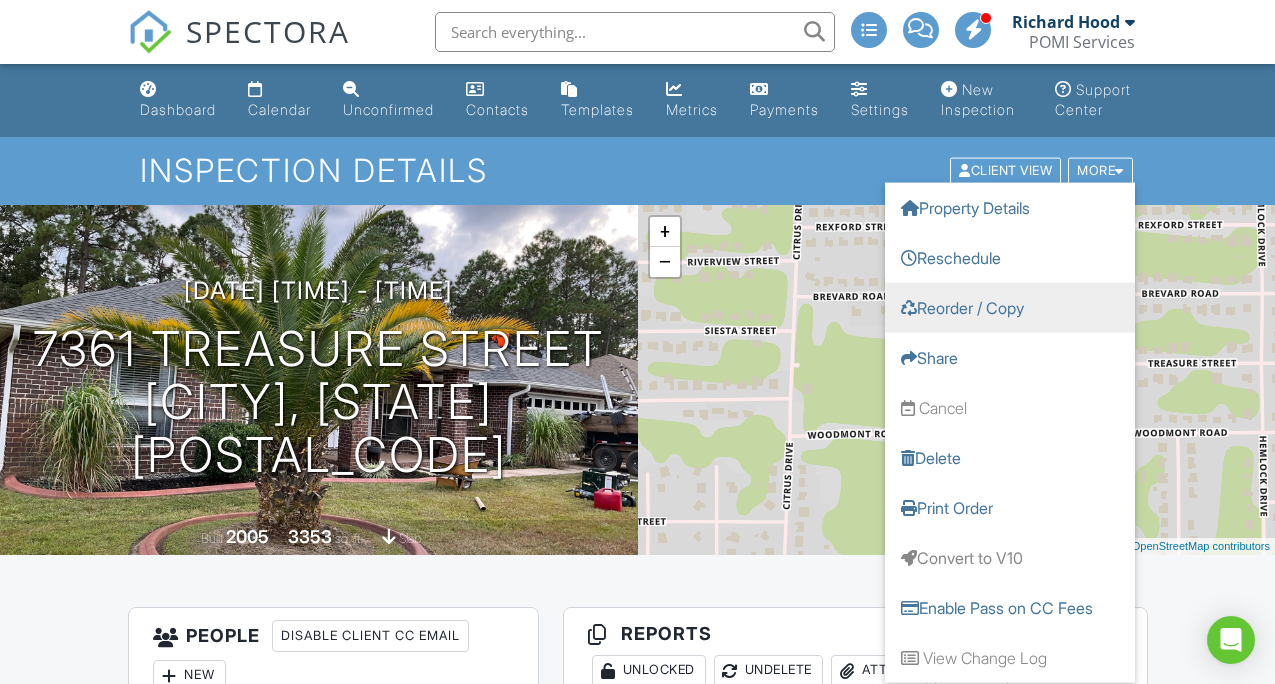 click on "Reorder / Copy" at bounding box center [1010, 308] 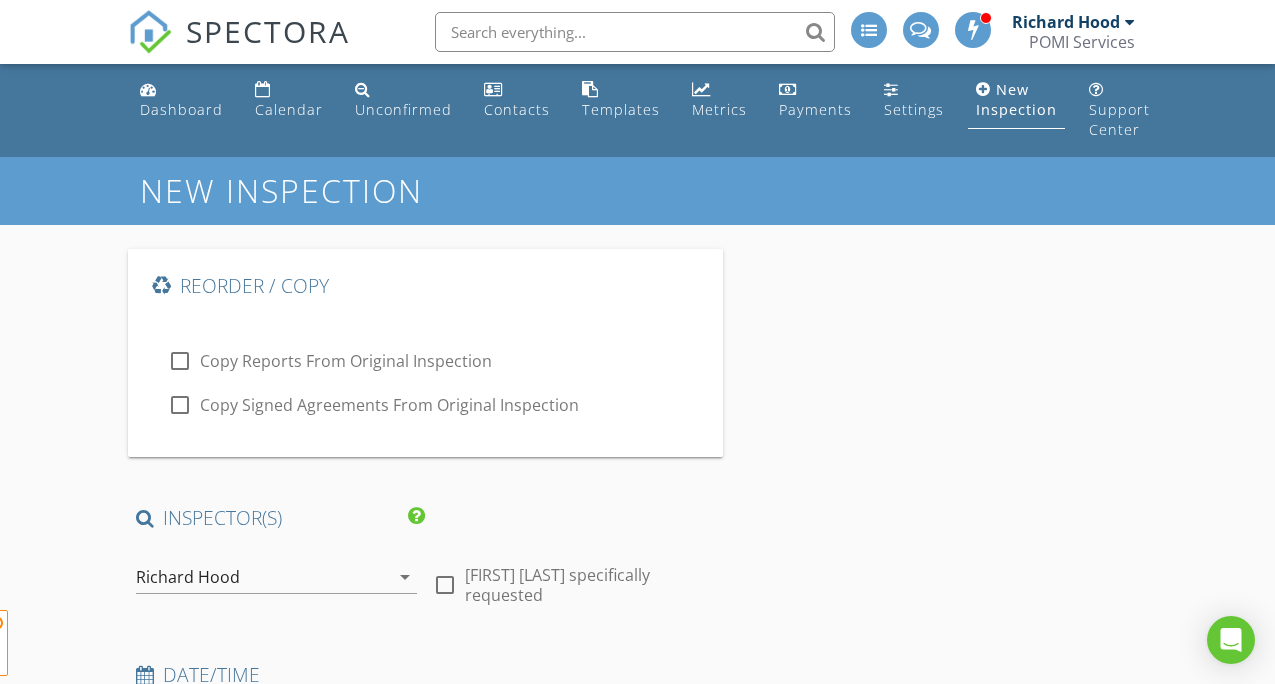 scroll, scrollTop: 0, scrollLeft: 0, axis: both 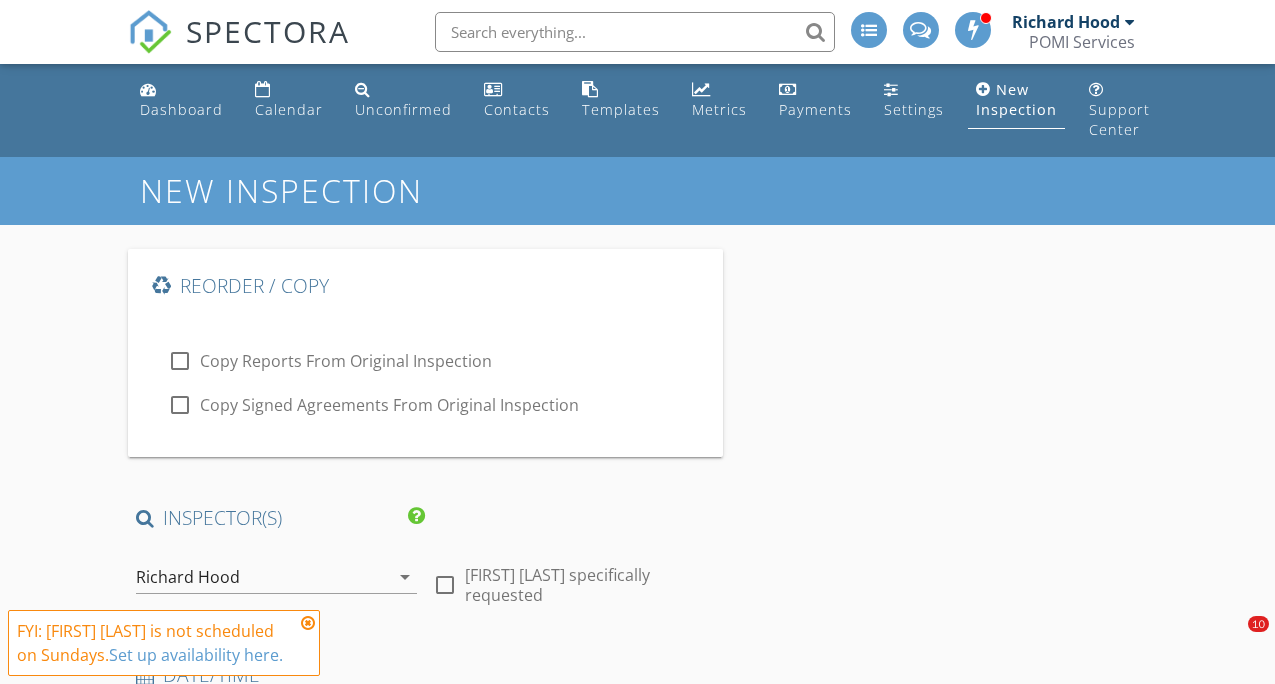 type on "[FIRST] [LAST]" 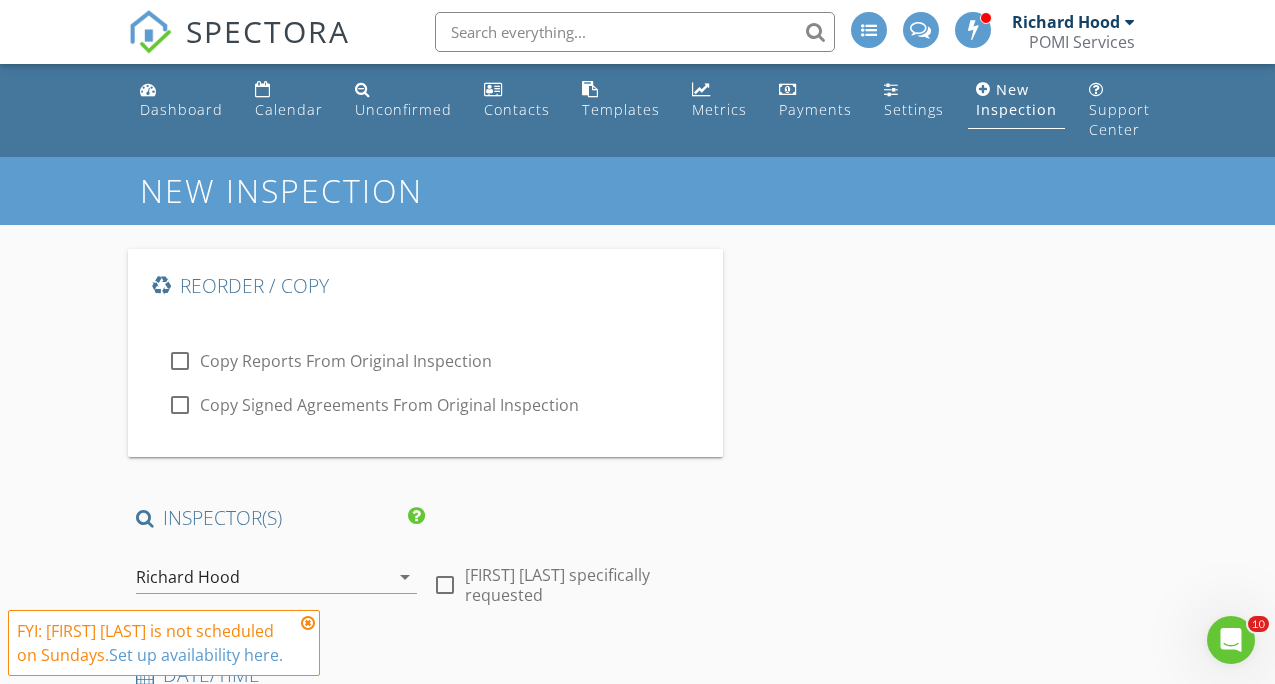 scroll, scrollTop: 0, scrollLeft: 0, axis: both 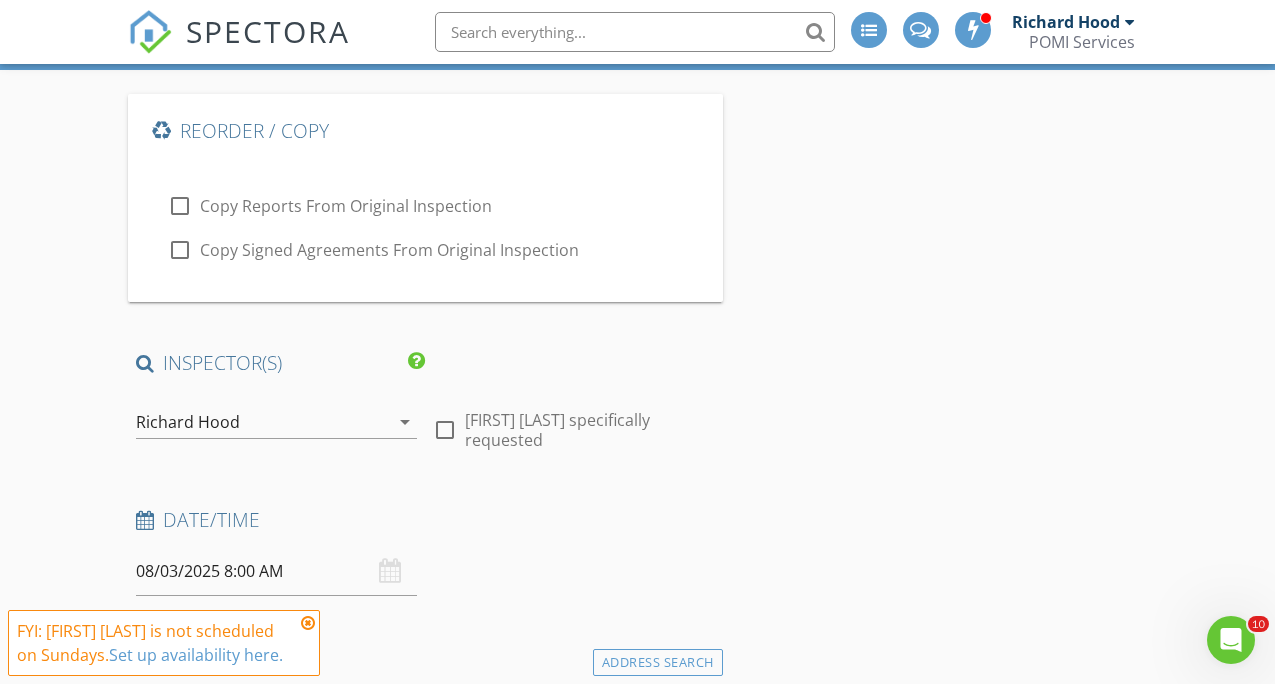 click on "08/03/2025 8:00 AM" at bounding box center (277, 571) 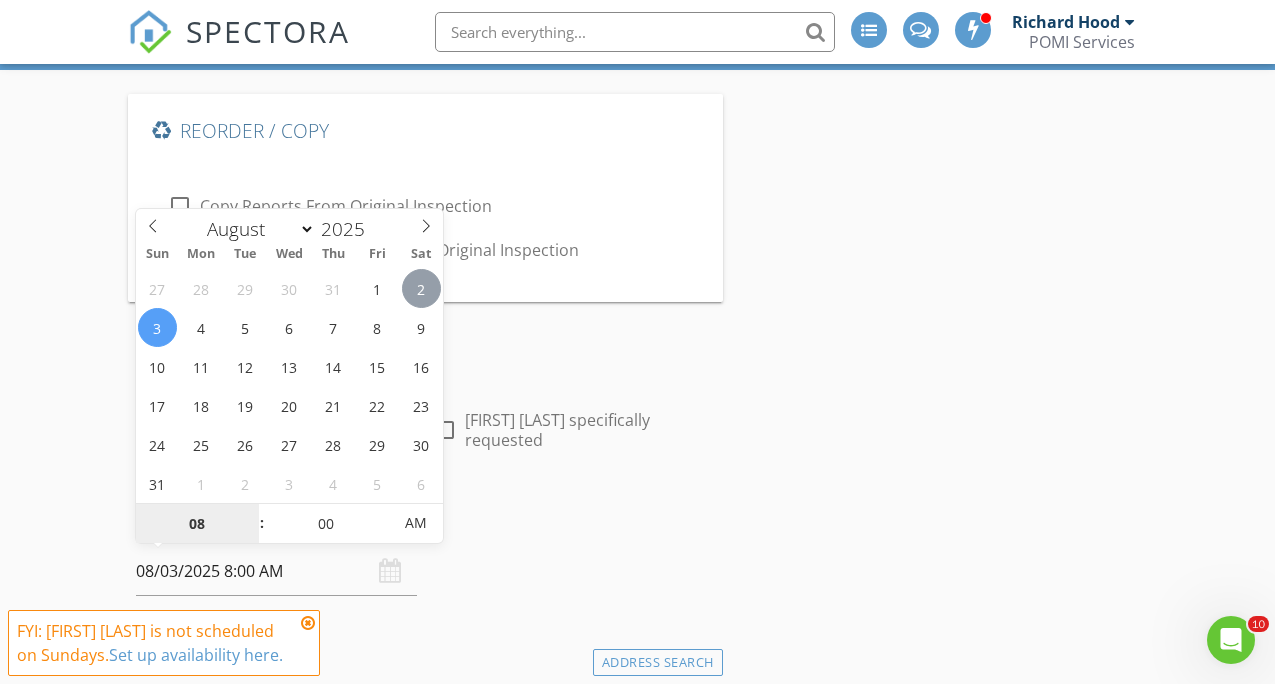 type on "08/02/2025 8:00 AM" 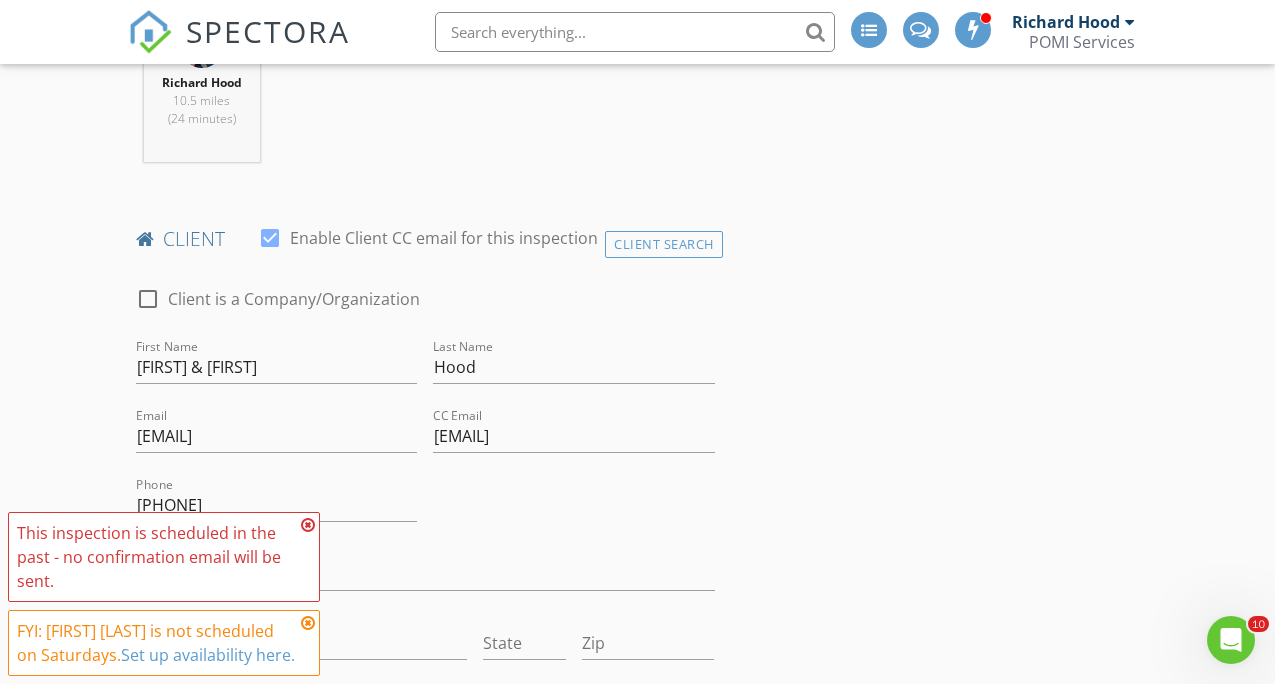 scroll, scrollTop: 2014, scrollLeft: 0, axis: vertical 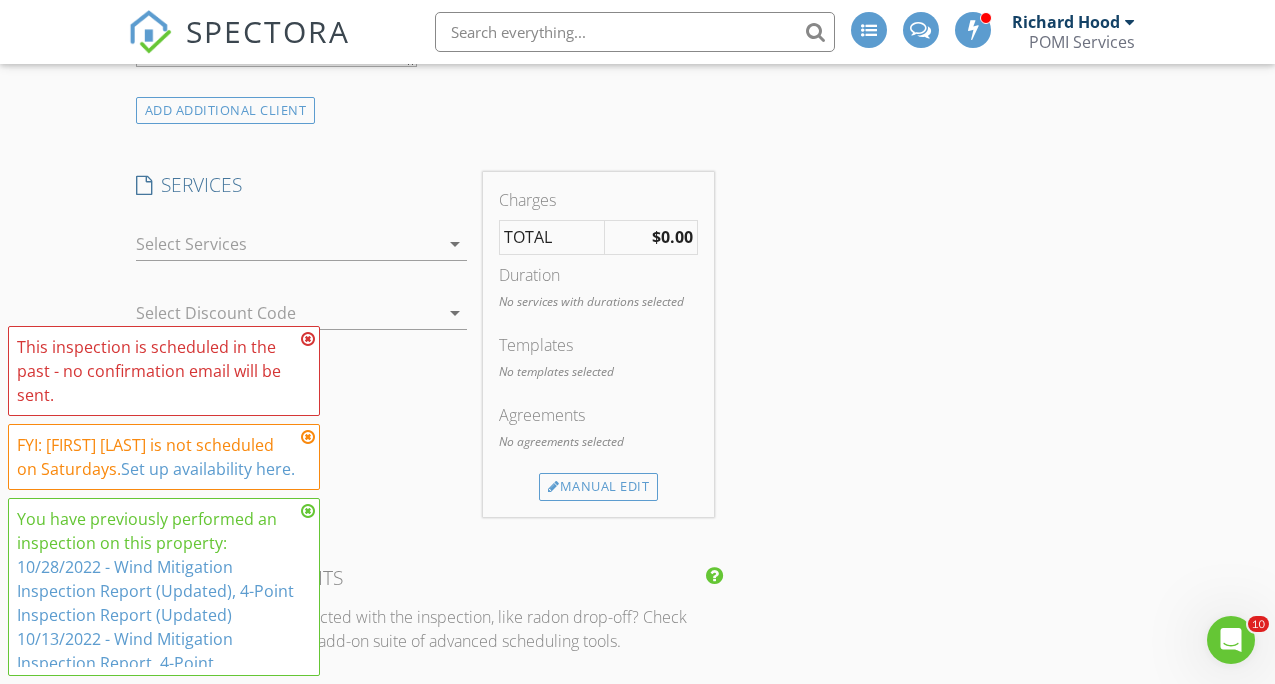 click at bounding box center [287, 244] 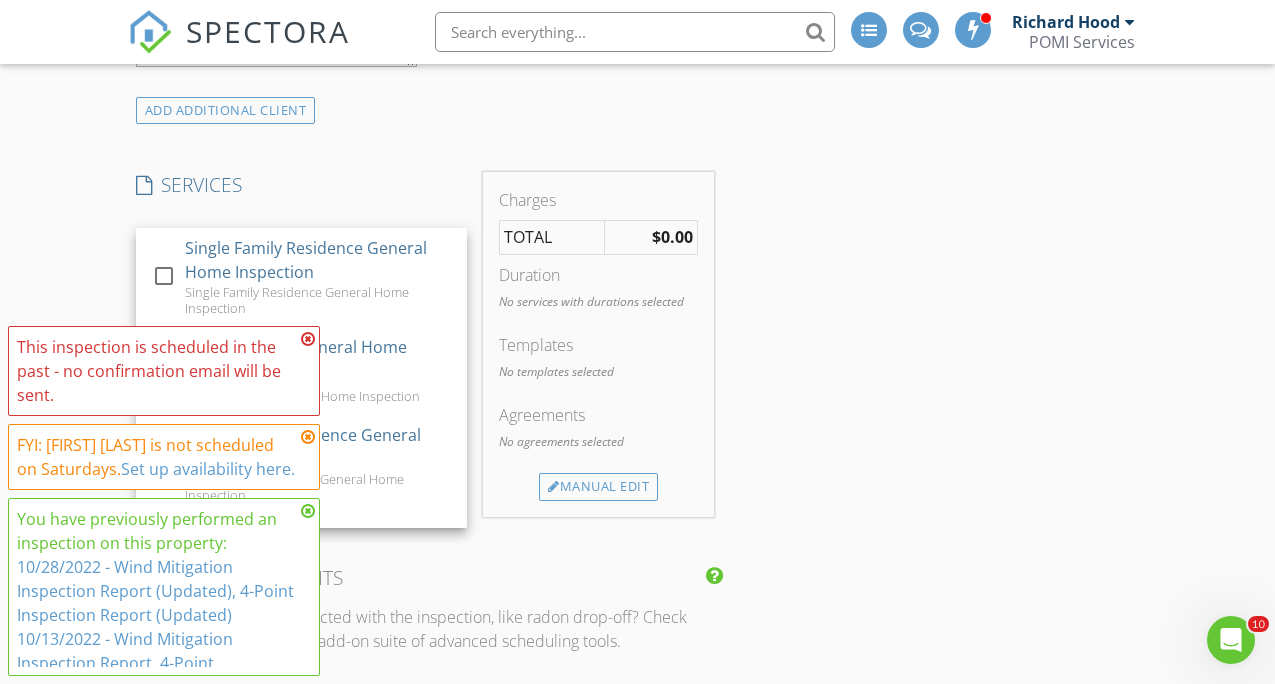 click on "New Inspection
Reorder / Copy
check_box_outline_blank Copy Reports From Original Inspection   check_box_outline_blank Copy Signed Agreements From Original Inspection
INSPECTOR(S)
check_box   Richard Hood   PRIMARY   check_box_outline_blank   James Parsons     Richard Hood arrow_drop_down   check_box_outline_blank Richard Hood specifically requested
Date/Time
08/02/2025 8:00 AM
Location
Address Search       Address 7361 Treasure Street   Unit   City Navarre   State FL   Zip 32566   County Santa Rosa     Square Feet 3353   Year Built 2005   Foundation Slab arrow_drop_down     Richard Hood     10.5 miles     (24 minutes)
client
check_box Enable Client CC email for this inspection   Client Search     check_box_outline_blank Client is a Company/Organization     First Name Richard & Bridget   Last Name Hood   Email   CC Email" at bounding box center [637, 1113] 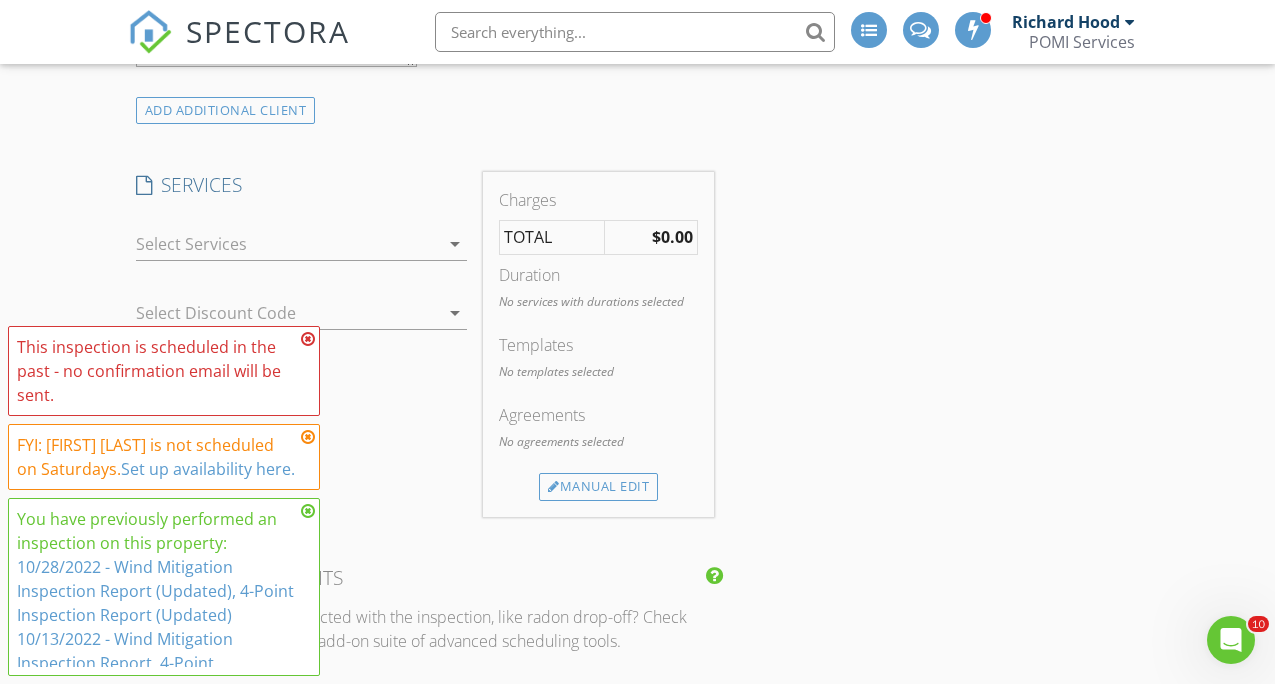 scroll, scrollTop: 2698, scrollLeft: 0, axis: vertical 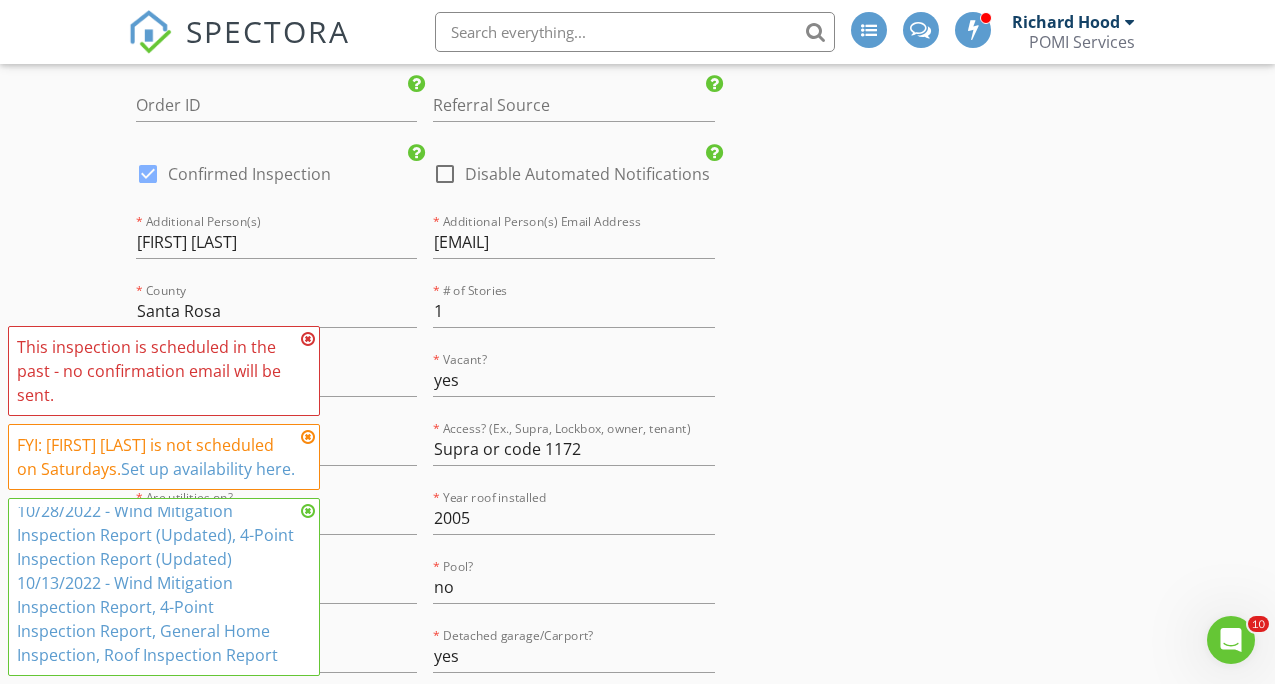 click at bounding box center [148, 174] 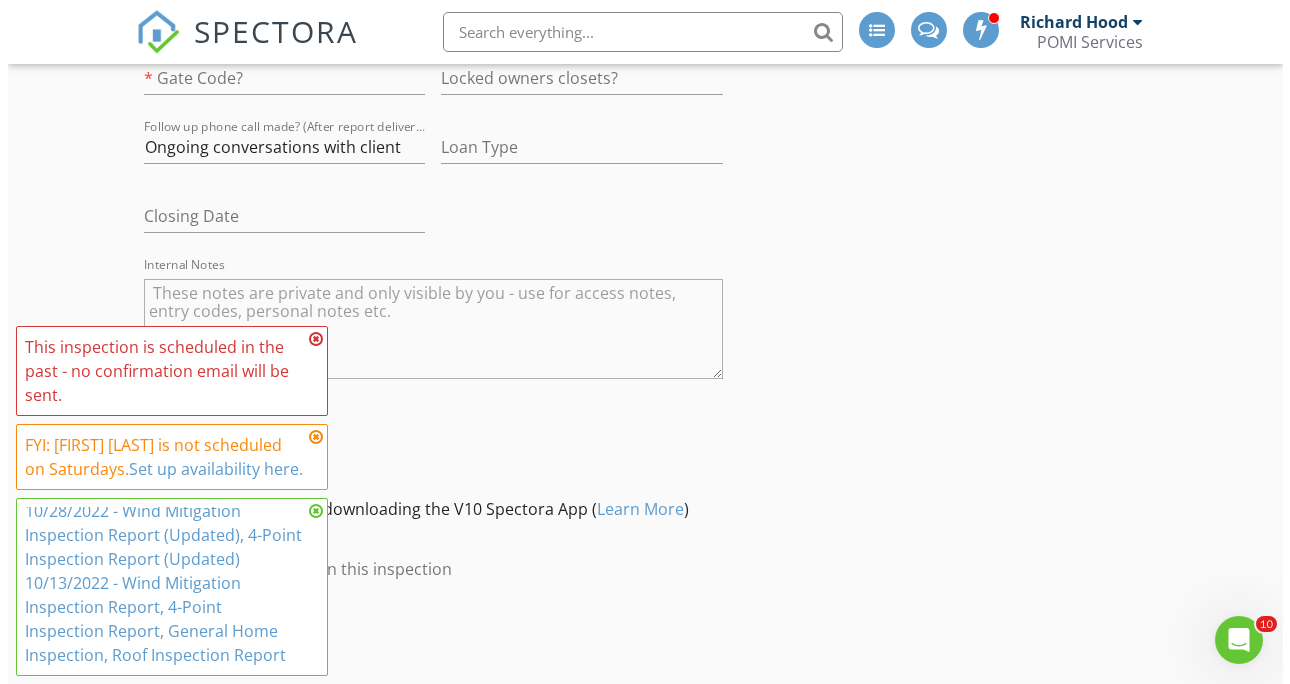 scroll, scrollTop: 5403, scrollLeft: 0, axis: vertical 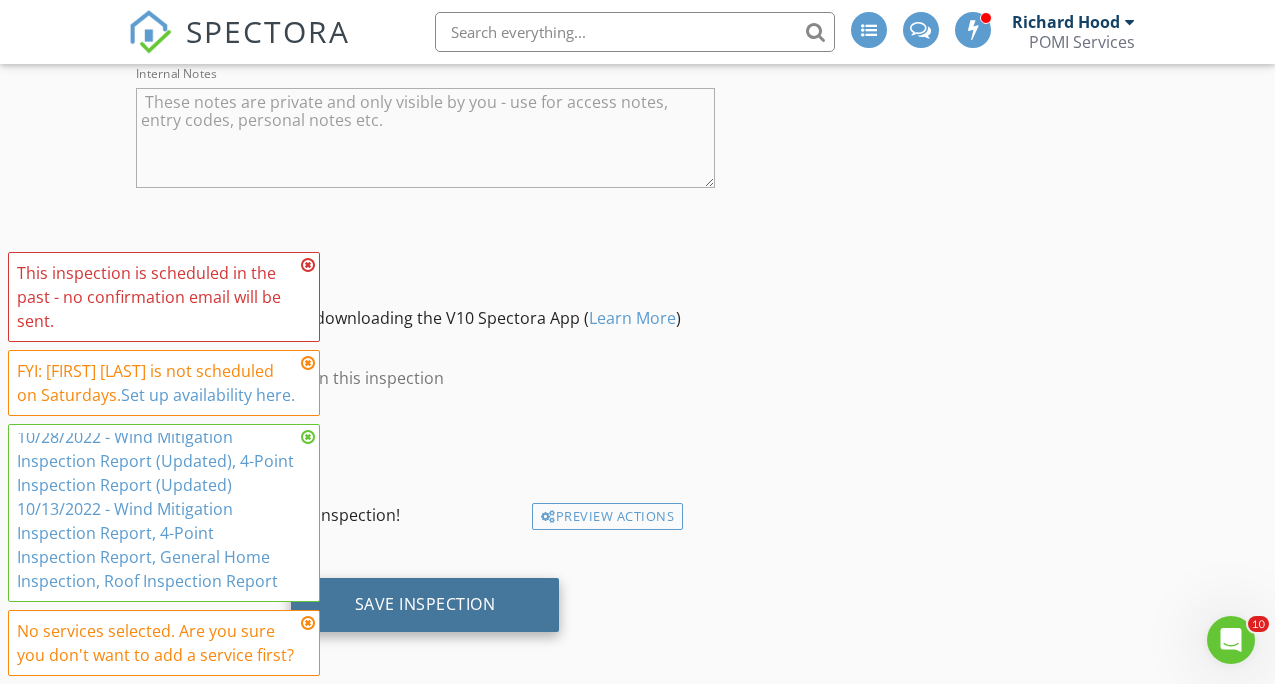 click on "Save Inspection" at bounding box center (425, 604) 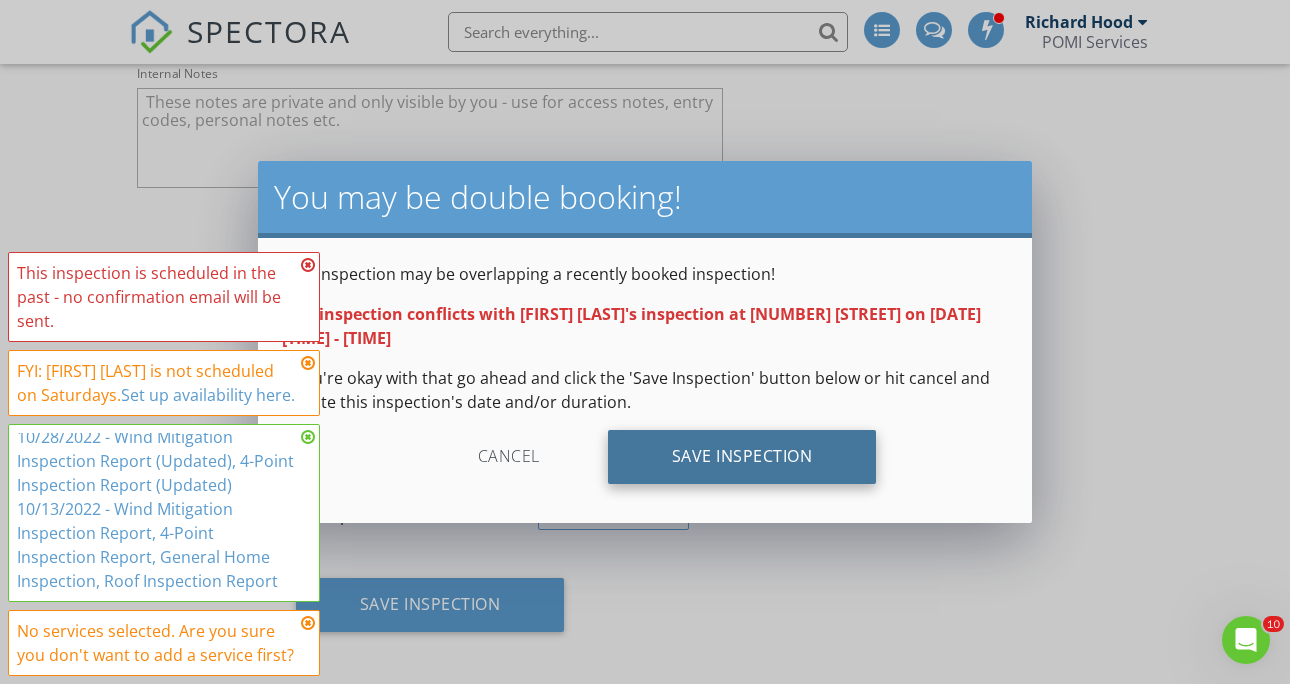 click on "Save Inspection" at bounding box center (742, 457) 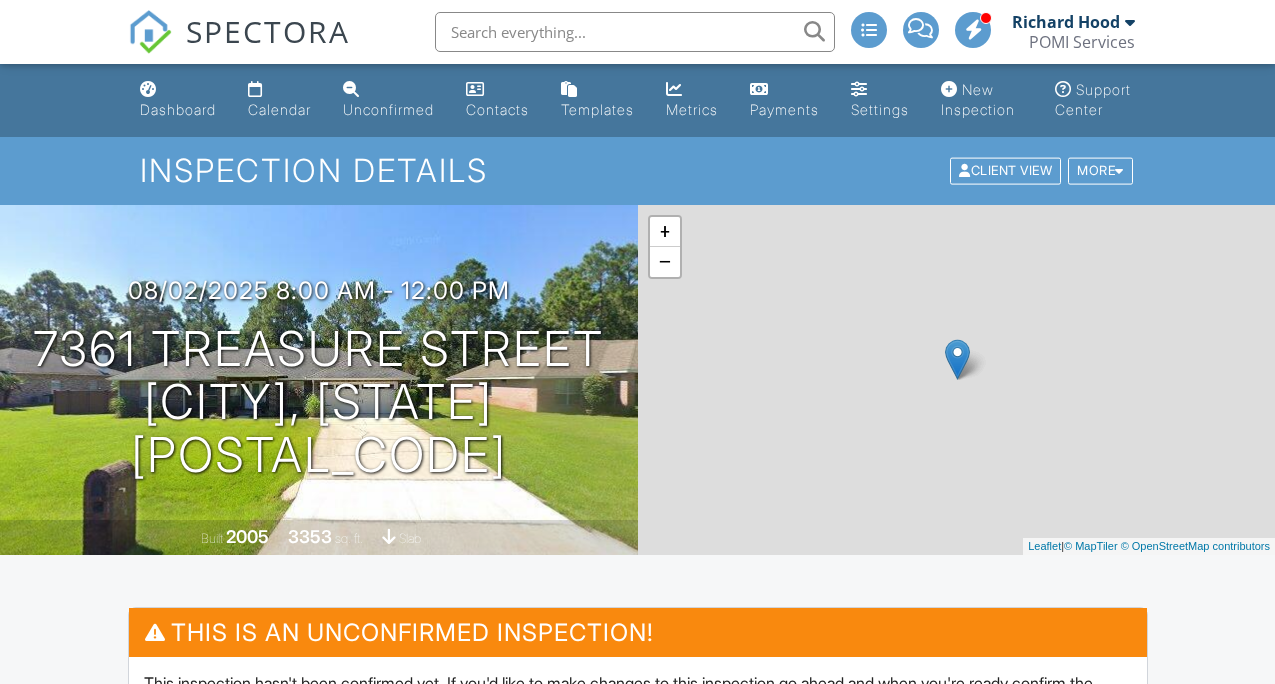 scroll, scrollTop: 671, scrollLeft: 0, axis: vertical 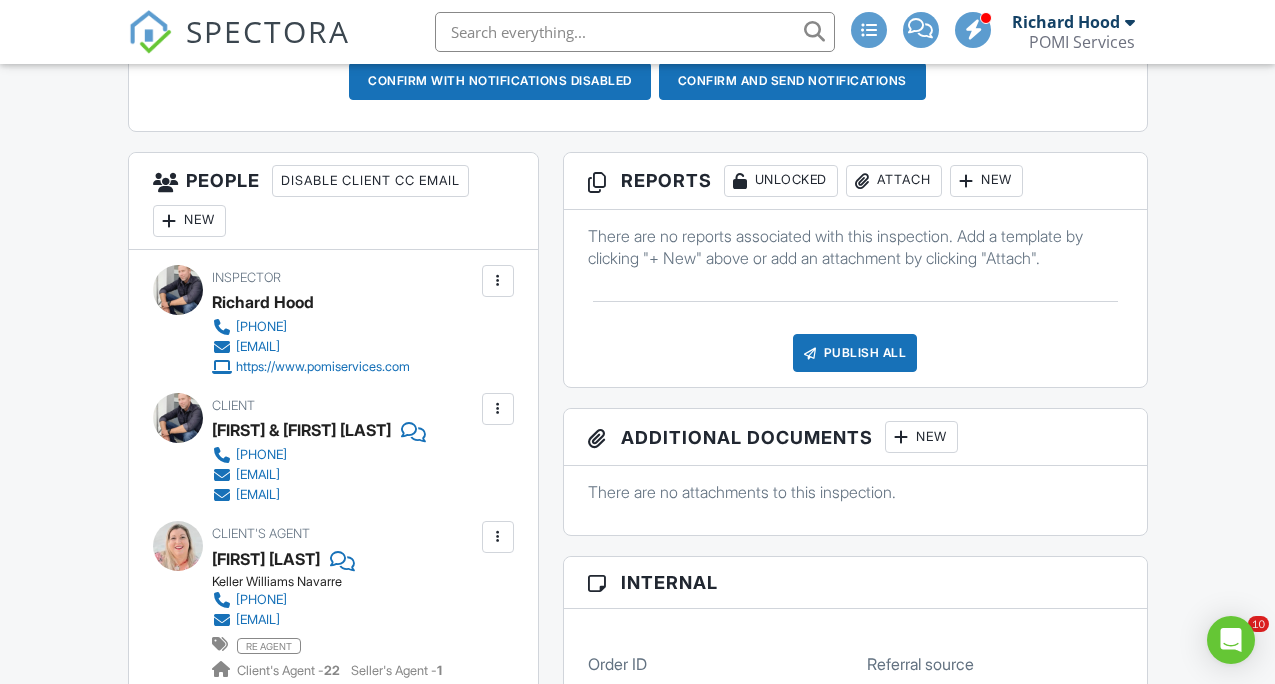 click at bounding box center [498, 537] 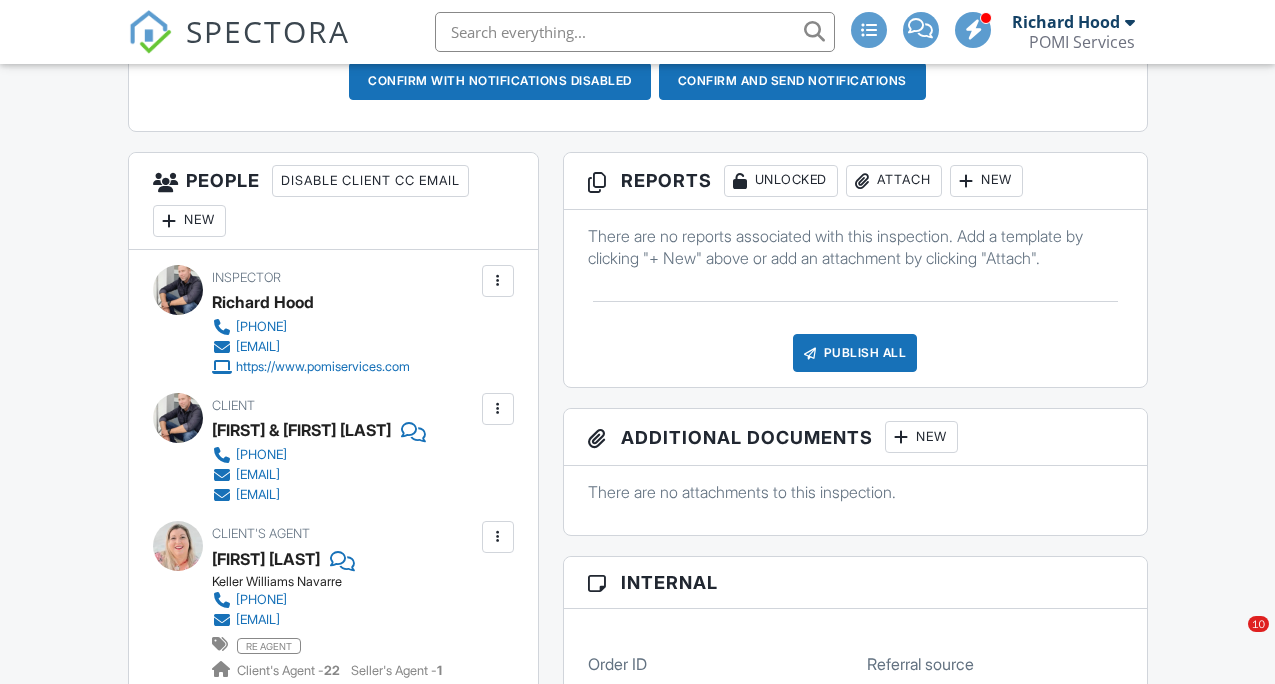 scroll, scrollTop: 671, scrollLeft: 0, axis: vertical 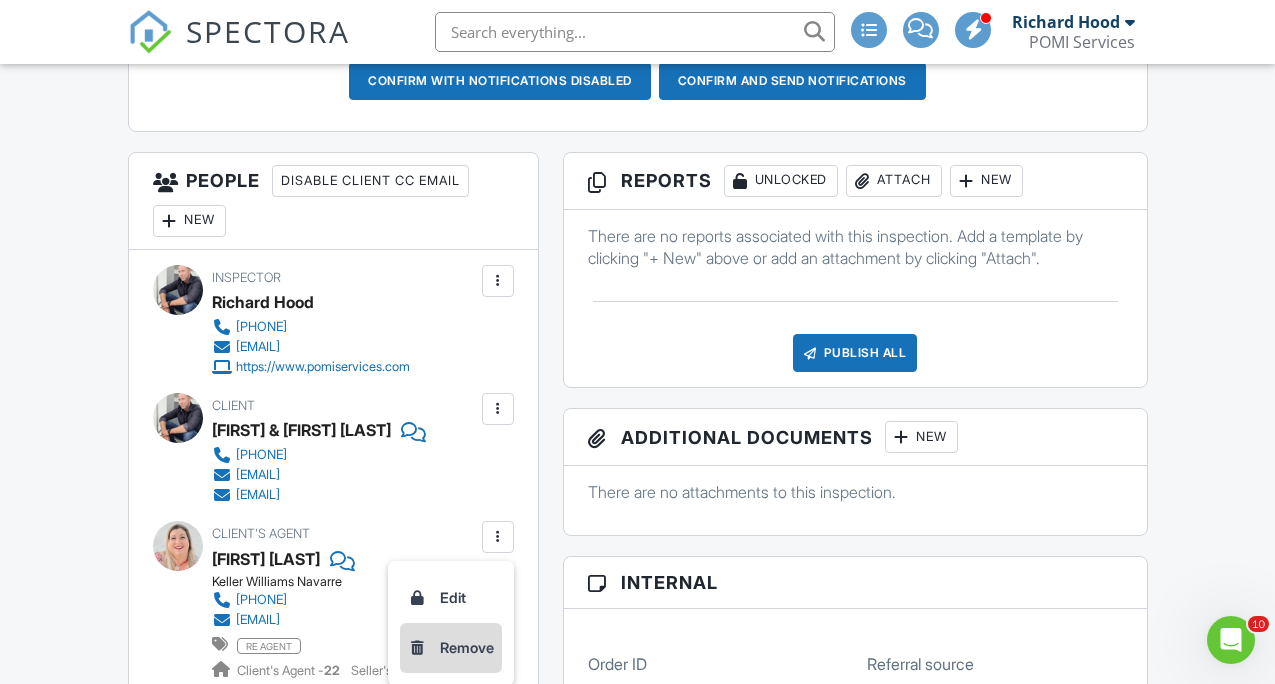 click on "Remove" at bounding box center (451, 648) 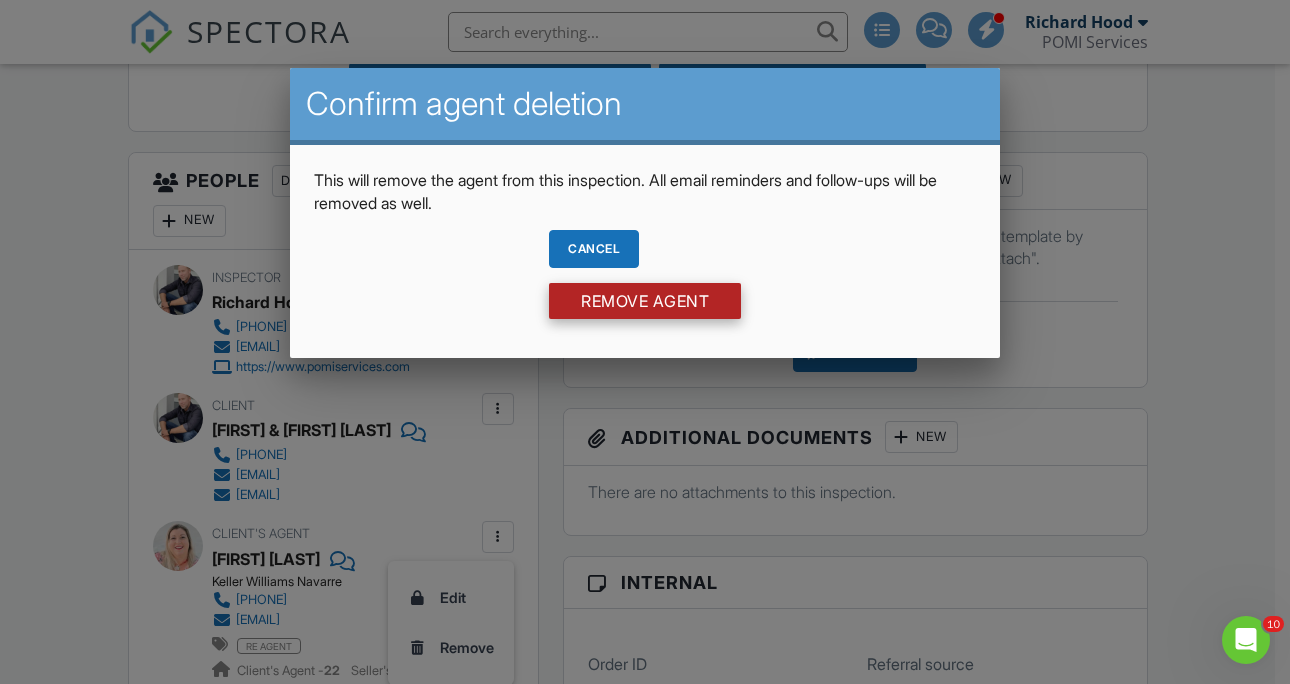 click on "Remove Agent" at bounding box center [645, 301] 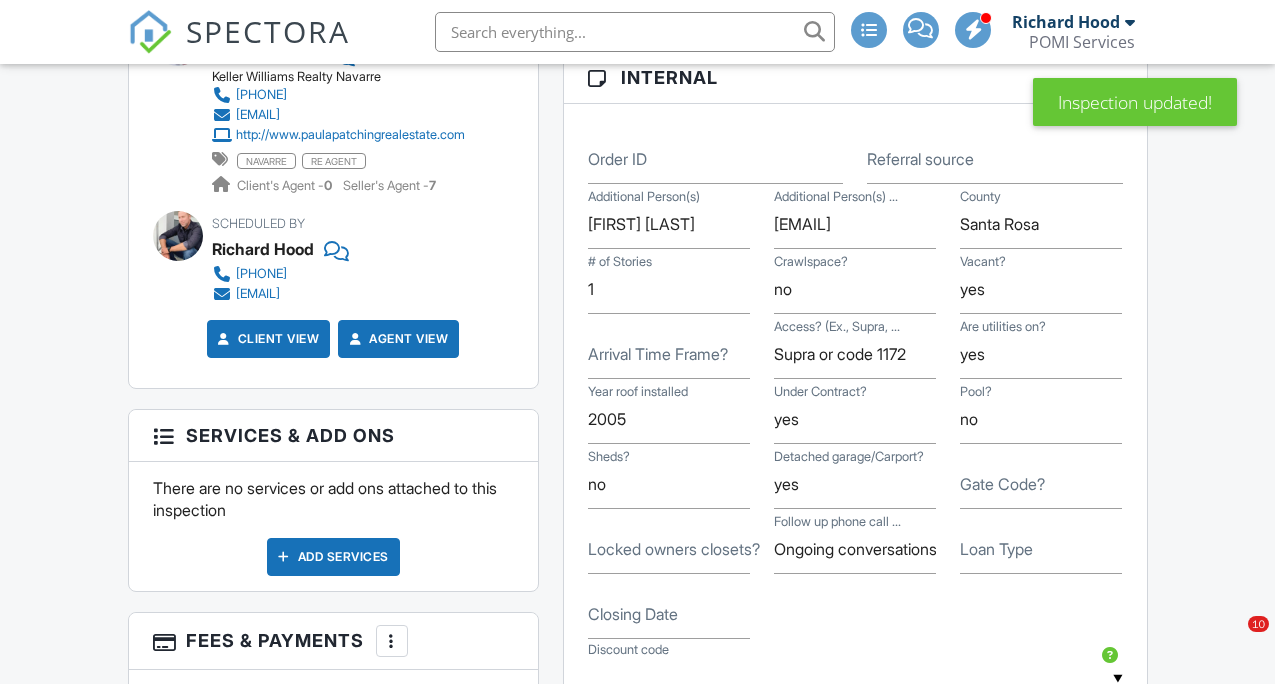 scroll, scrollTop: 1149, scrollLeft: 0, axis: vertical 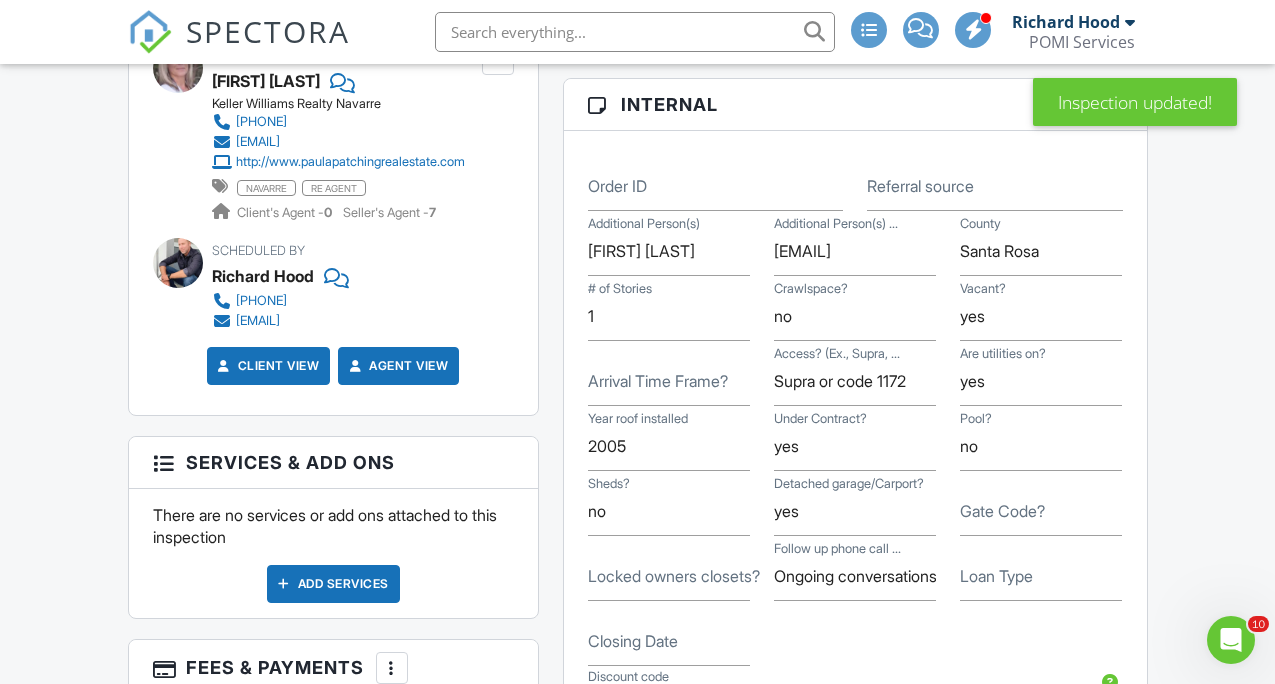 click at bounding box center (498, 59) 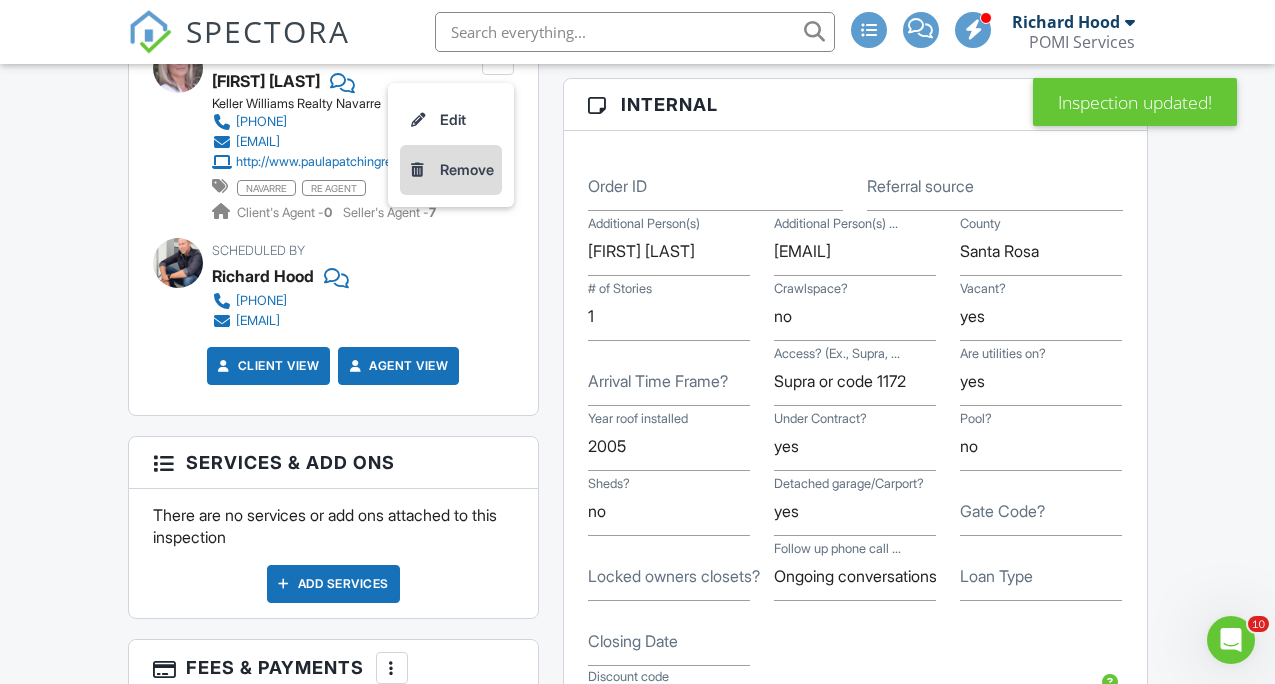 click on "Remove" at bounding box center (451, 170) 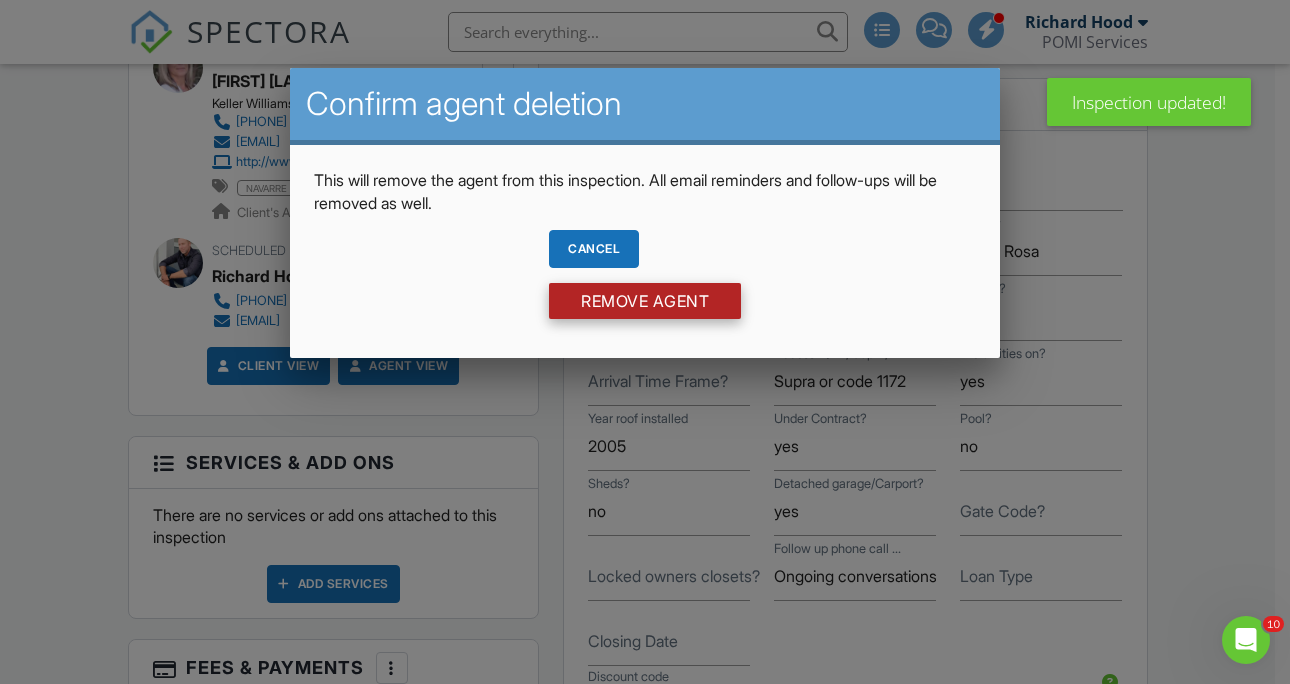 click on "Remove Agent" at bounding box center [645, 301] 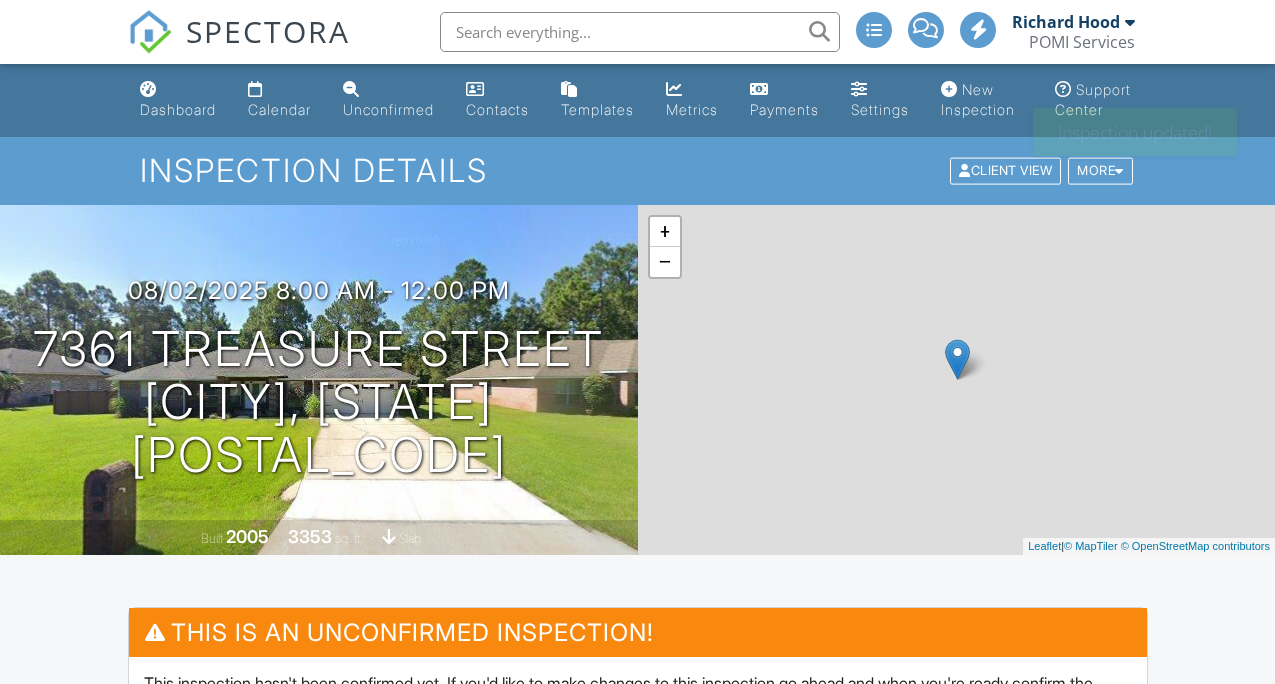 scroll, scrollTop: 311, scrollLeft: 0, axis: vertical 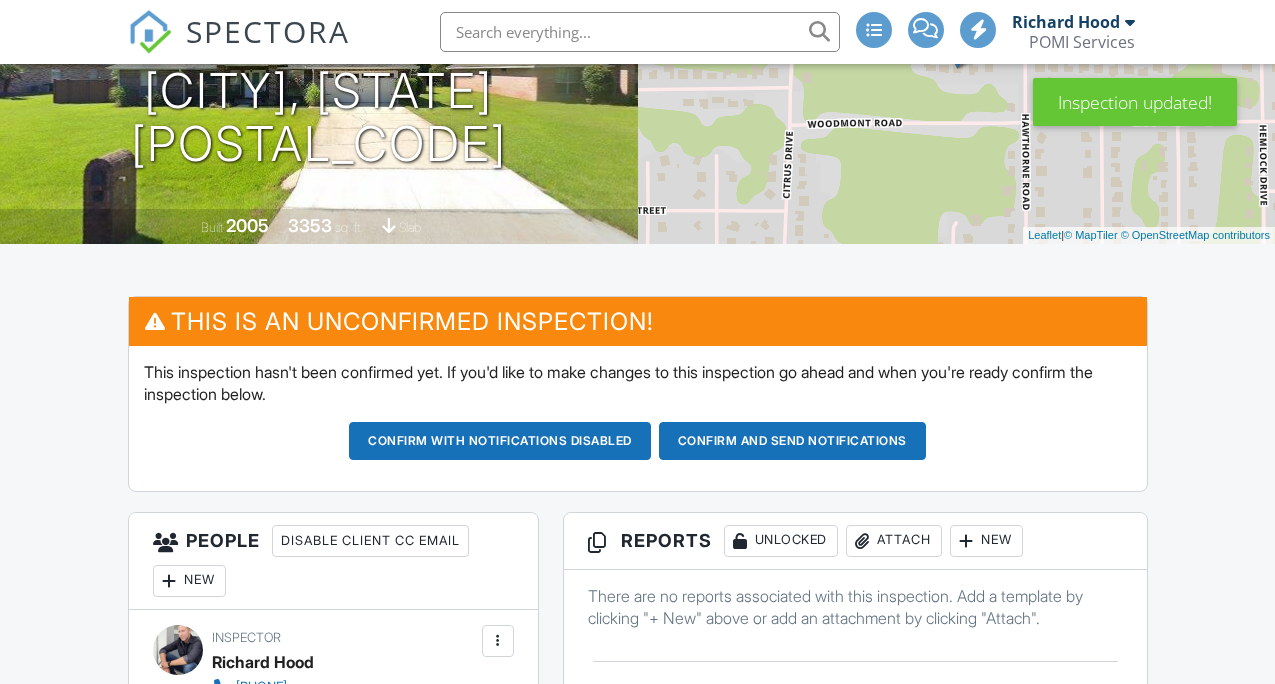 click at bounding box center (967, 541) 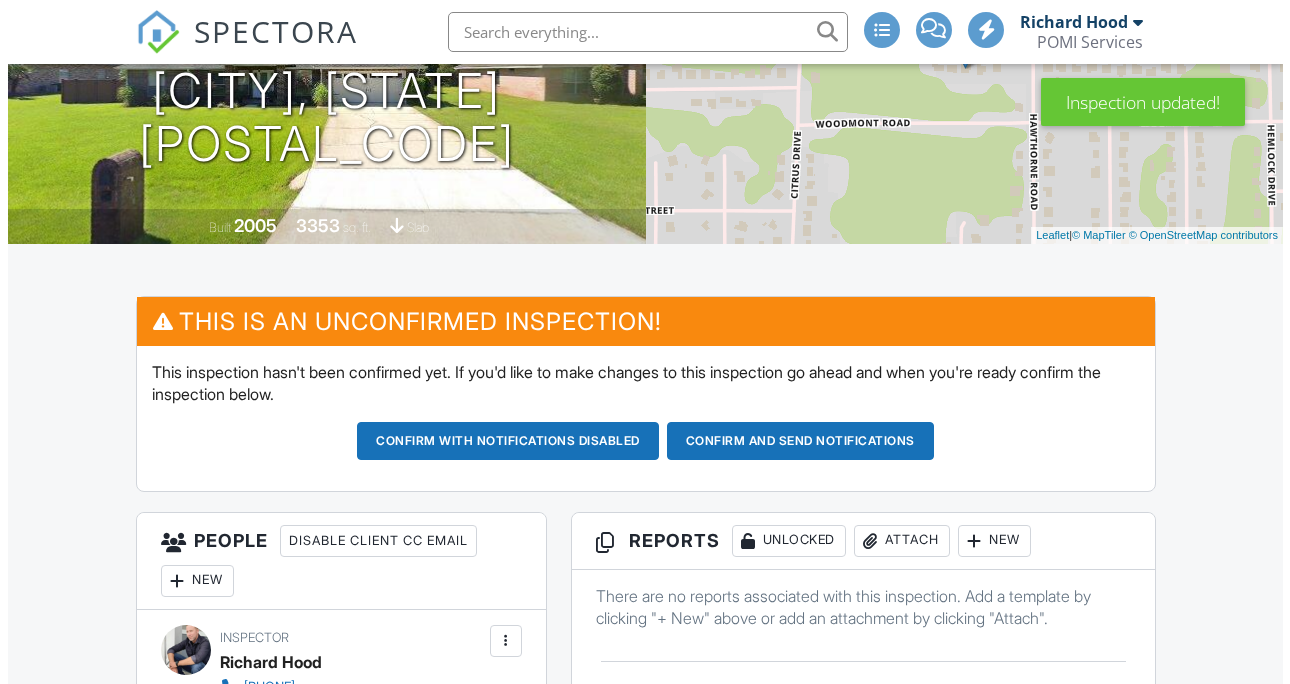 scroll, scrollTop: 679, scrollLeft: 0, axis: vertical 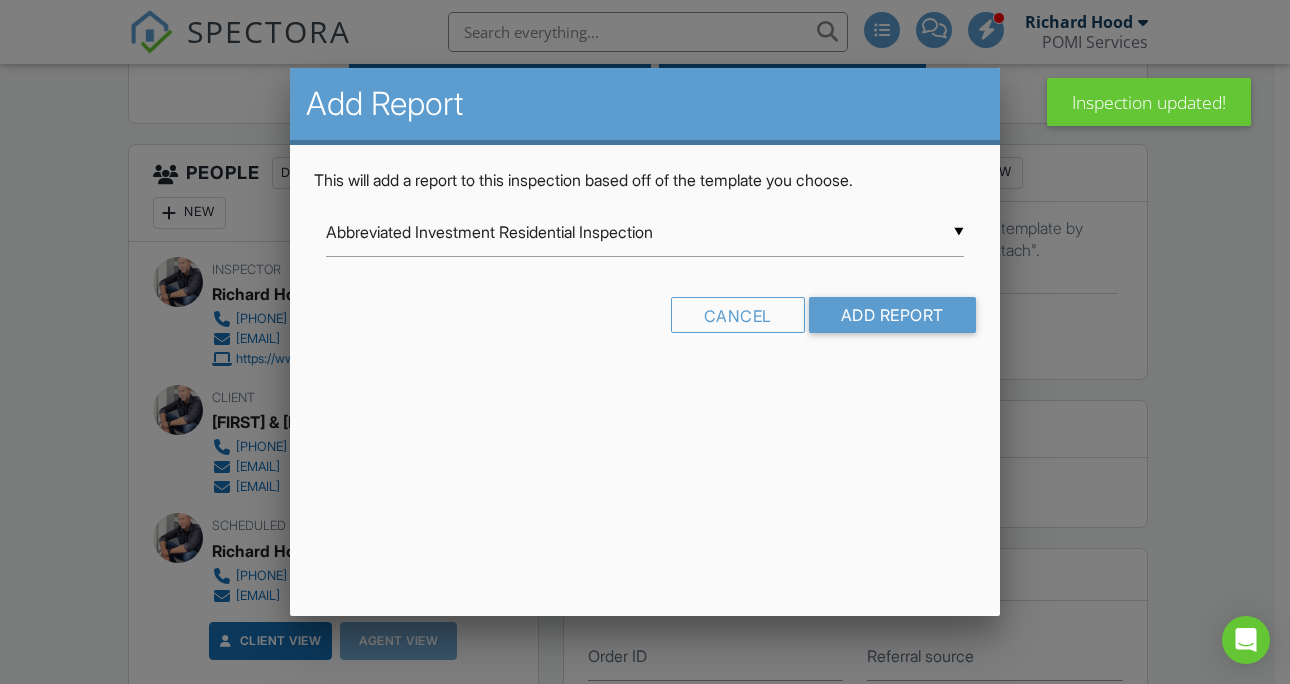 click on "Abbreviated Investment Residential Inspection" at bounding box center [645, 232] 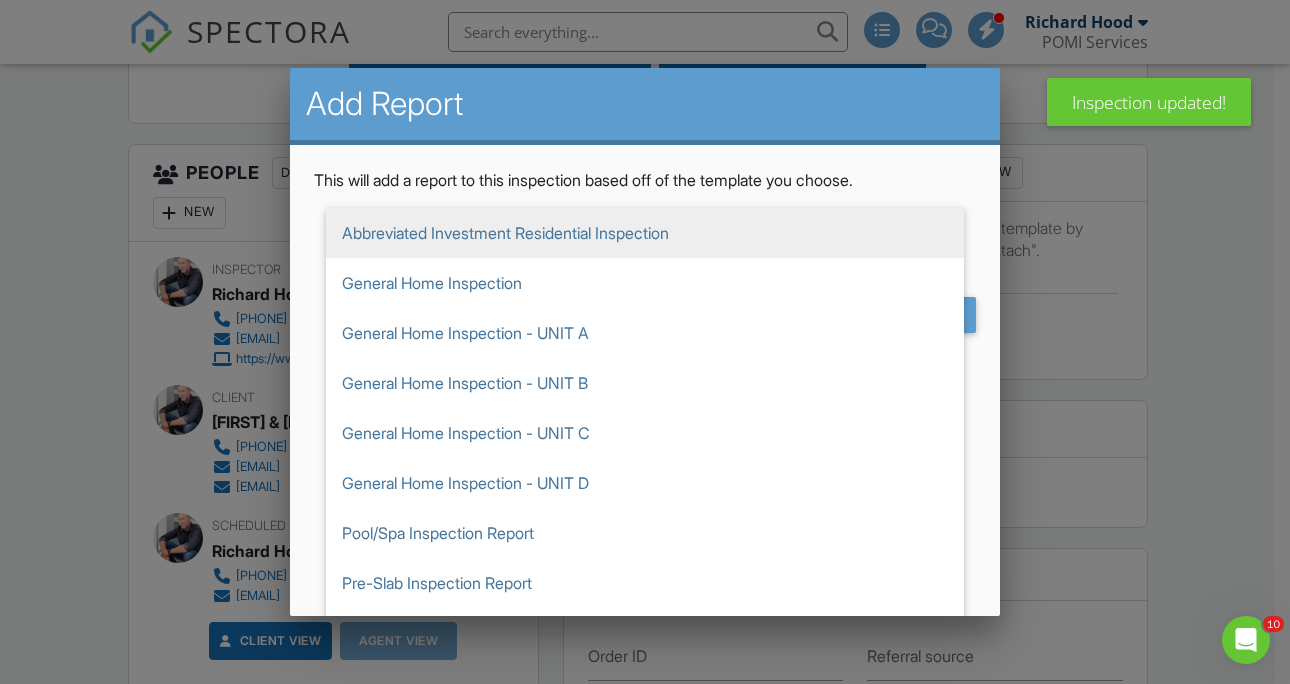 scroll, scrollTop: 0, scrollLeft: 0, axis: both 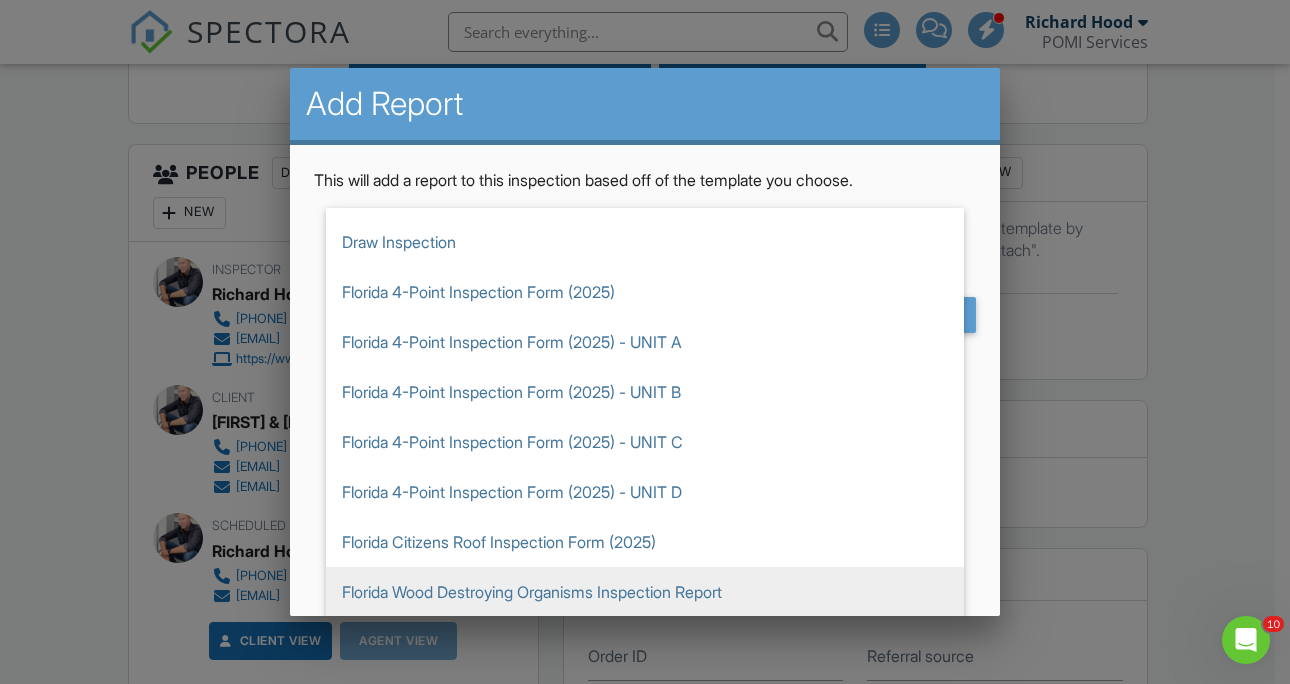 click on "Florida Wood Destroying Organisms Inspection Report" at bounding box center (645, 592) 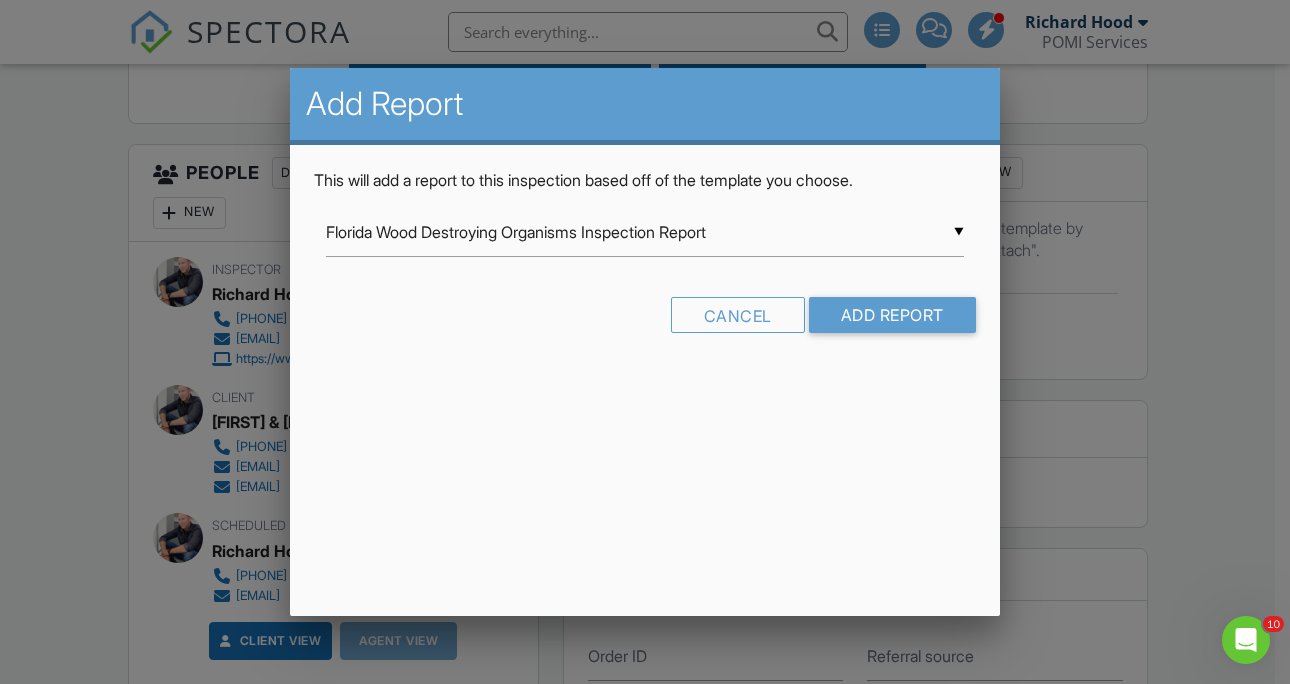 scroll, scrollTop: 0, scrollLeft: 0, axis: both 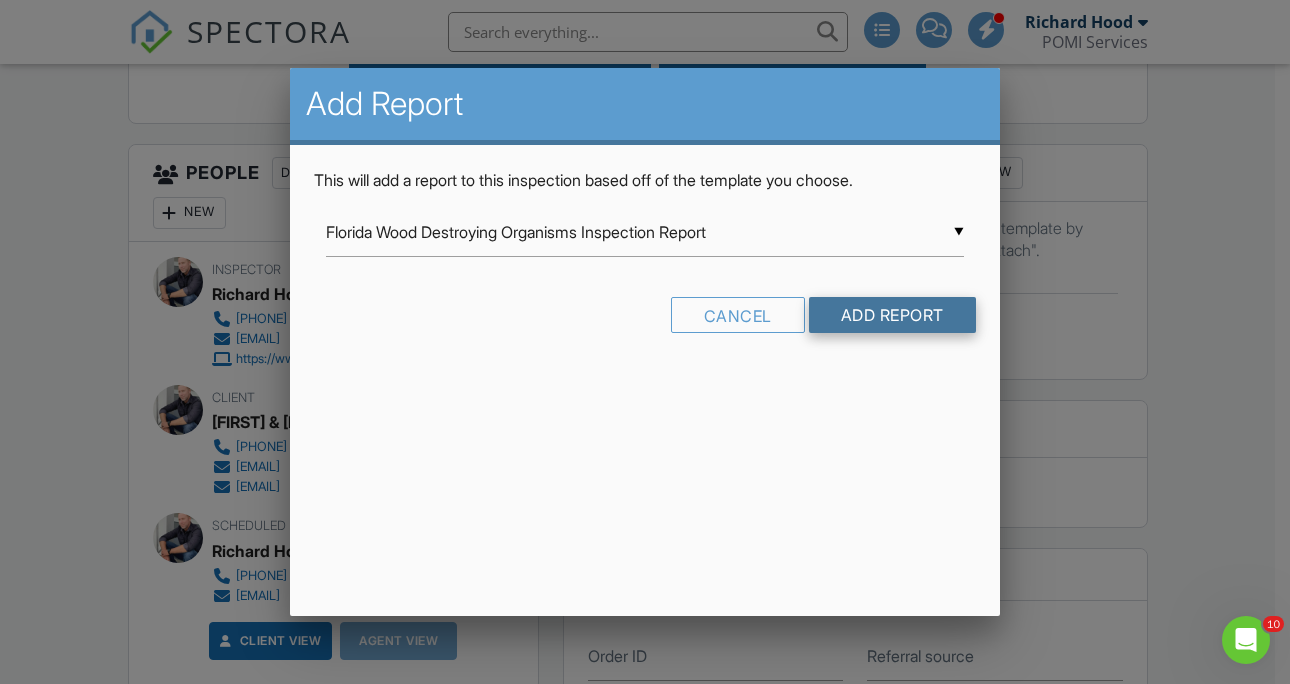 click on "Add Report" at bounding box center [892, 315] 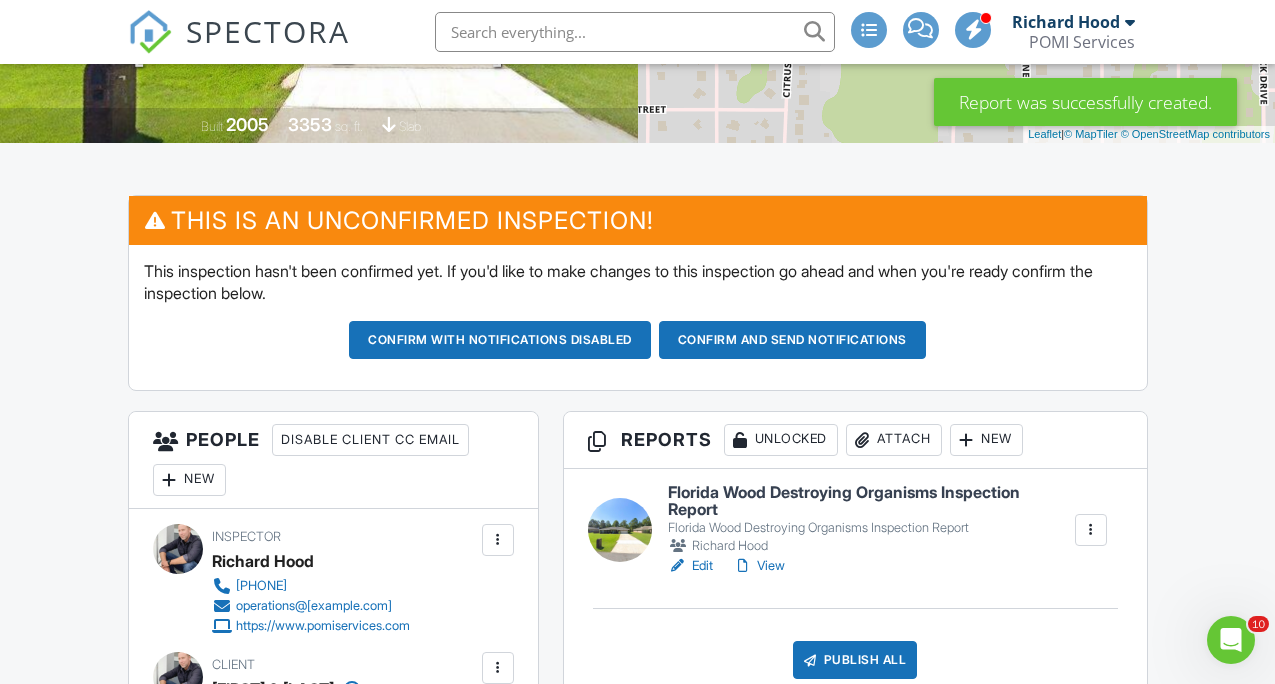 scroll, scrollTop: 412, scrollLeft: 0, axis: vertical 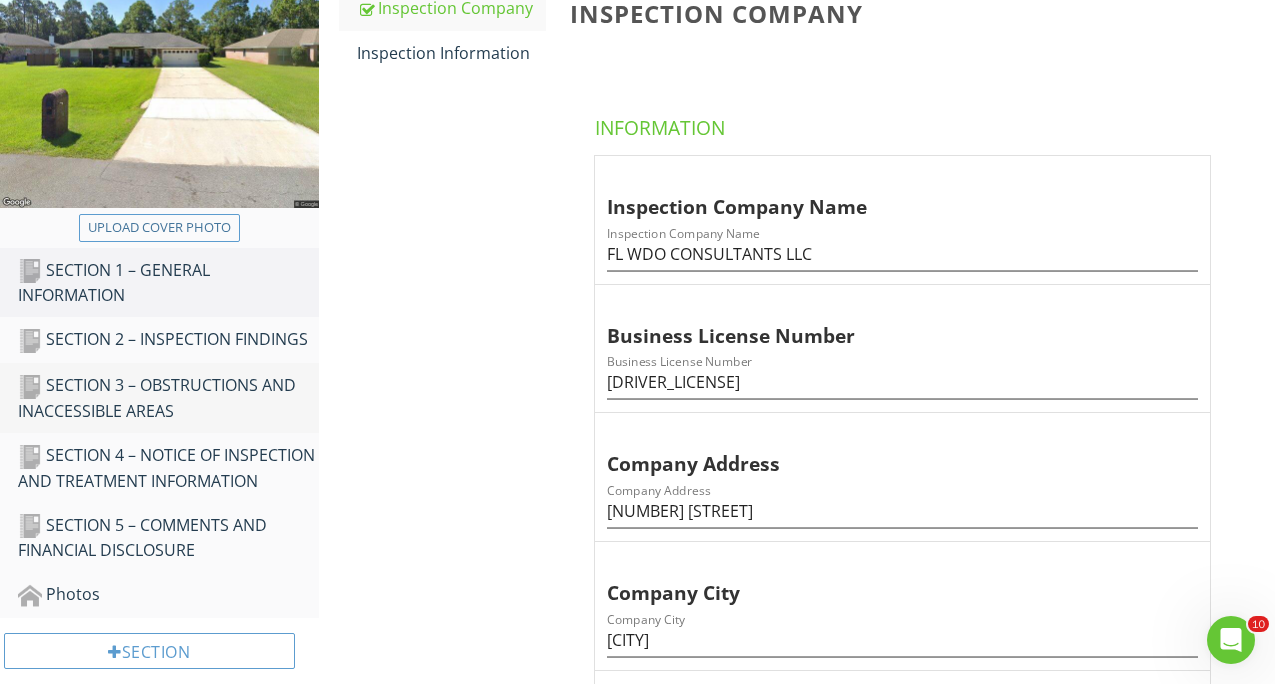 click on "SECTION 3 – OBSTRUCTIONS AND INACCESSIBLE AREAS" at bounding box center (168, 398) 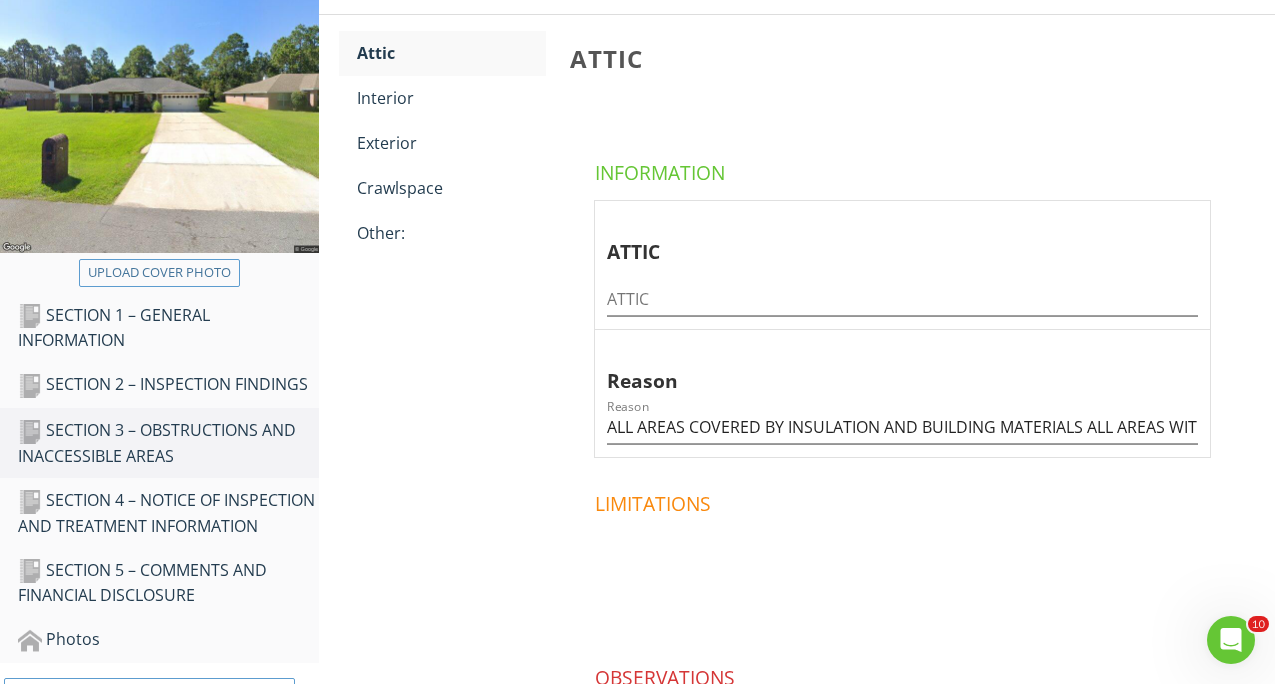 scroll, scrollTop: 346, scrollLeft: 0, axis: vertical 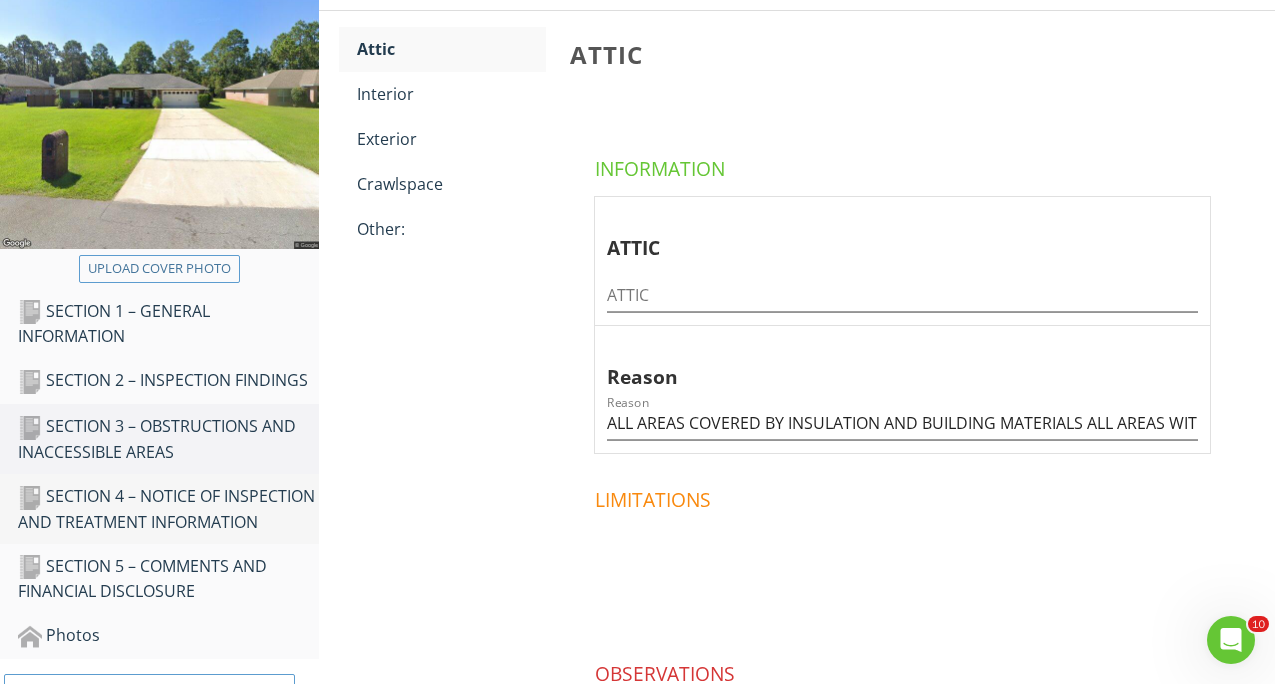 click on "SECTION 4 – NOTICE OF INSPECTION AND TREATMENT INFORMATION" at bounding box center [168, 509] 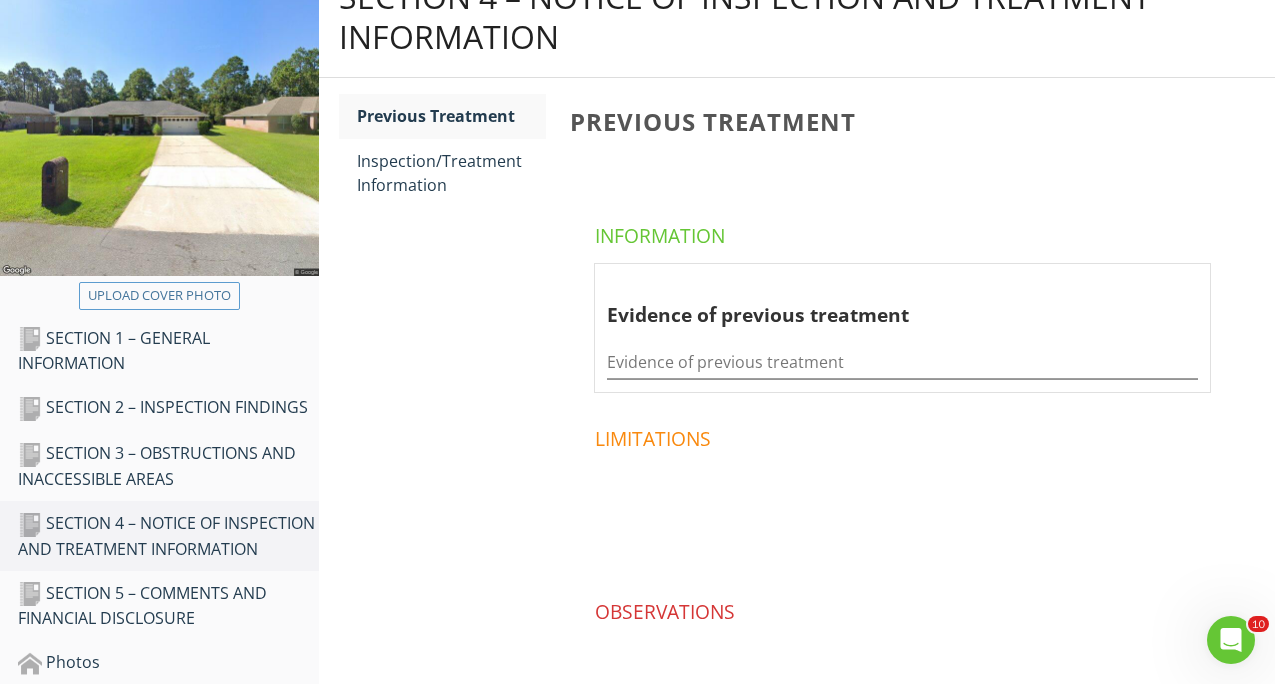 scroll, scrollTop: 346, scrollLeft: 0, axis: vertical 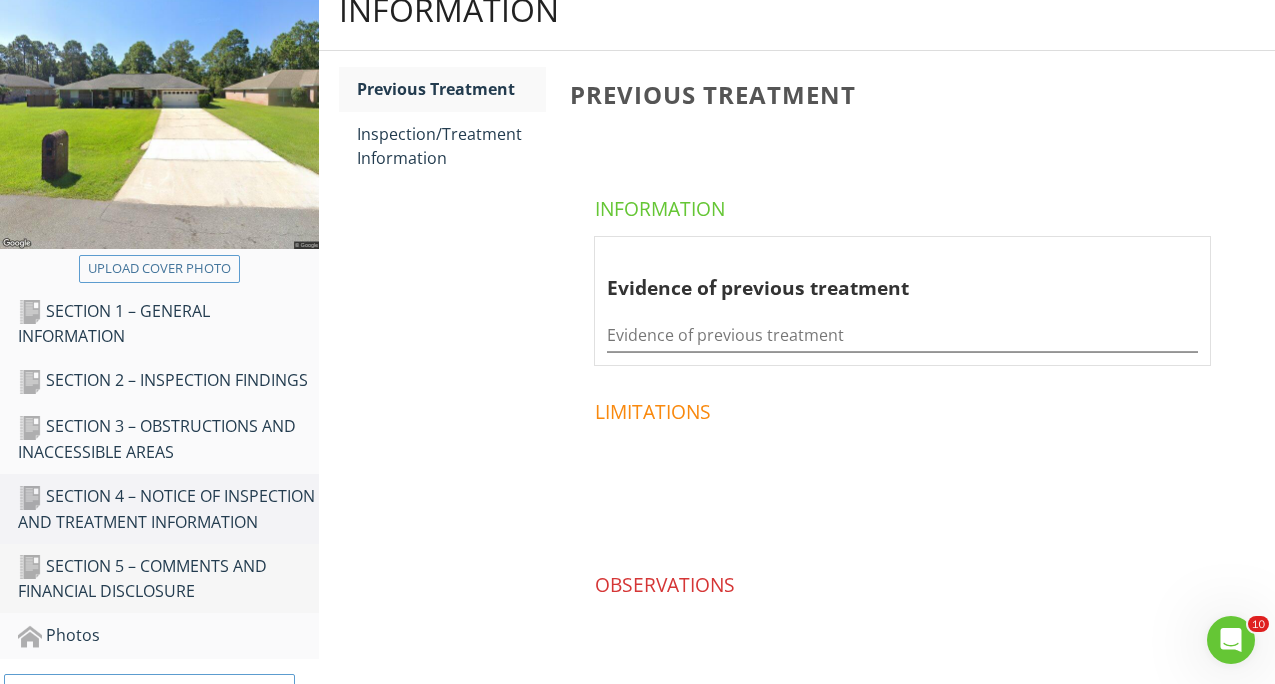 click on "SECTION 5 – COMMENTS AND FINANCIAL DISCLOSURE" at bounding box center (168, 579) 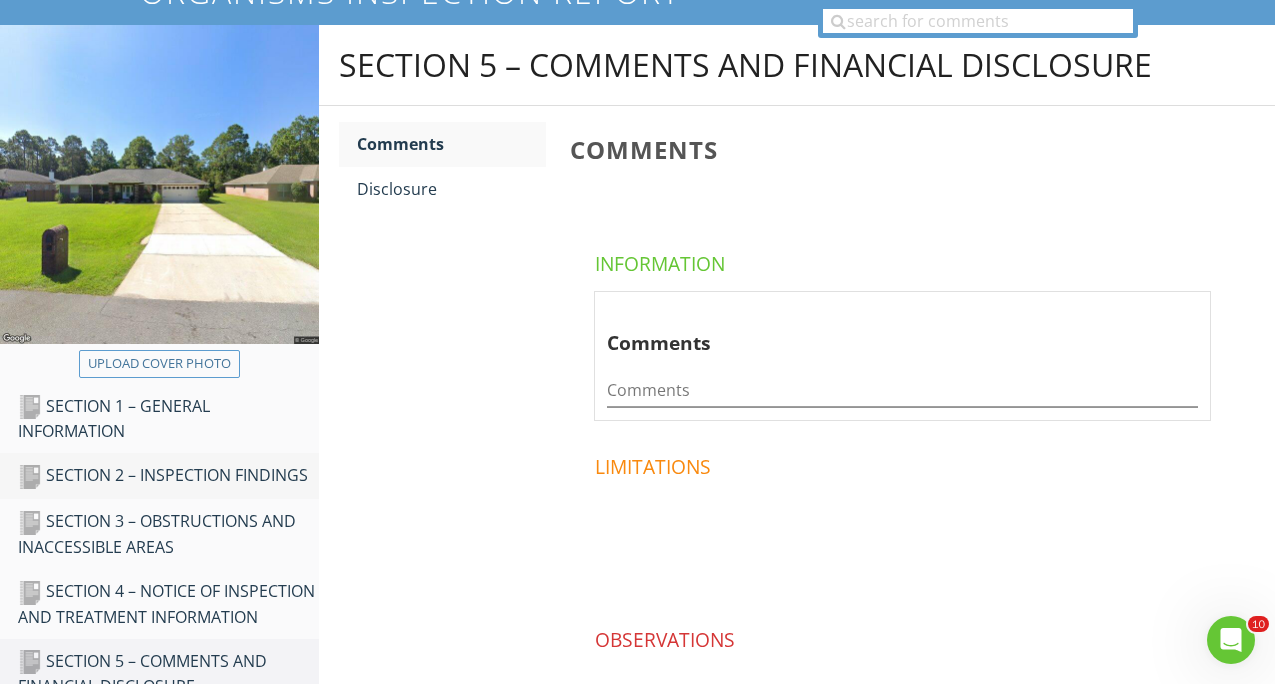 scroll, scrollTop: 394, scrollLeft: 0, axis: vertical 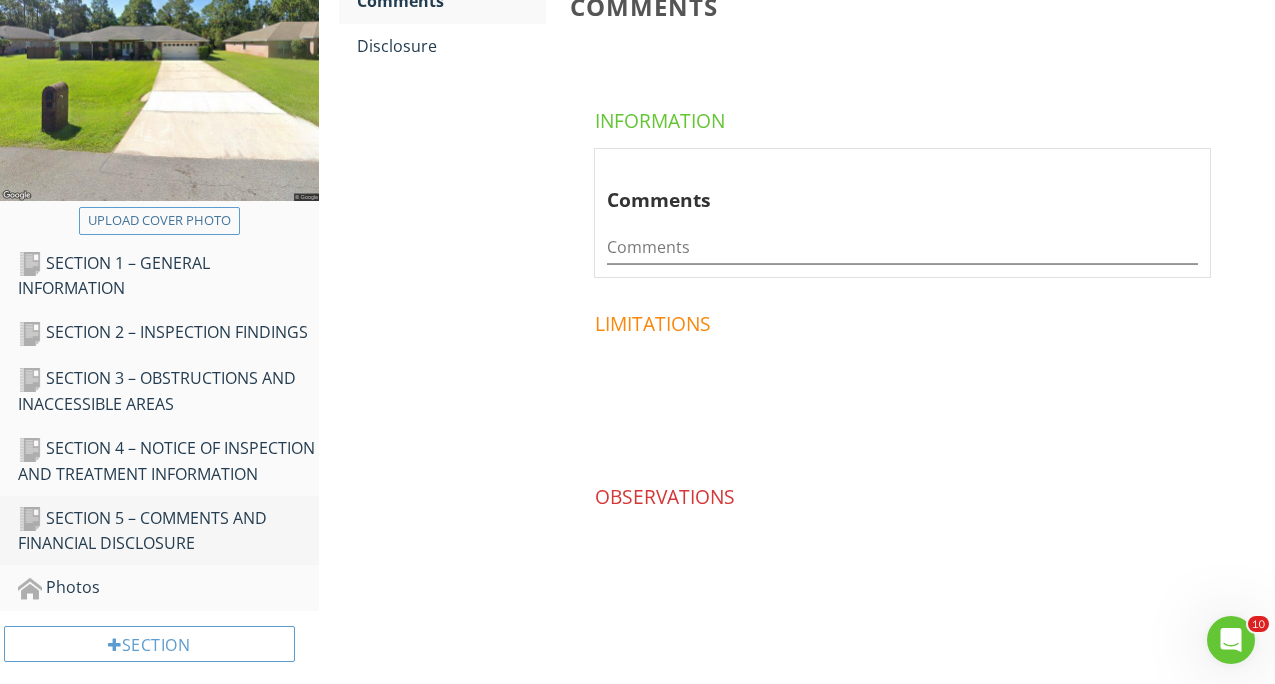 click on "SECTION 5 – COMMENTS AND FINANCIAL DISCLOSURE" at bounding box center (168, 531) 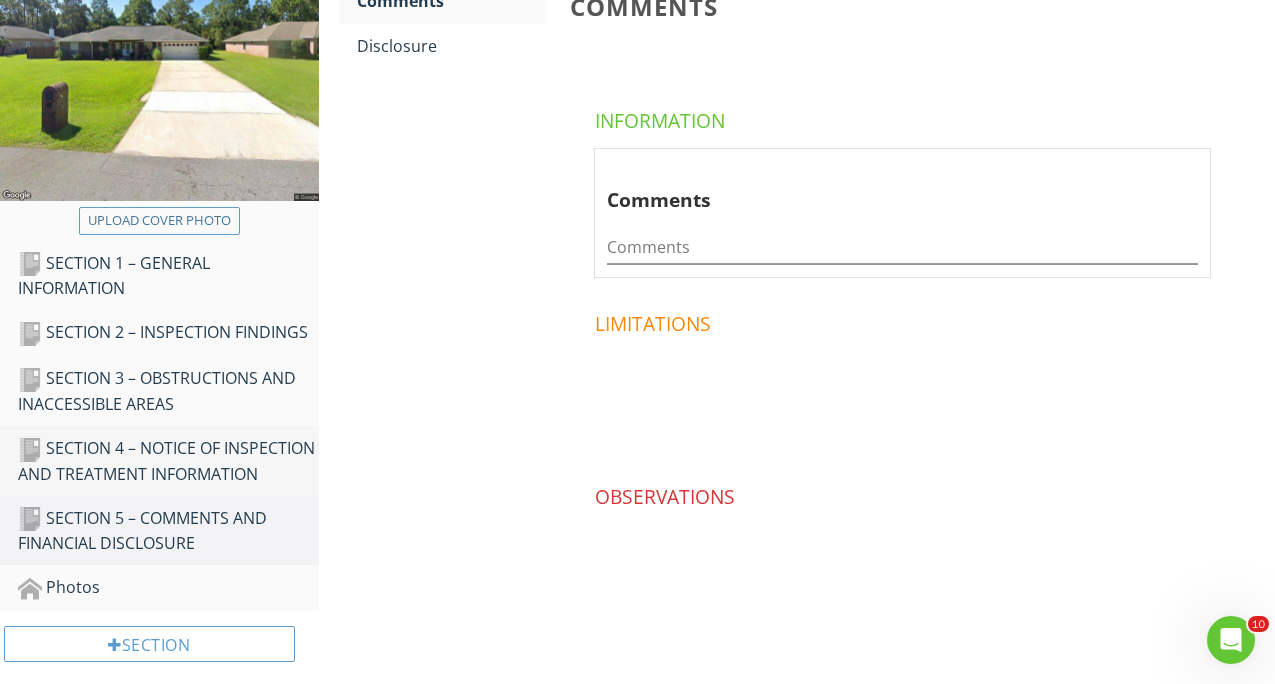 click on "SECTION 4 – NOTICE OF INSPECTION AND TREATMENT INFORMATION" at bounding box center (168, 461) 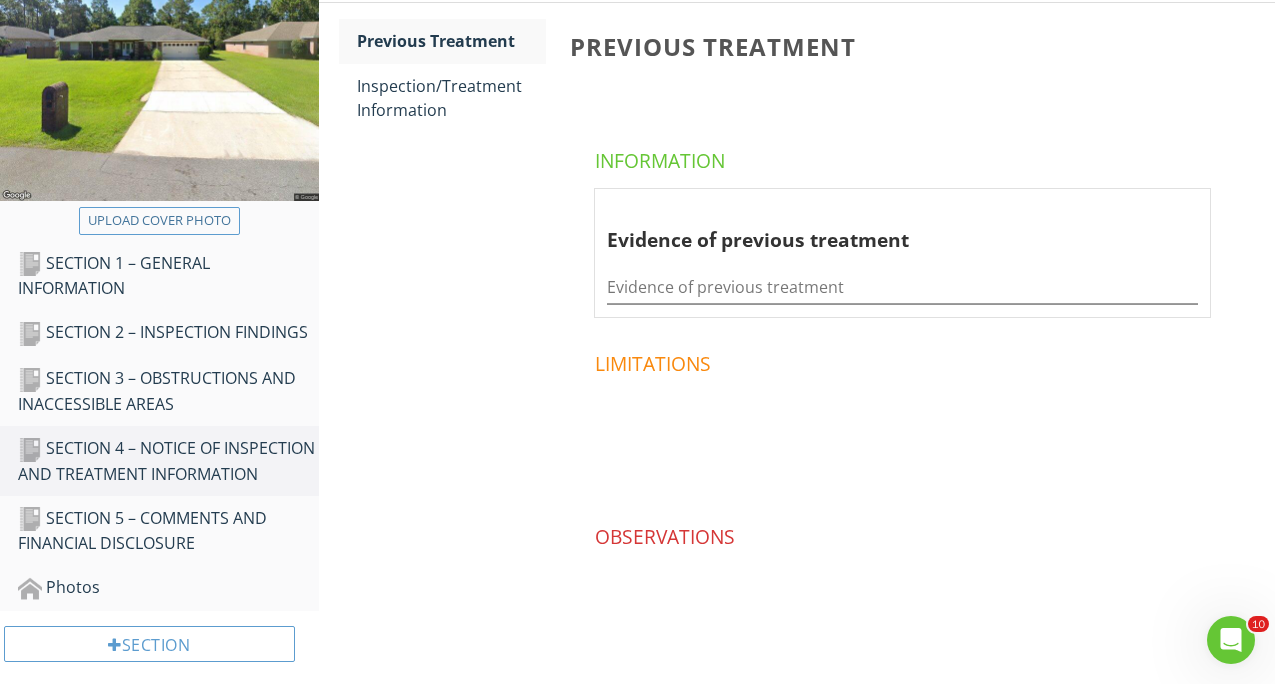 scroll, scrollTop: 359, scrollLeft: 0, axis: vertical 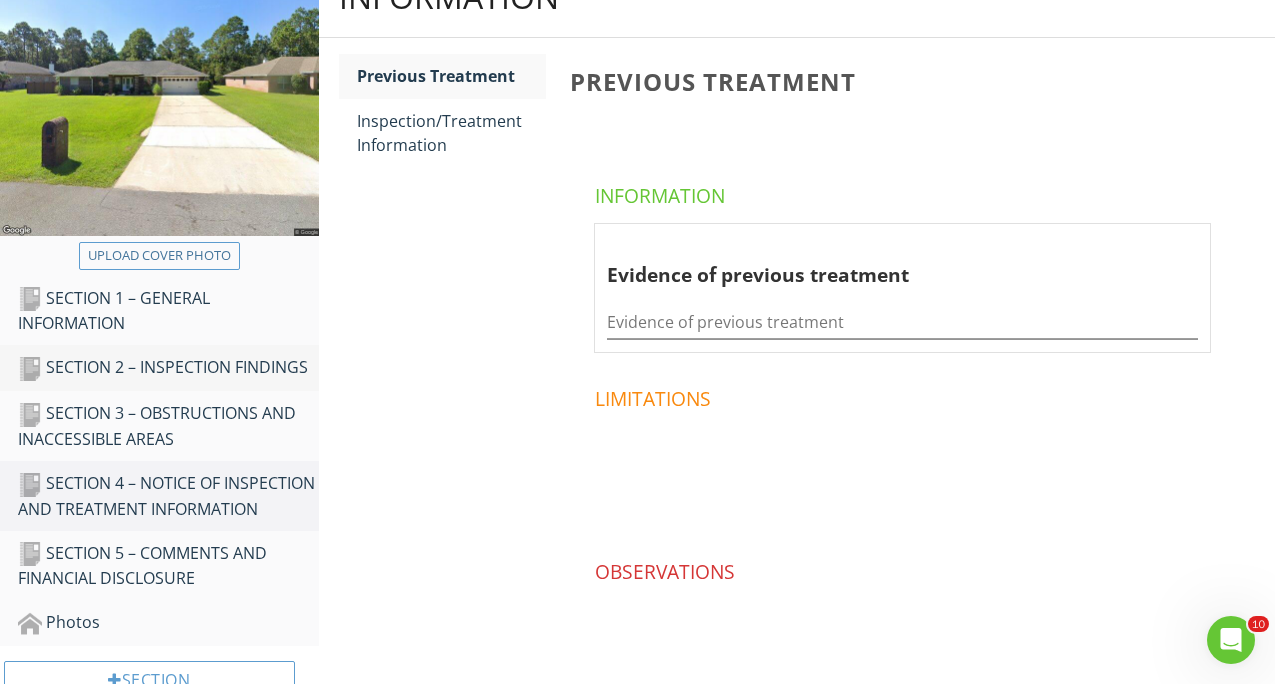 click on "SECTION 2 – INSPECTION FINDINGS" at bounding box center (168, 368) 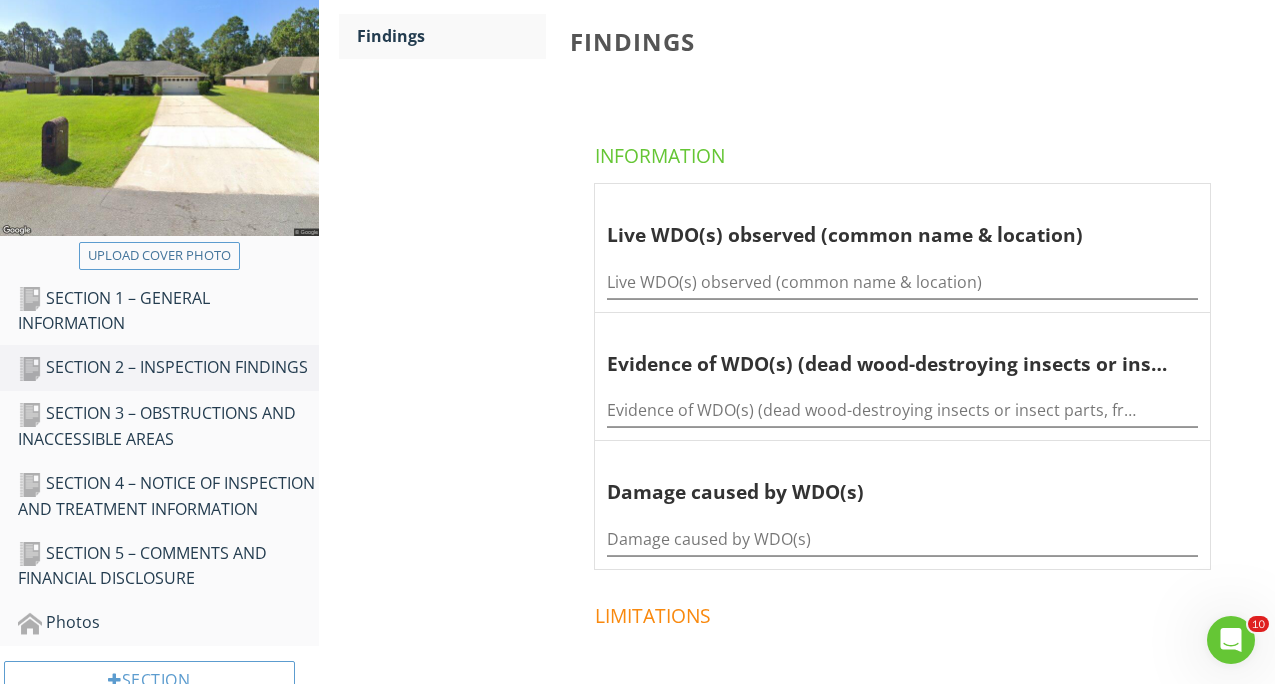 scroll, scrollTop: 355, scrollLeft: 0, axis: vertical 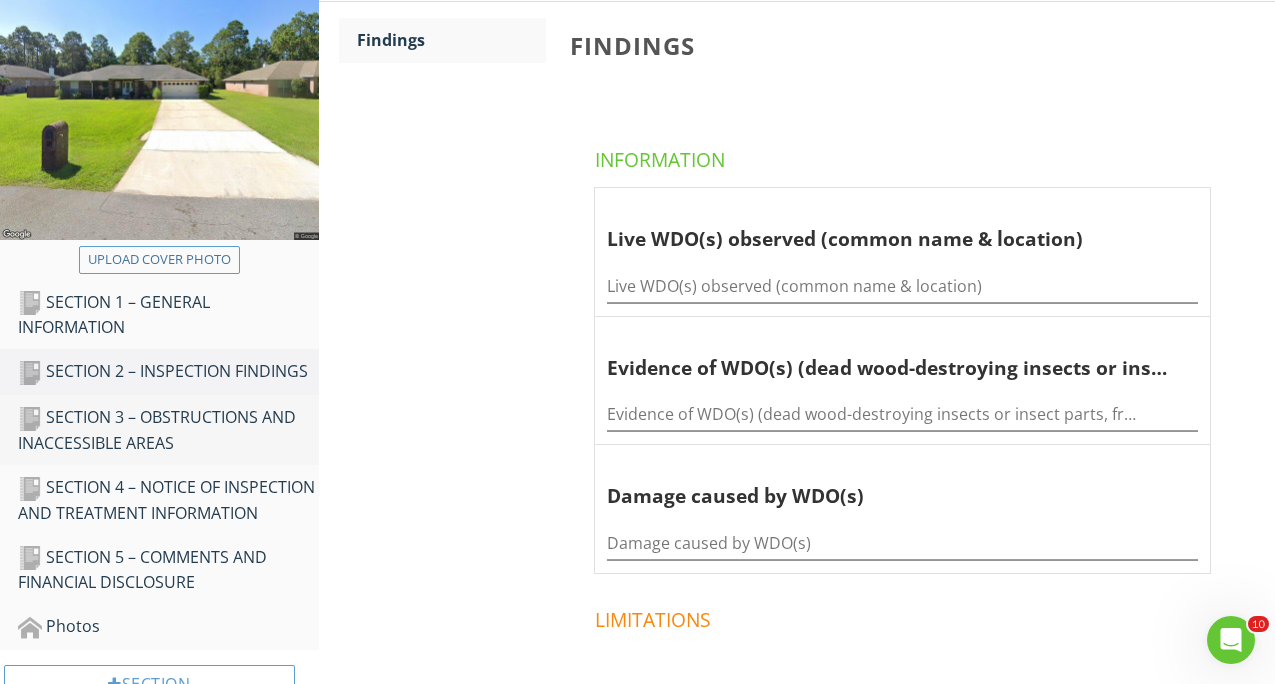 click on "SECTION 3 – OBSTRUCTIONS AND INACCESSIBLE AREAS" at bounding box center (168, 430) 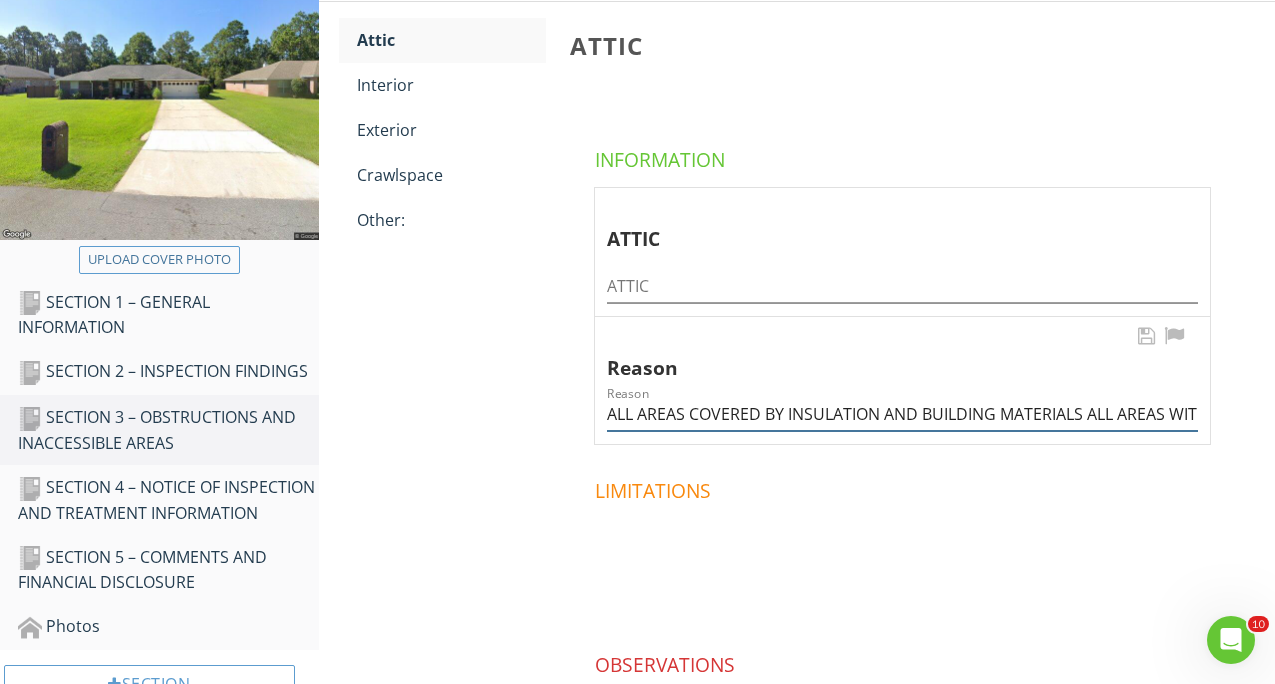 click on "ALL AREAS COVERED BY INSULATION AND BUILDING MATERIALS ALL AREAS WITH VAULTED CEILINGS AREA(S) OVER _________________________DUE TO LOW CLEARANCE ATTIC NO ACCESS REASON INSULATION BLOCKS VIEW OF WOOD MEMBERS UNABLE TO ACCESS THE ATTIC SPACE OVER THE AREAS WITH VAULTED CEILINGS UNABLE TO TRAVERSE UPRIGHT AND SAFELY" at bounding box center (902, 414) 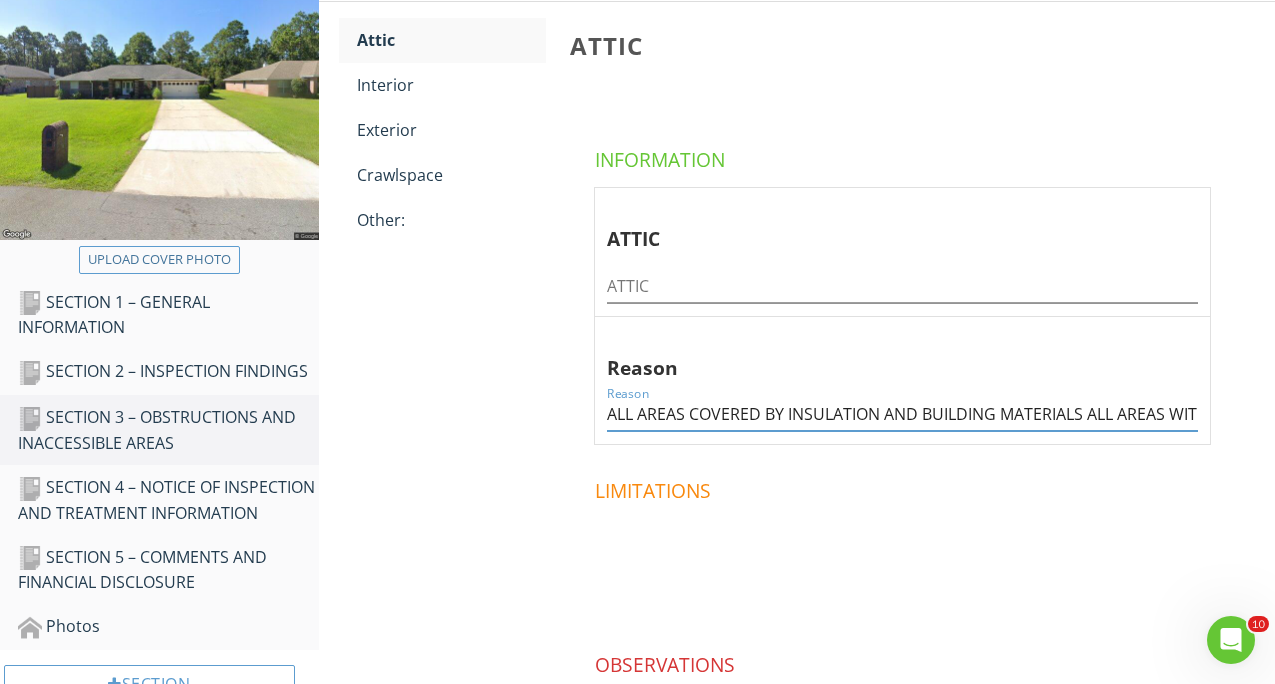 drag, startPoint x: 793, startPoint y: 372, endPoint x: 1289, endPoint y: 395, distance: 496.533 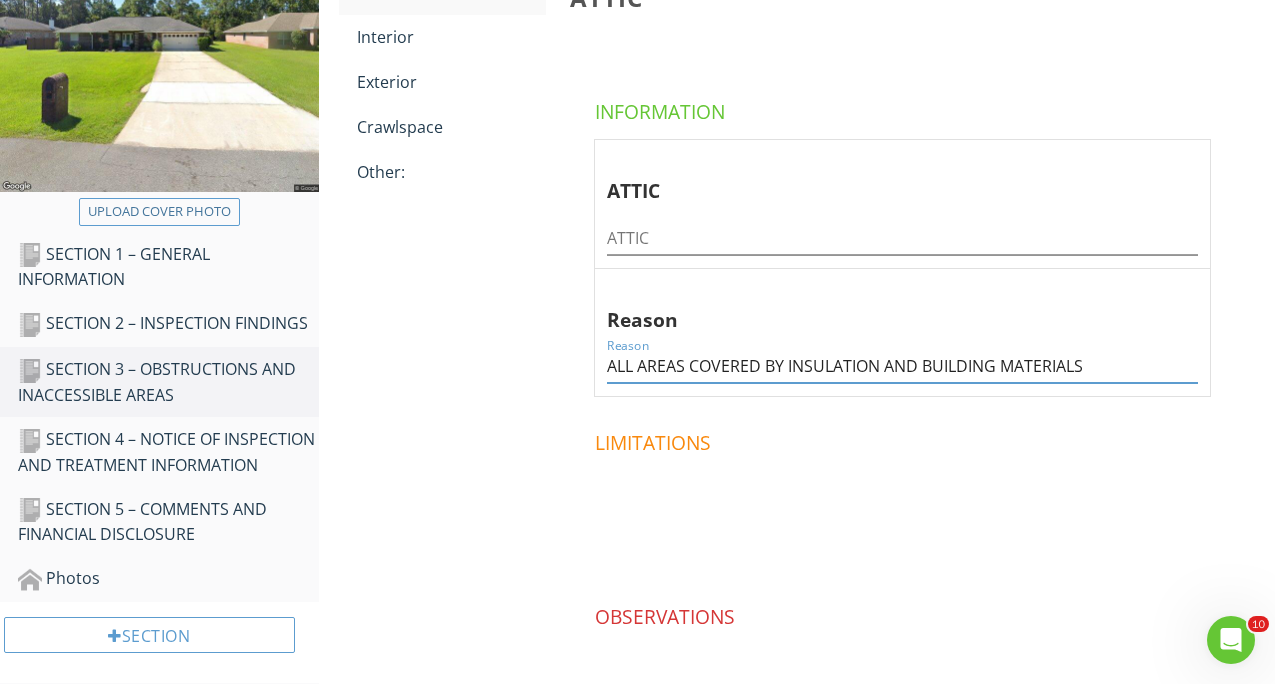 scroll, scrollTop: 365, scrollLeft: 0, axis: vertical 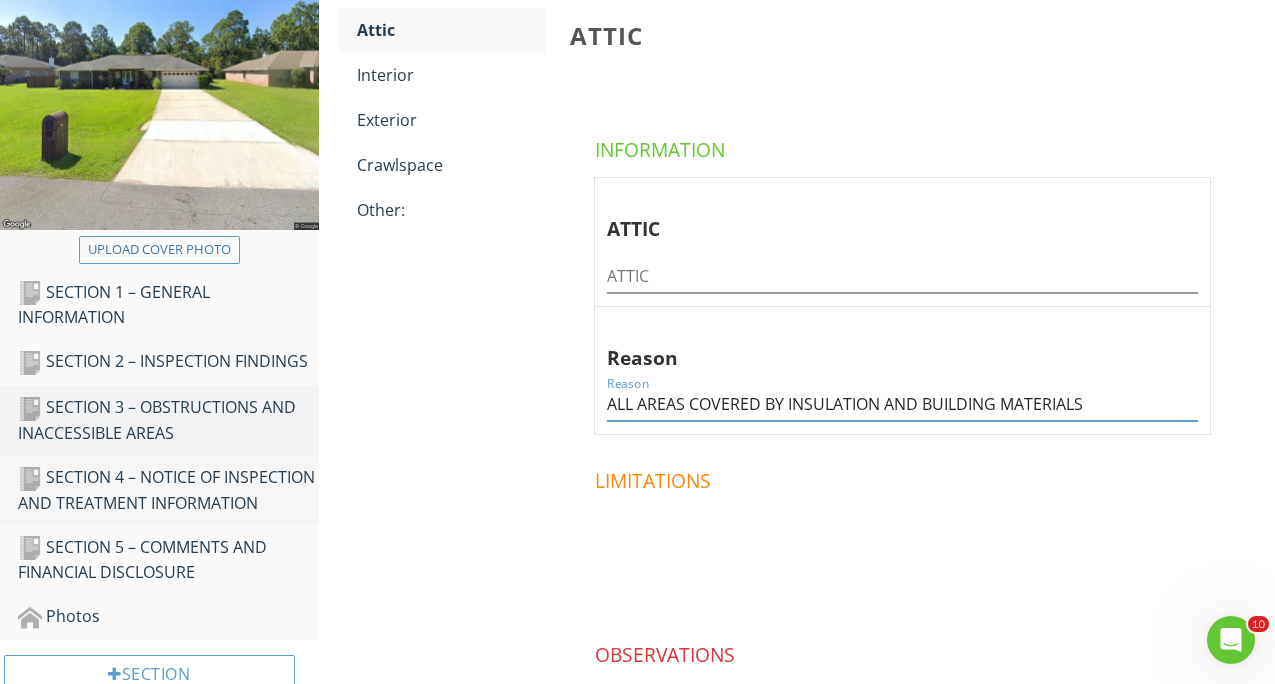 type on "ALL AREAS COVERED BY INSULATION AND BUILDING MATERIALS" 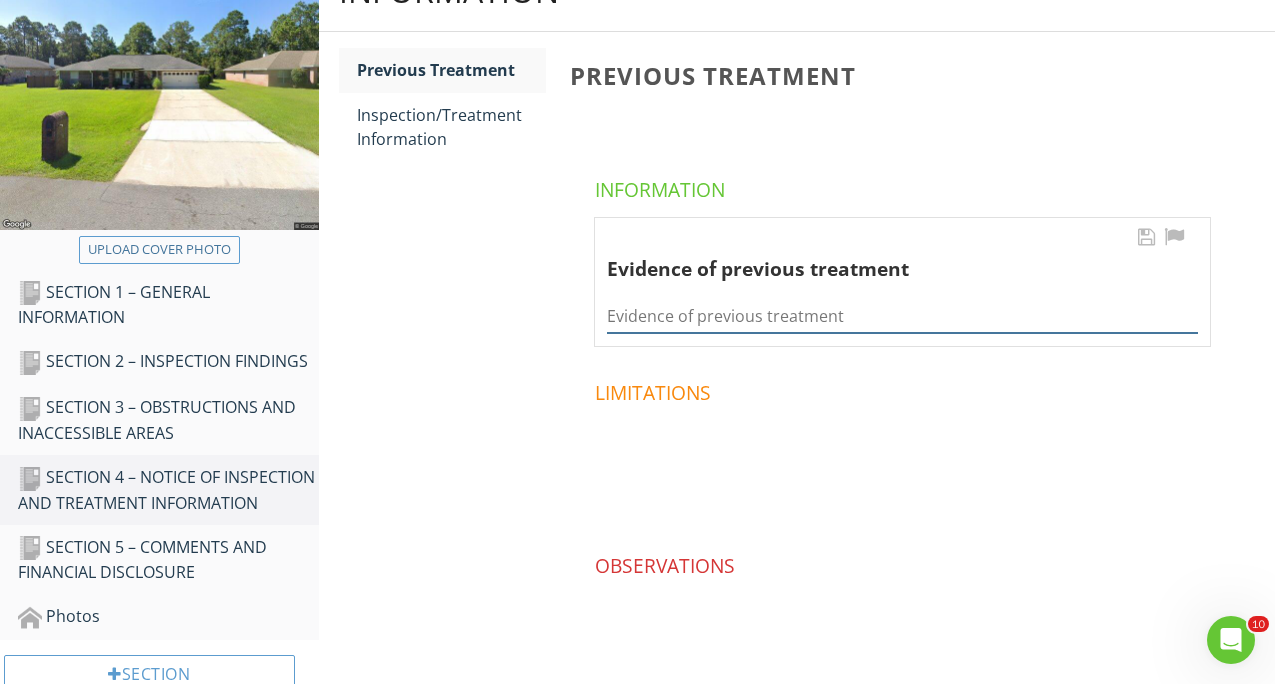 click at bounding box center (902, 316) 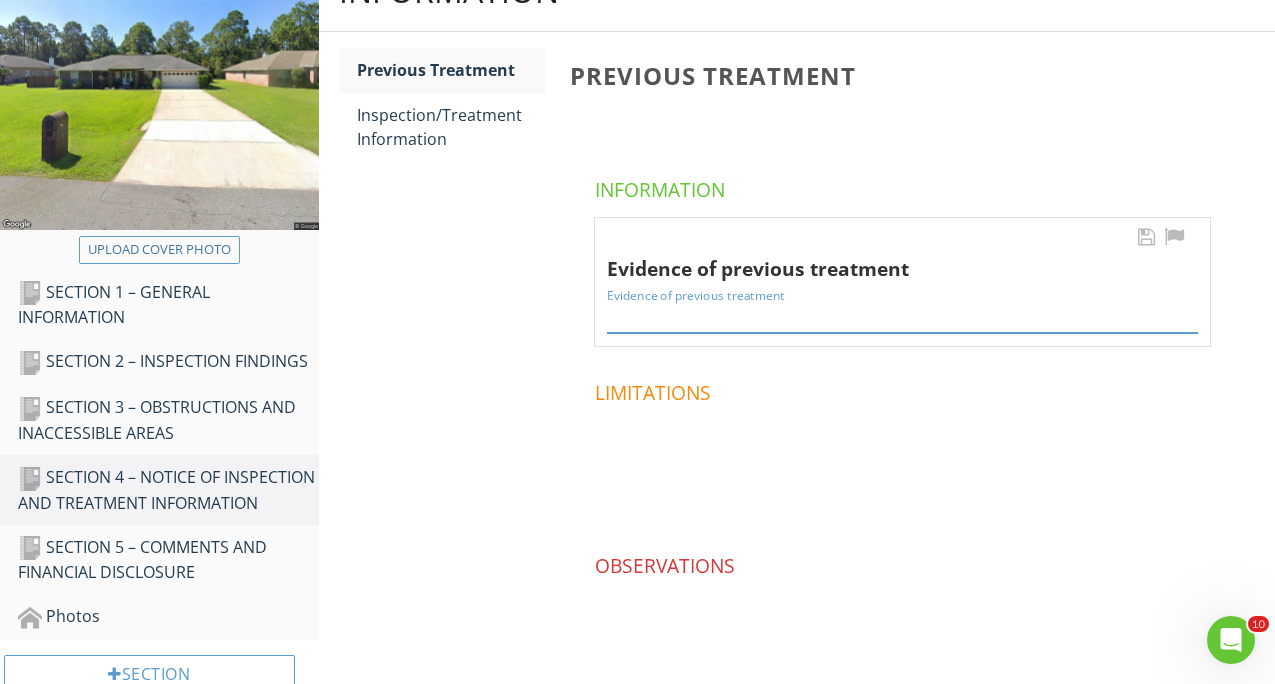 paste on "SENTRICON TERMITE BAIT STATIONS" 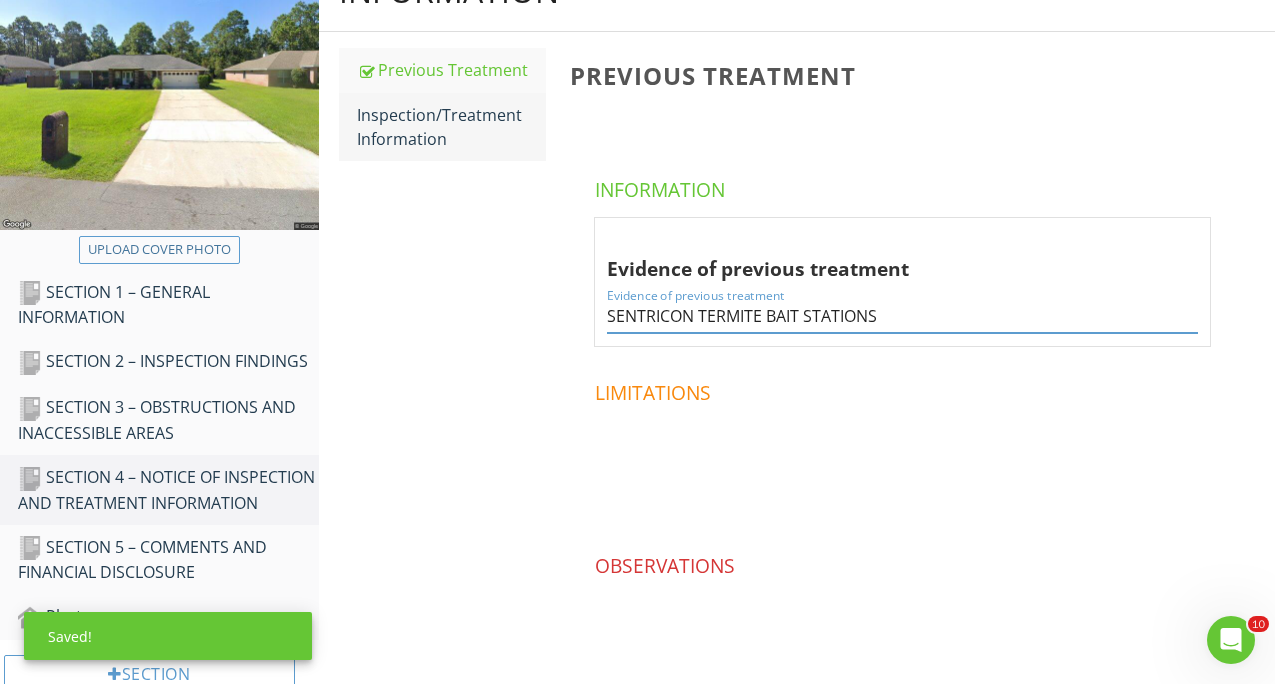 type on "SENTRICON TERMITE BAIT STATIONS" 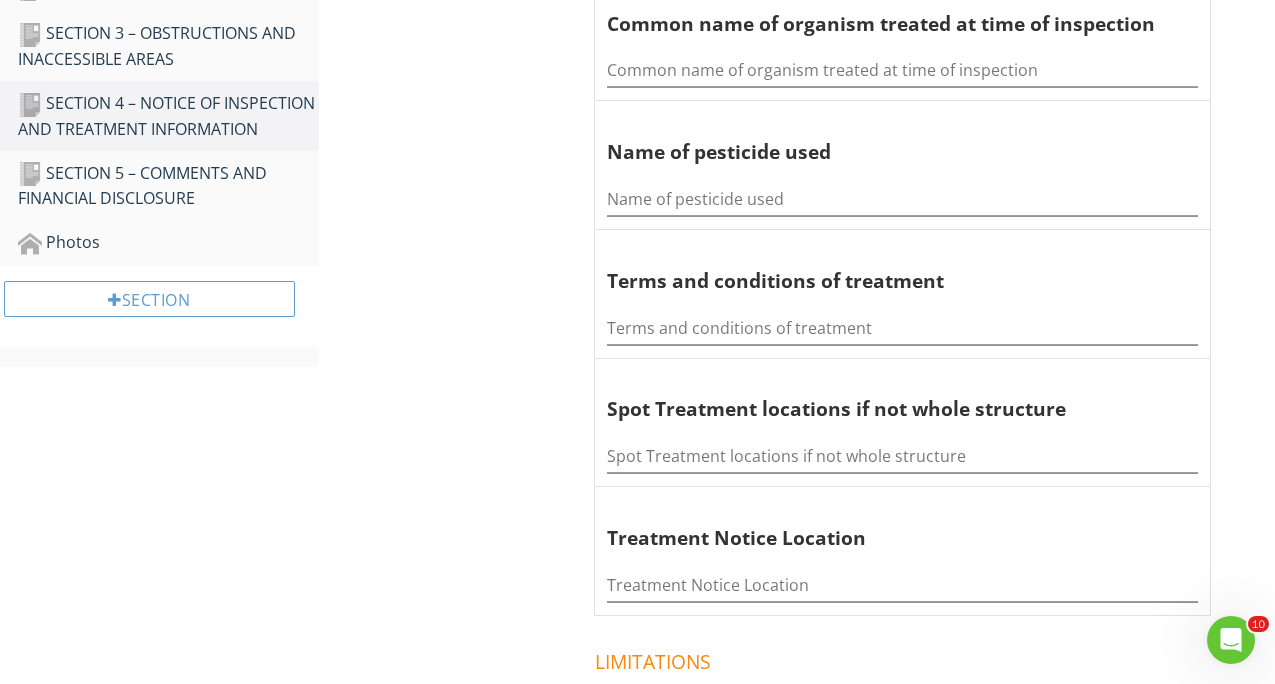 scroll, scrollTop: 556, scrollLeft: 0, axis: vertical 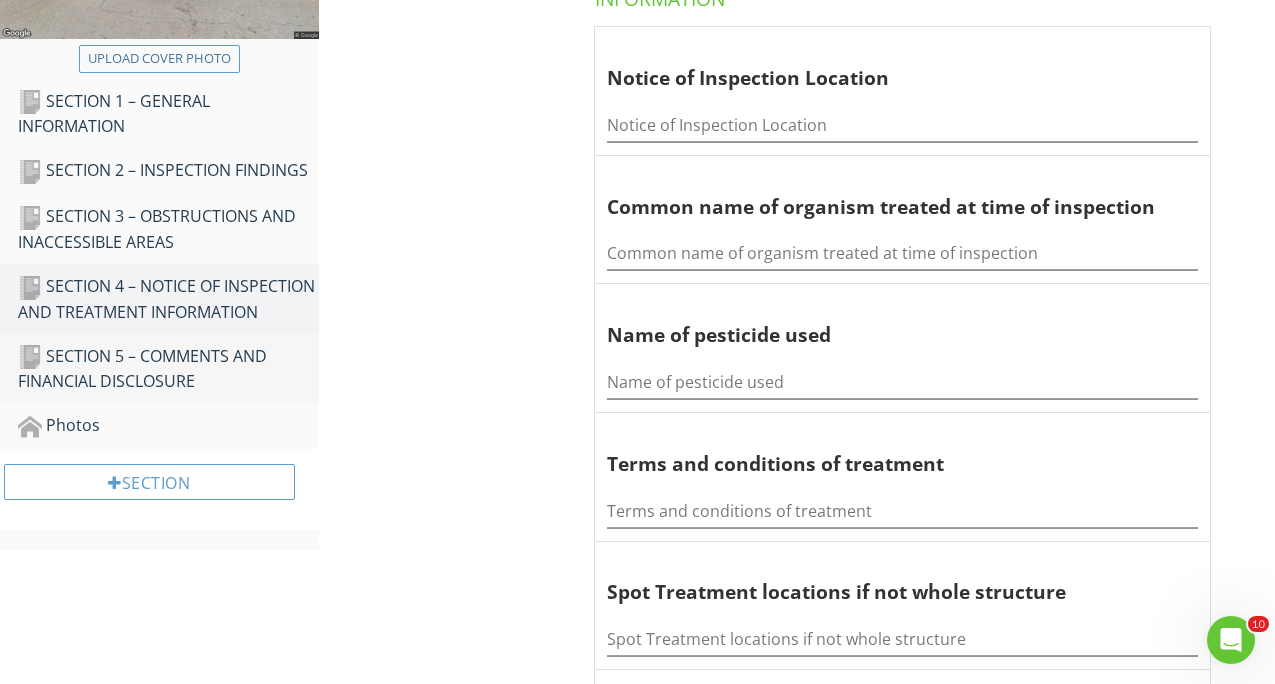 click on "SECTION 5 – COMMENTS AND FINANCIAL DISCLOSURE" at bounding box center [168, 369] 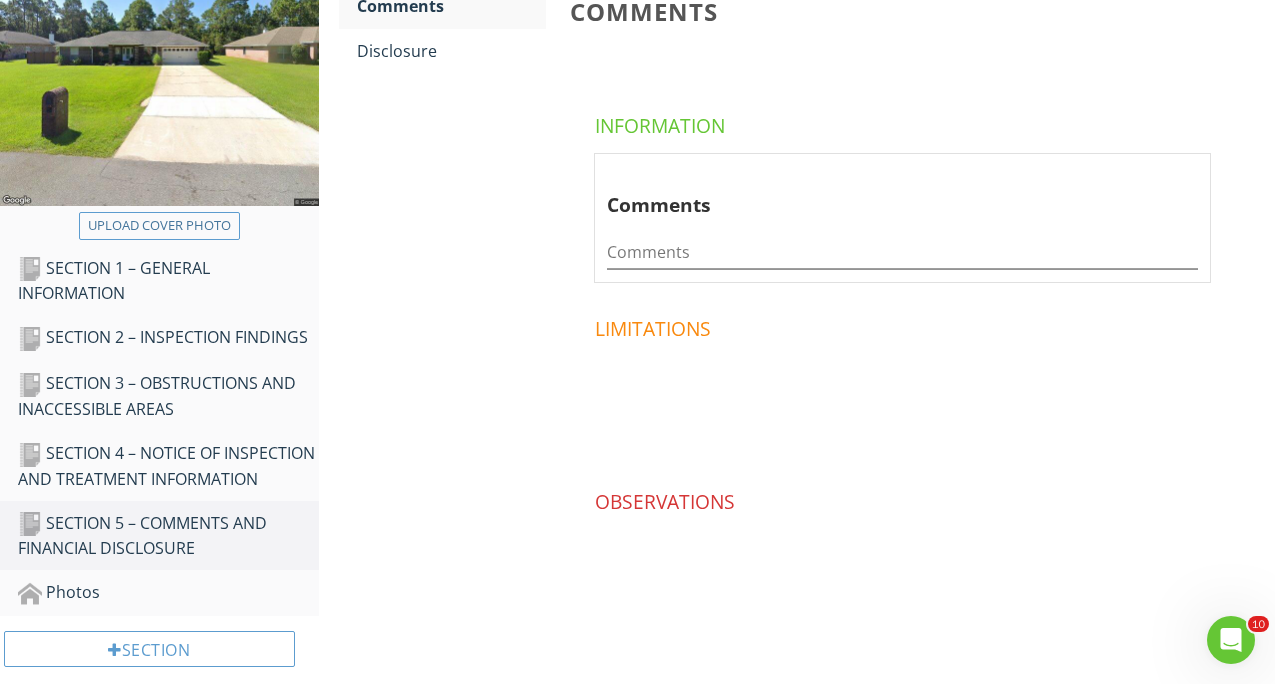scroll, scrollTop: 170, scrollLeft: 0, axis: vertical 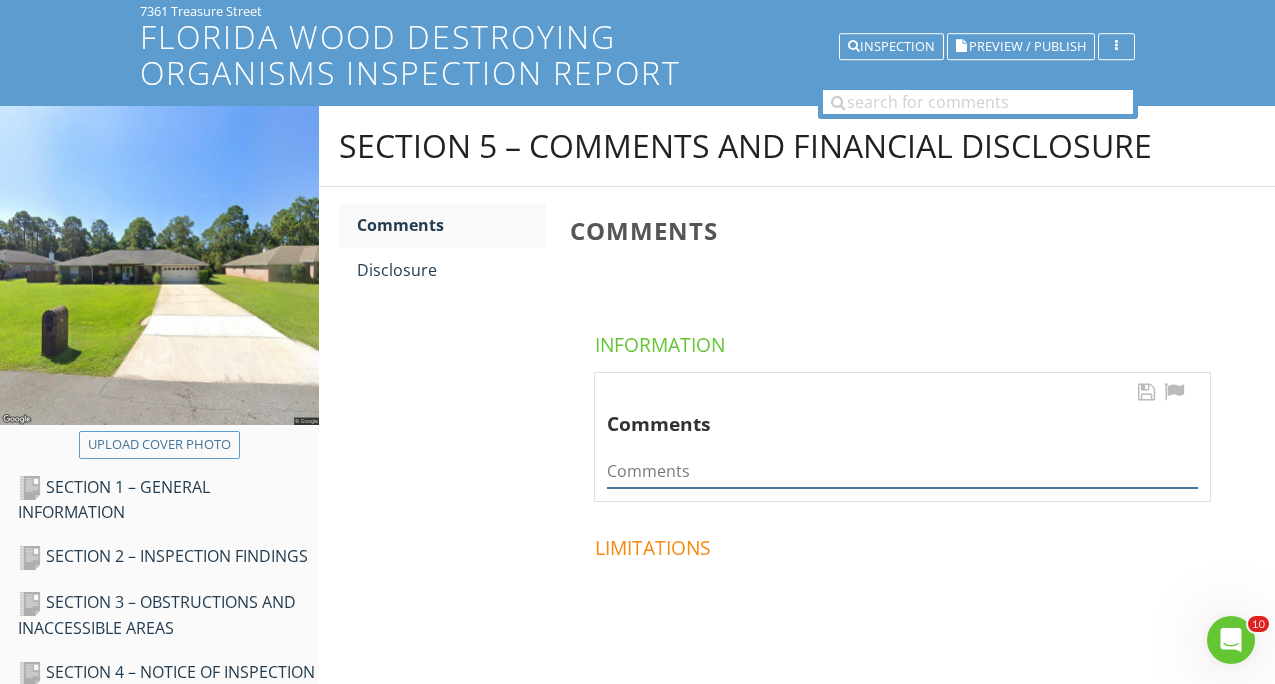 click at bounding box center [902, 471] 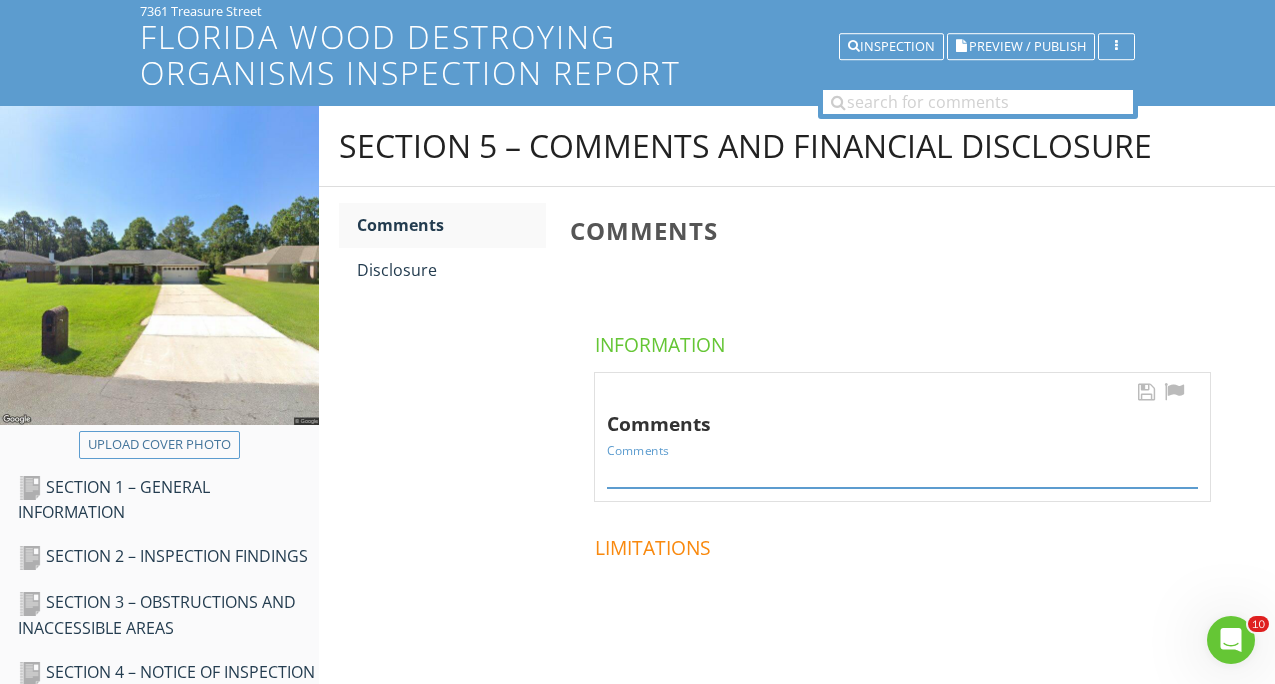 paste on "This home is built with structural wood framing covered with brick veneer. This construction combination is conducive to termite infestation. It is advised that a termite bond be in place prior to closing." 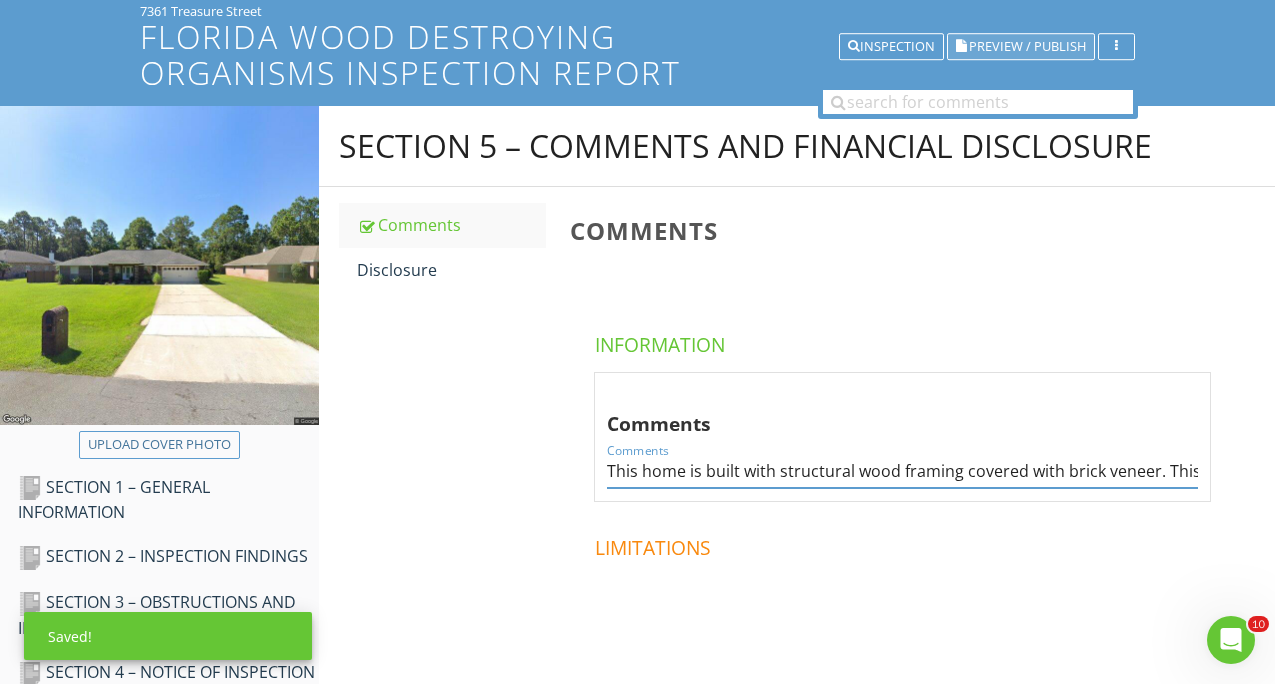 type on "This home is built with structural wood framing covered with brick veneer. This construction combination is conducive to termite infestation. It is advised that a termite bond be in place prior to closing." 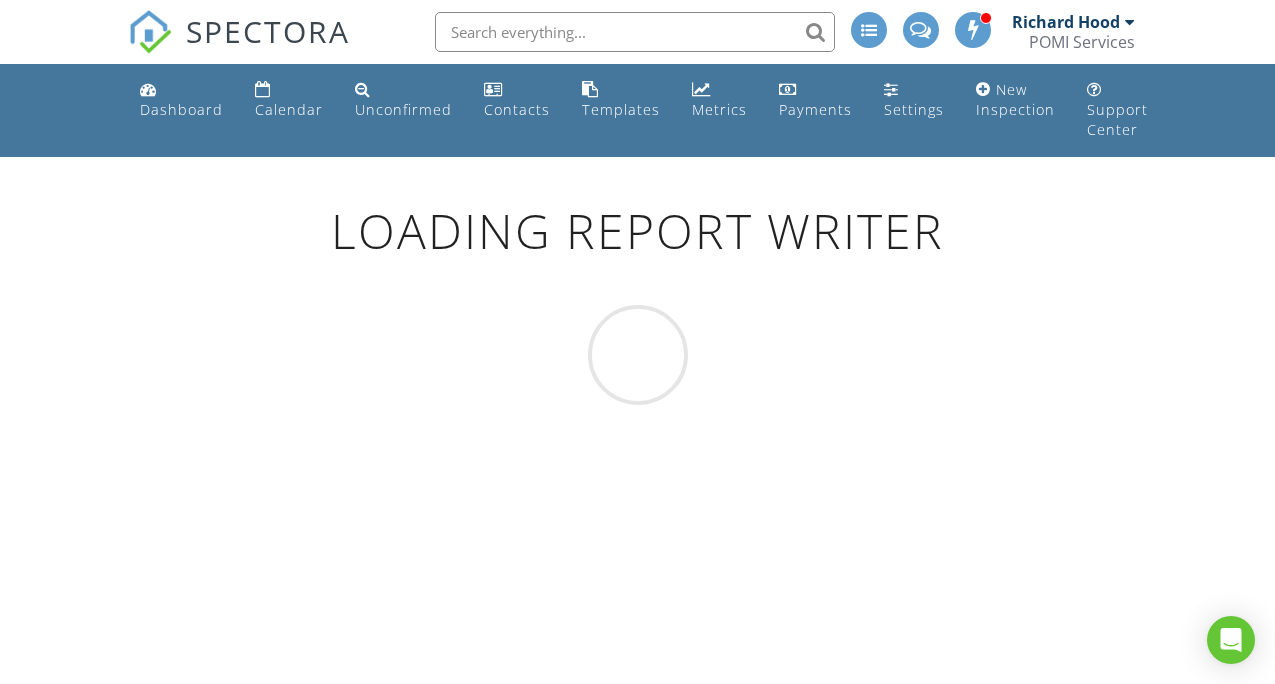 scroll, scrollTop: 0, scrollLeft: 0, axis: both 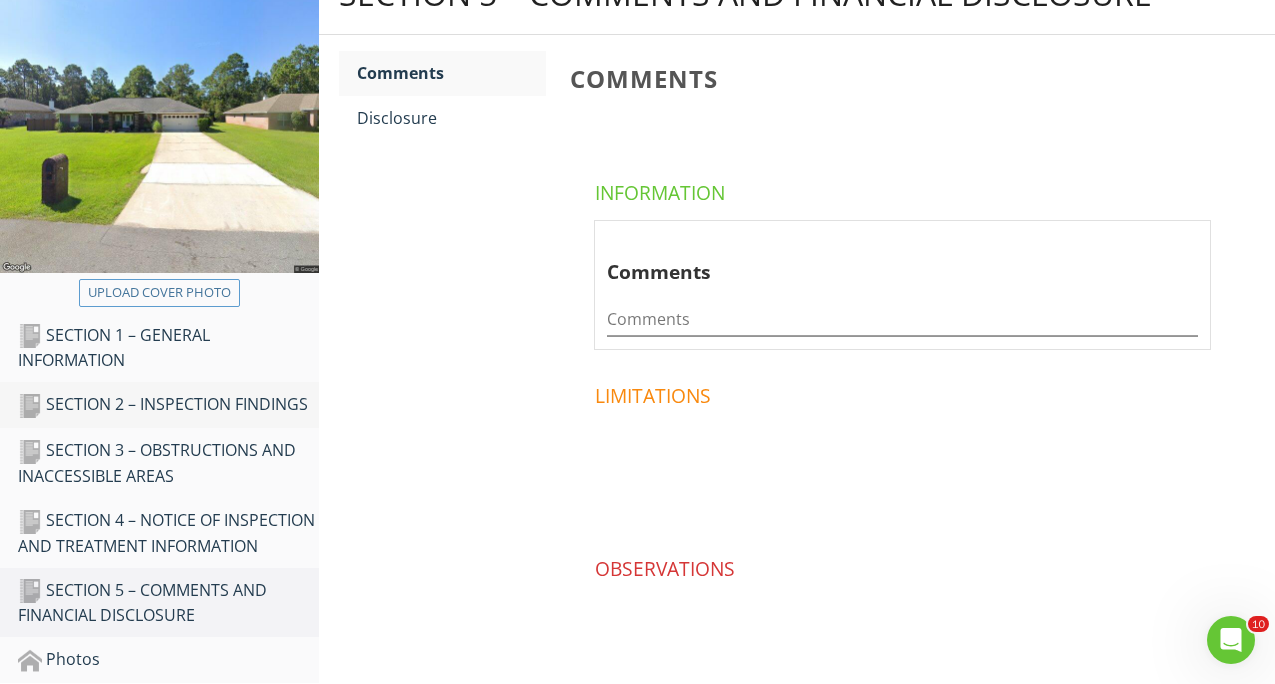 click on "SECTION 2 – INSPECTION FINDINGS" at bounding box center [168, 405] 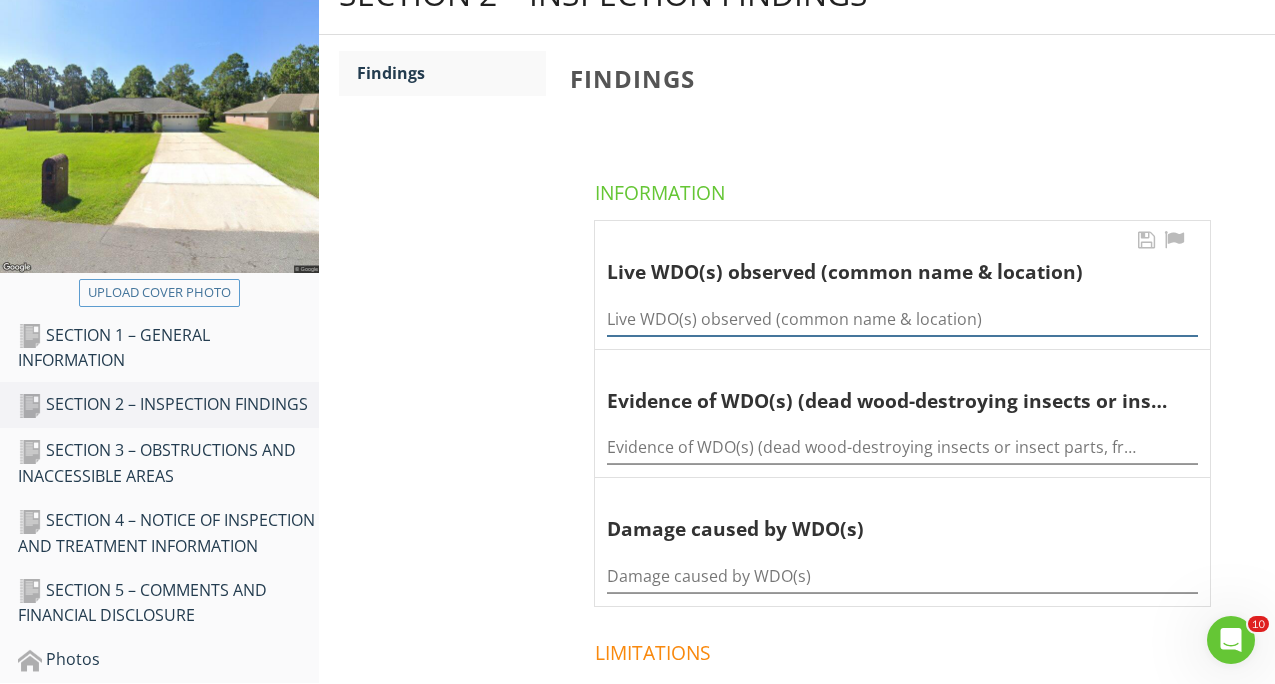 click at bounding box center (902, 319) 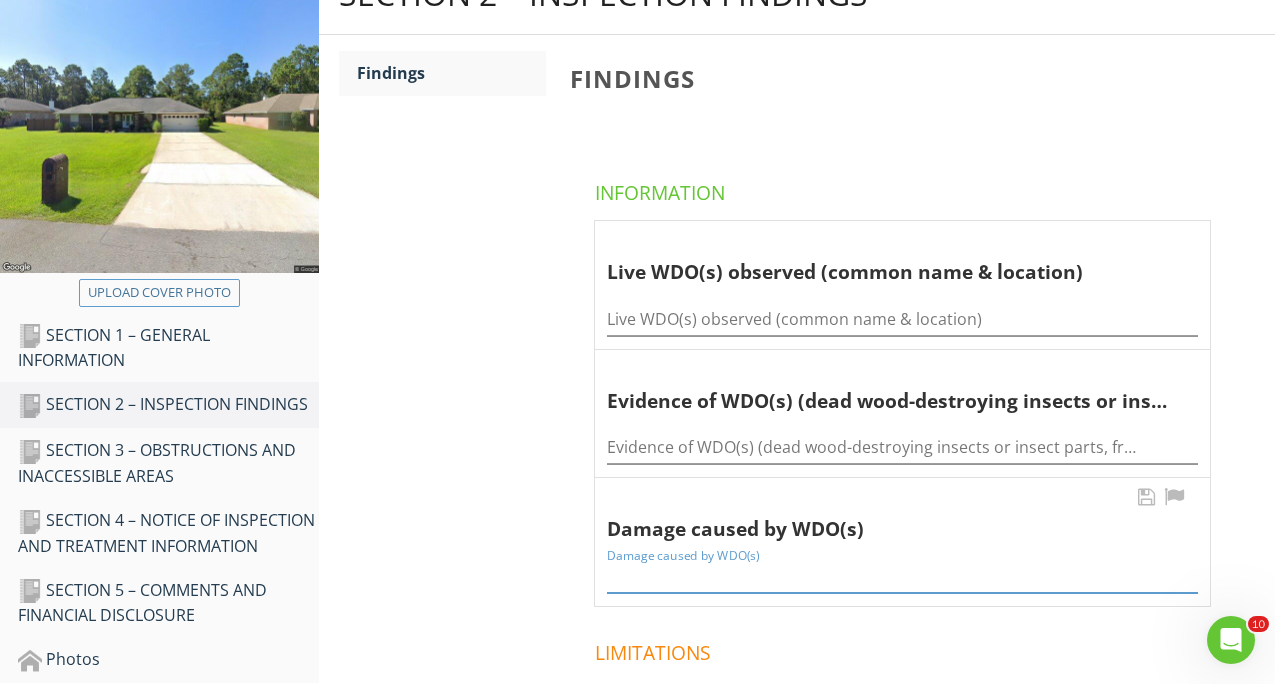 click at bounding box center [902, 576] 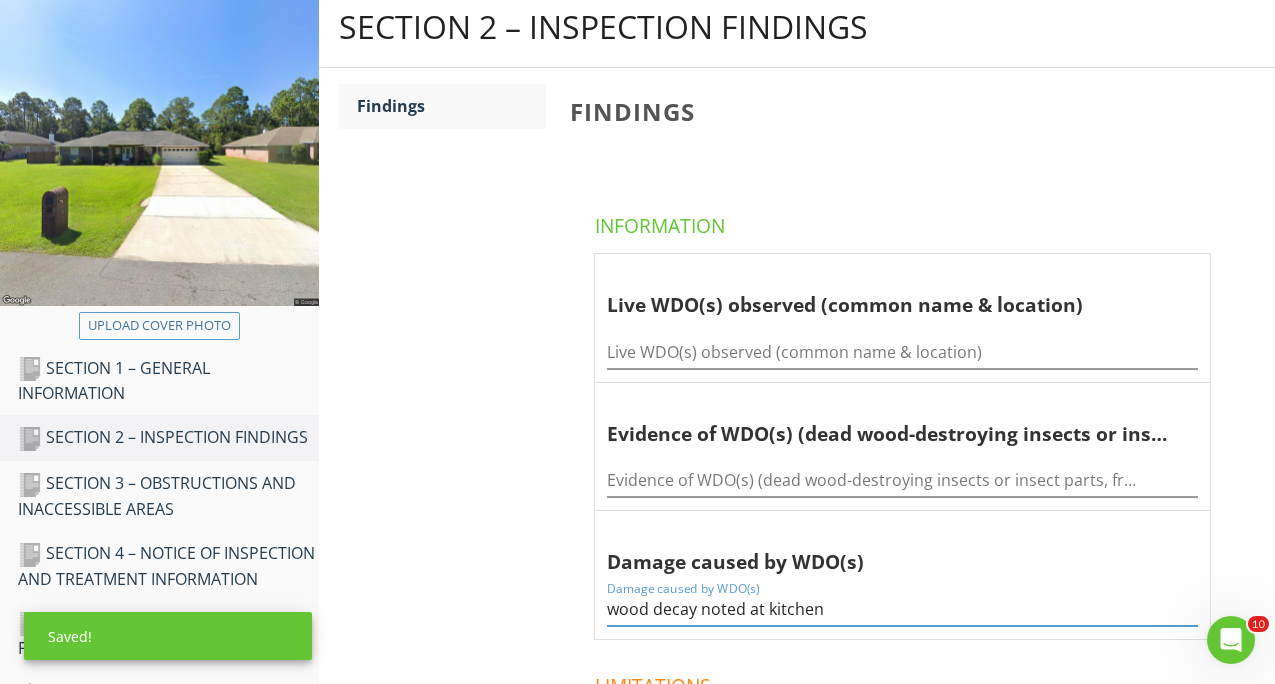 scroll, scrollTop: 195, scrollLeft: 0, axis: vertical 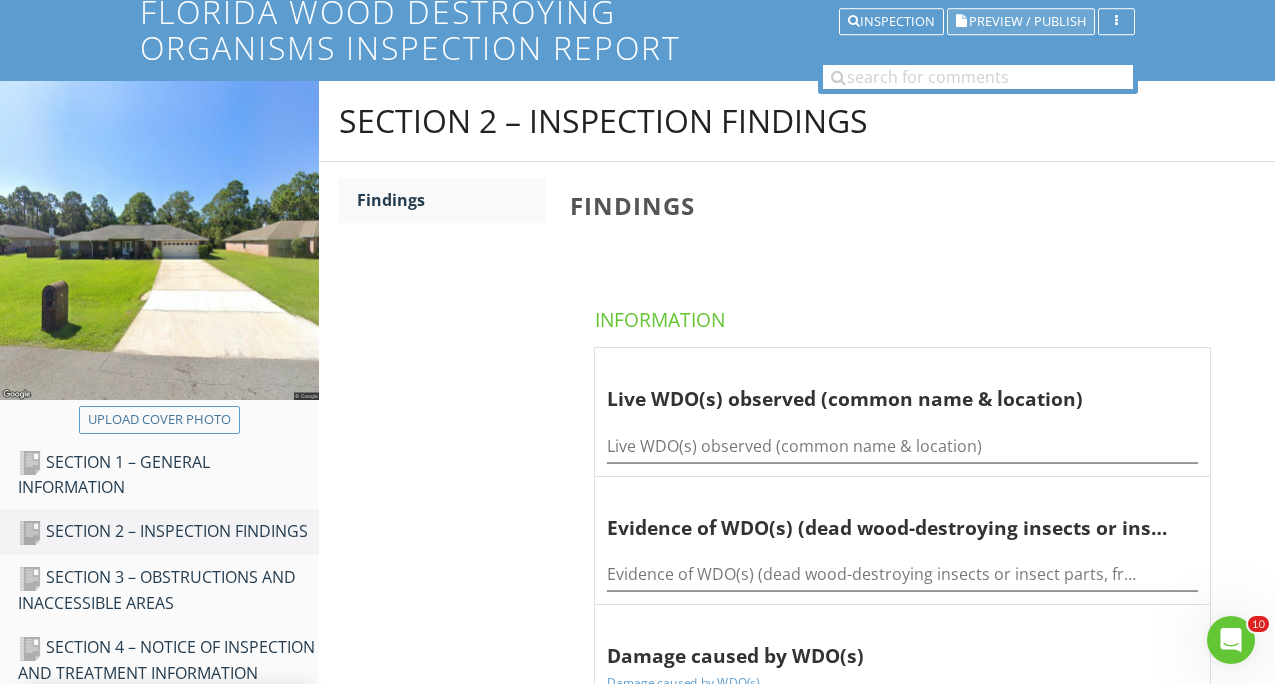 type on "wood decay noted at kitchen" 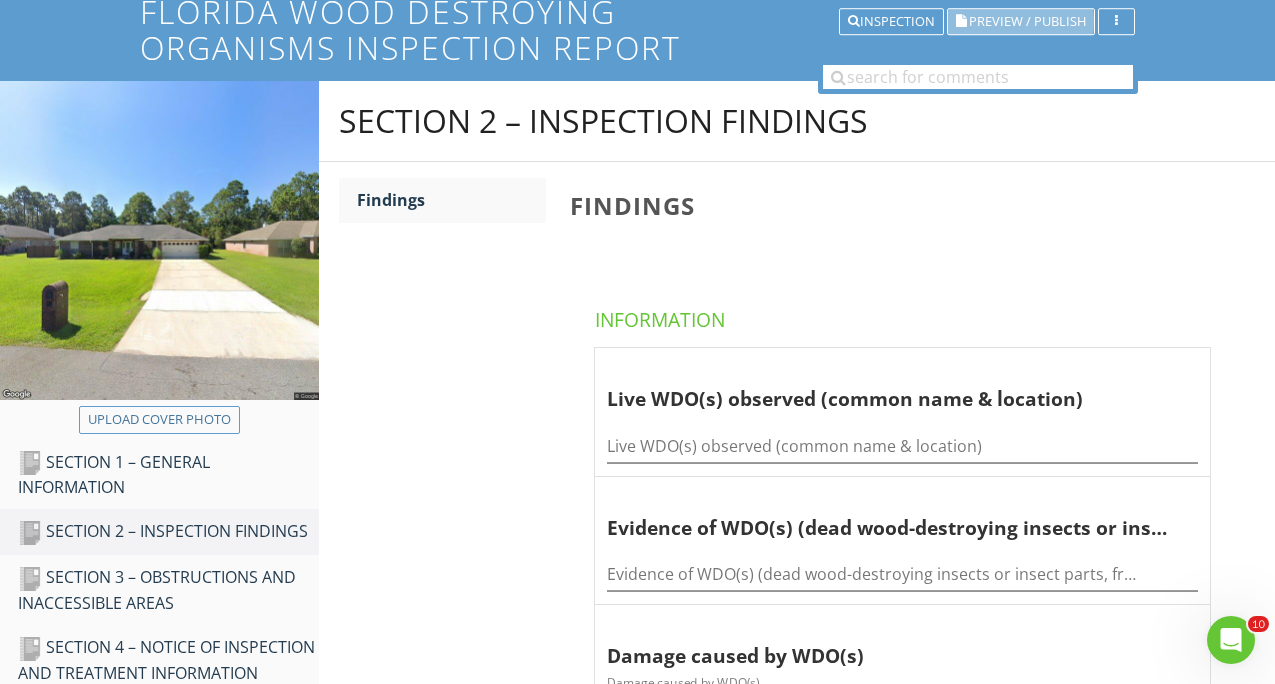 click on "Preview / Publish" at bounding box center [1027, 21] 